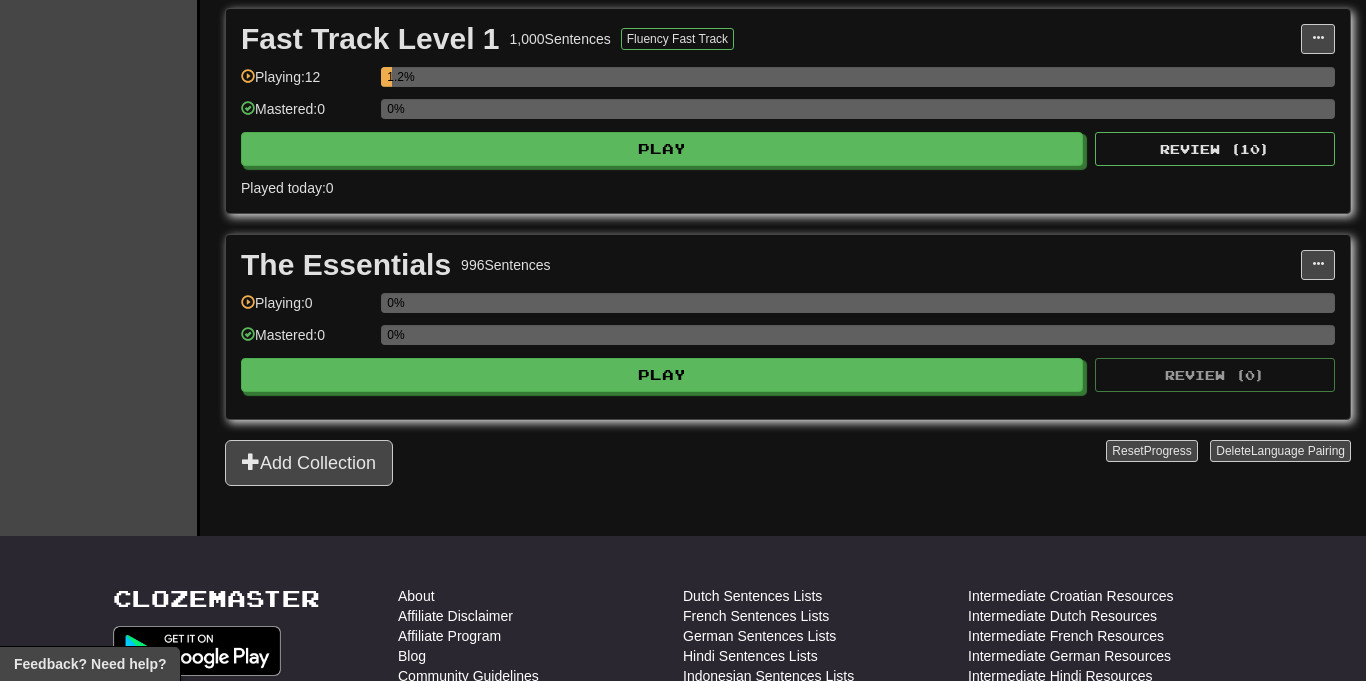 scroll, scrollTop: 455, scrollLeft: 0, axis: vertical 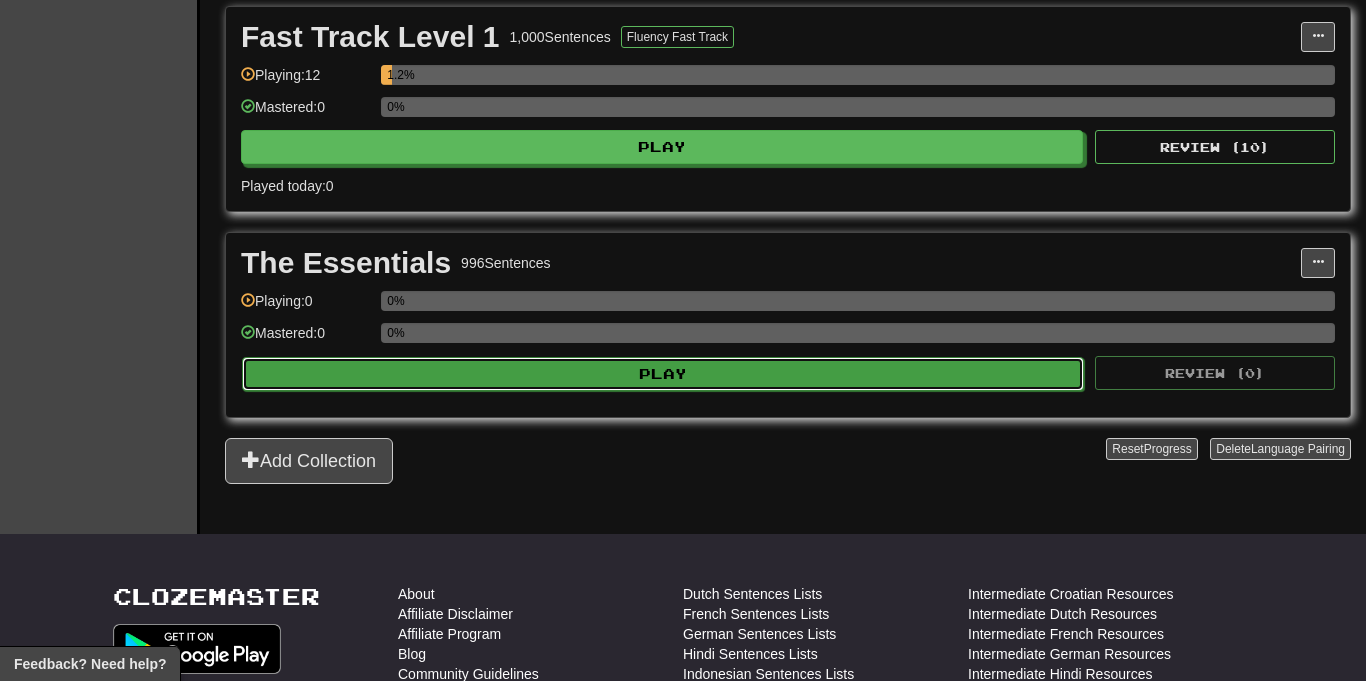 click on "Play" at bounding box center (663, 374) 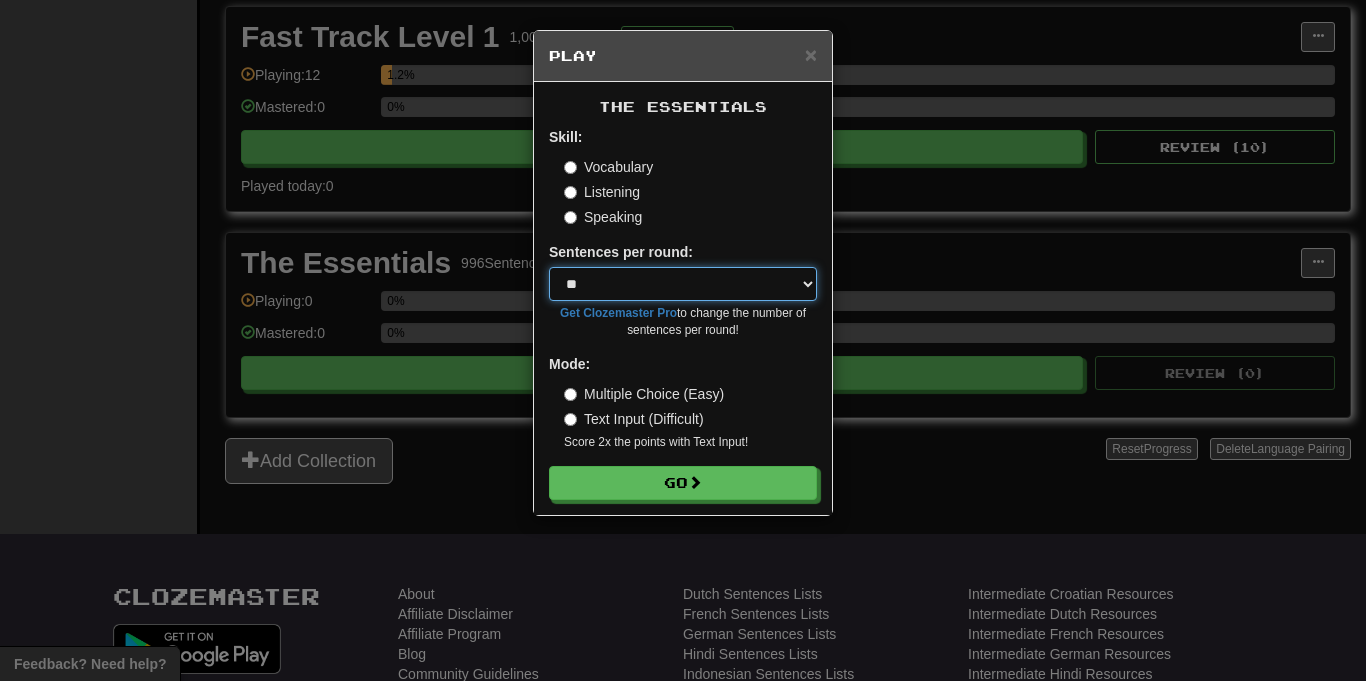 click on "* ** ** ** ** ** *** ********" at bounding box center (683, 284) 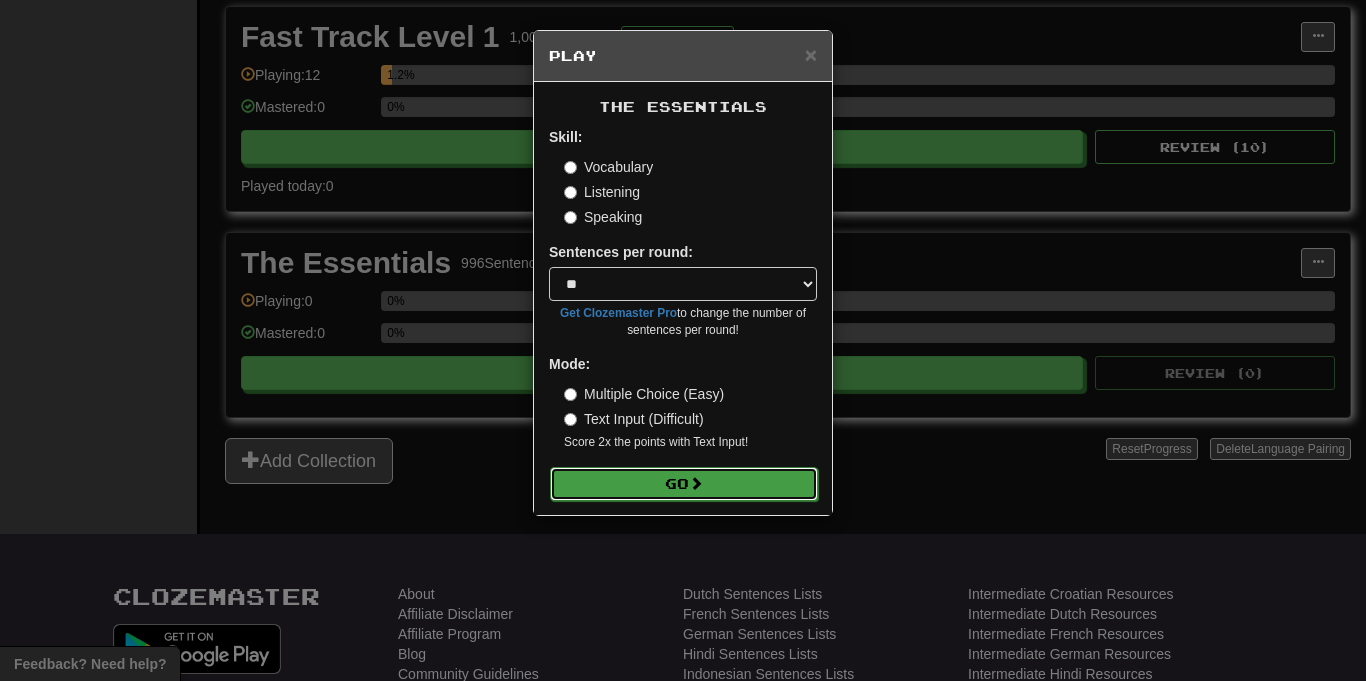 click on "Go" at bounding box center [684, 484] 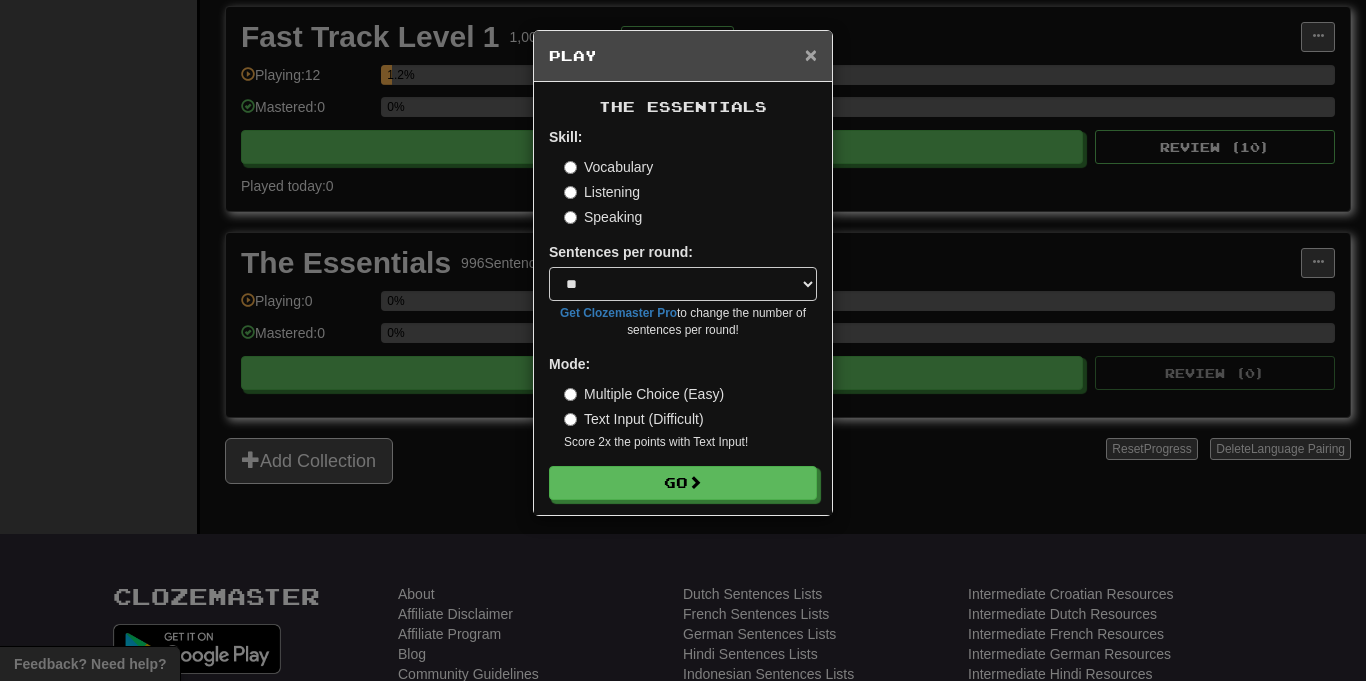 click on "×" at bounding box center (811, 54) 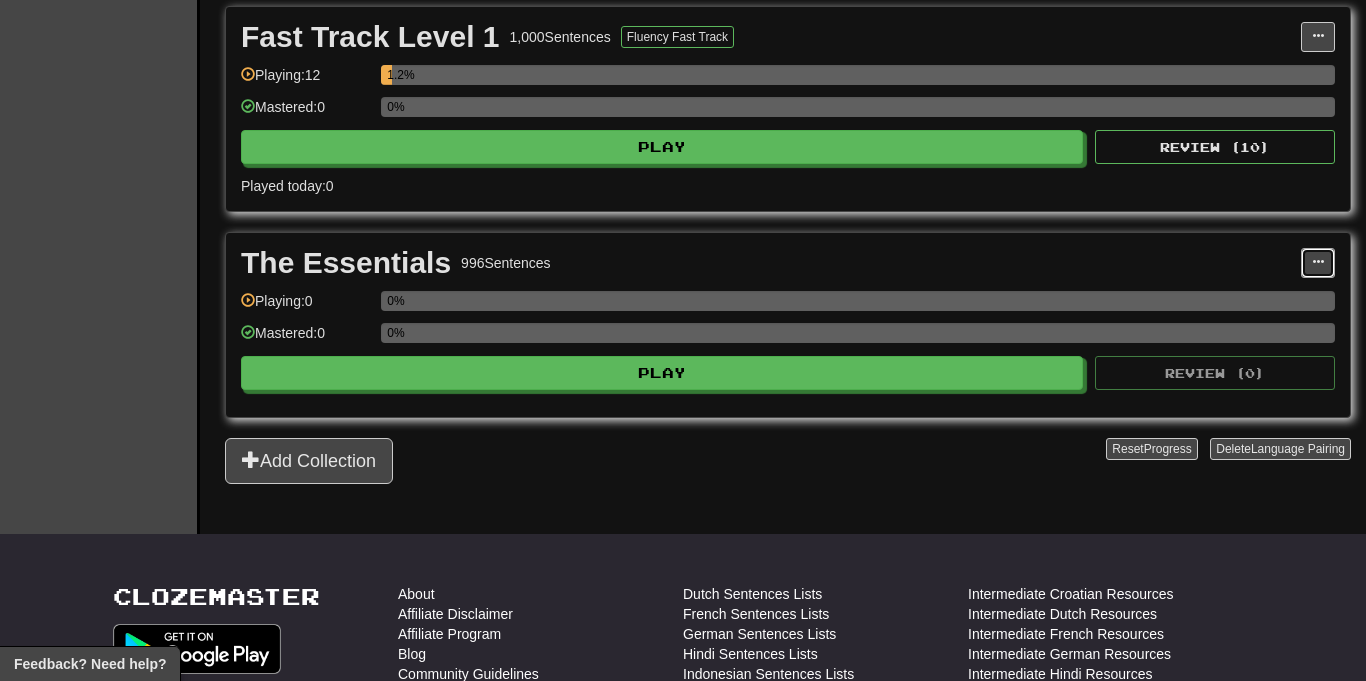 click at bounding box center [1318, 262] 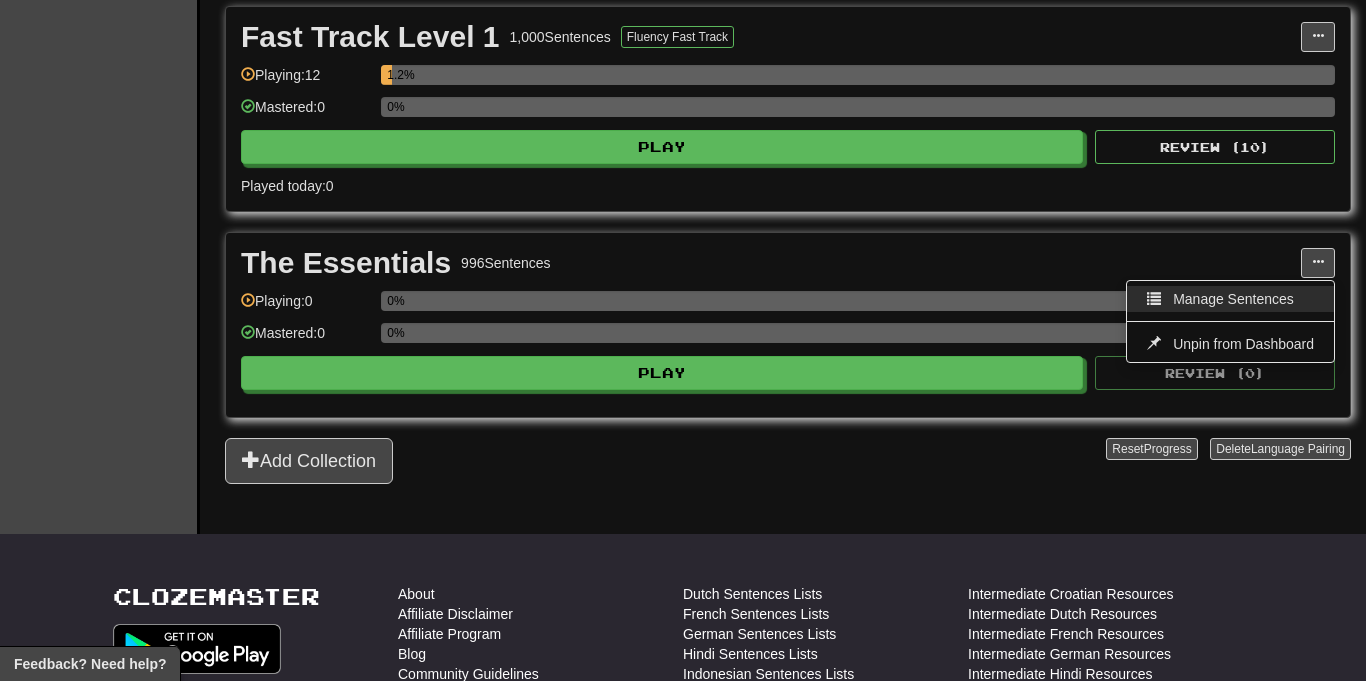 click on "Manage Sentences" at bounding box center (1230, 299) 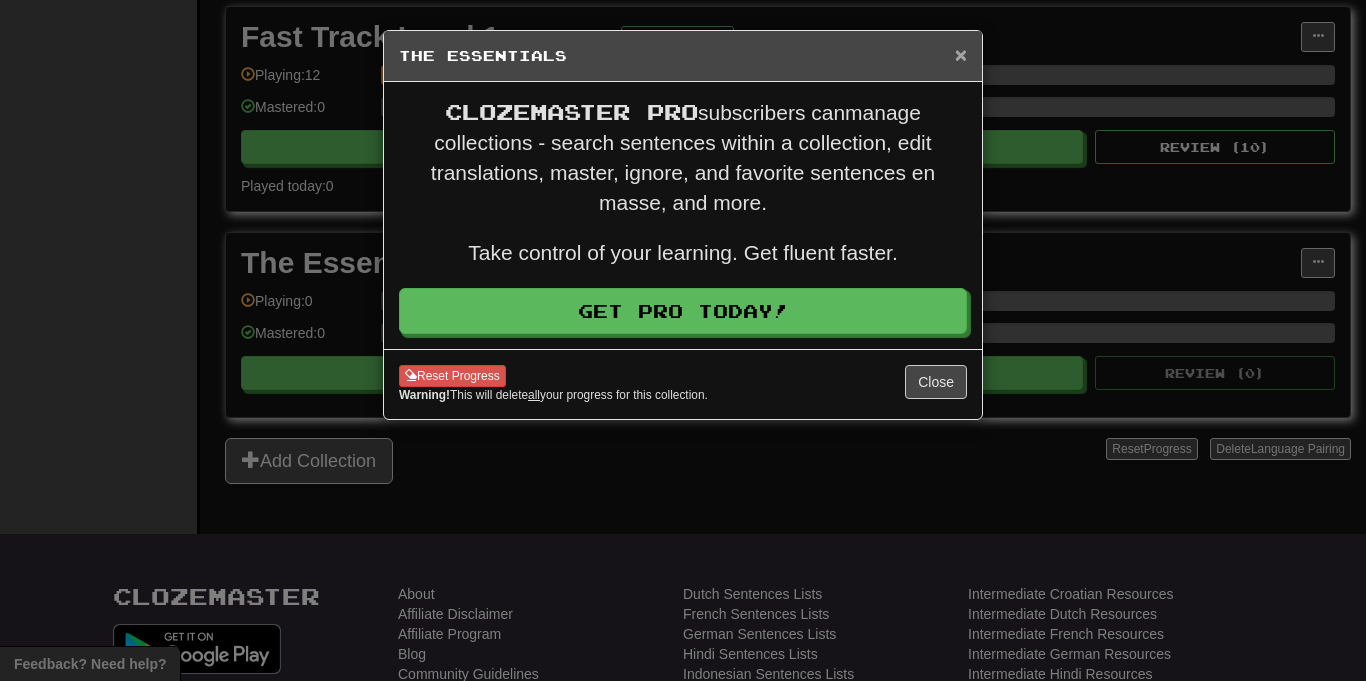 click on "×" at bounding box center [961, 54] 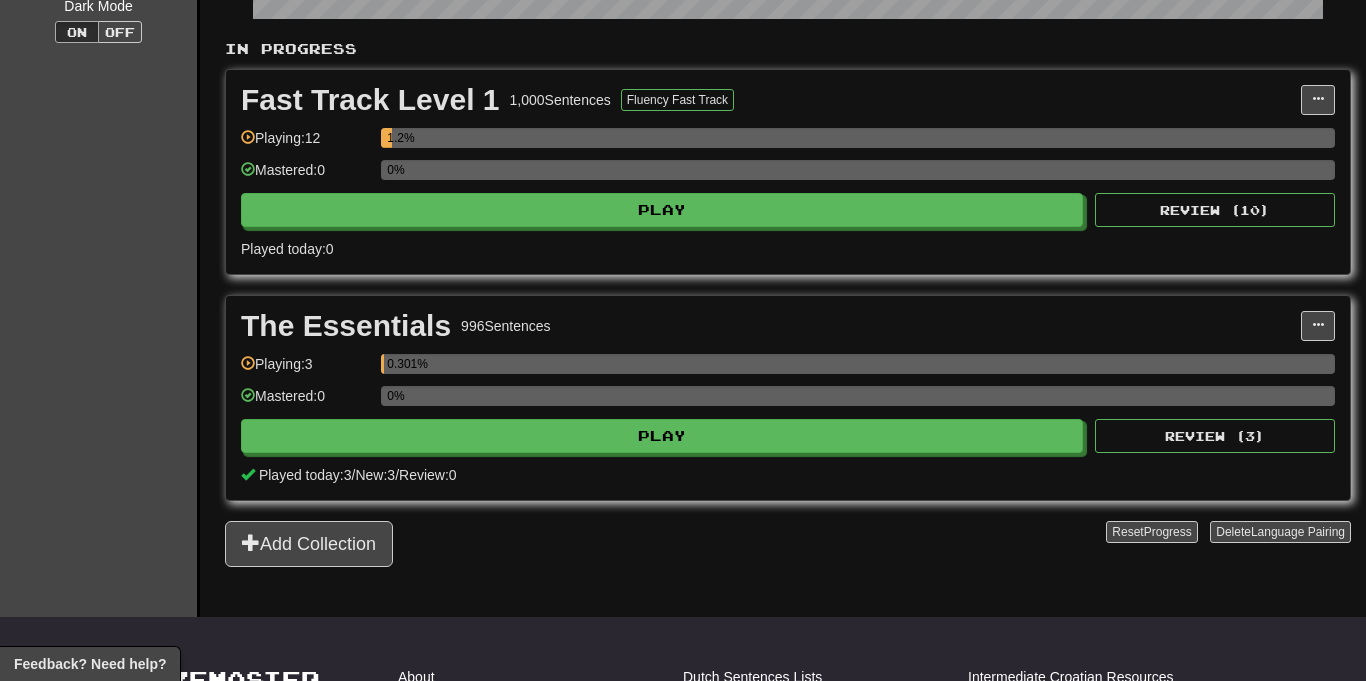 scroll, scrollTop: 398, scrollLeft: 0, axis: vertical 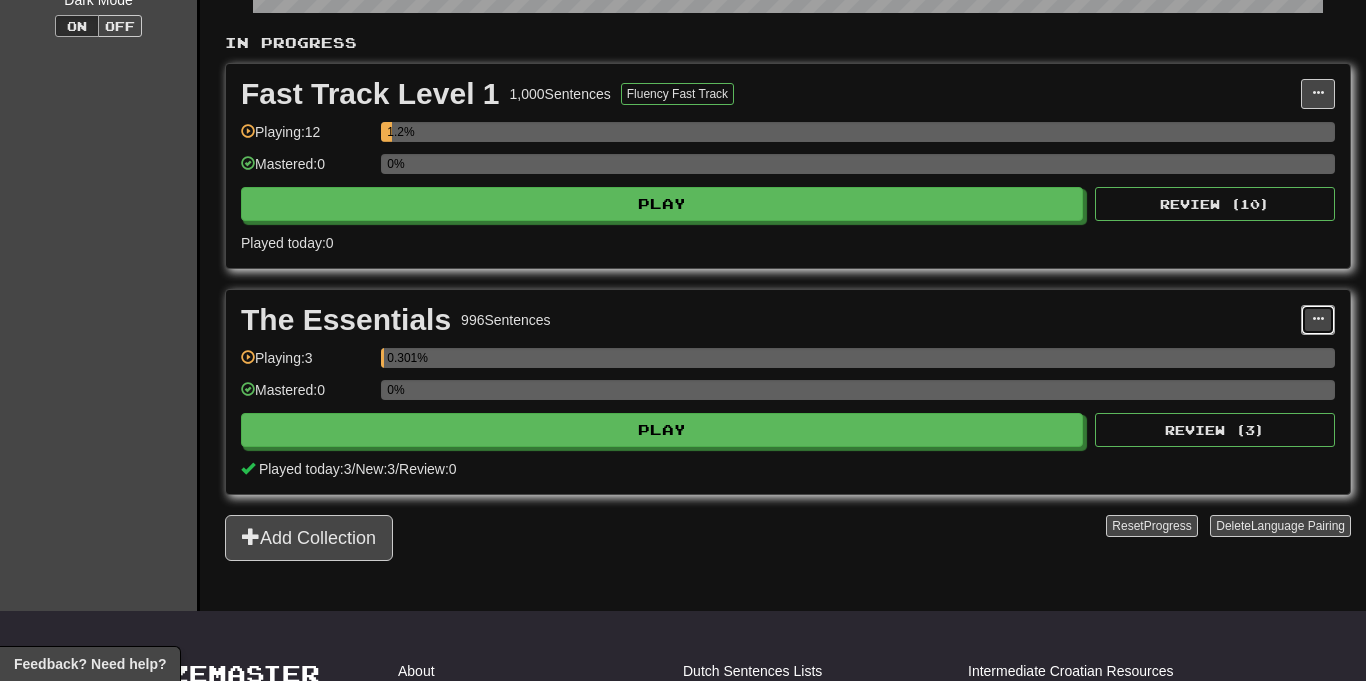 click at bounding box center [1318, 319] 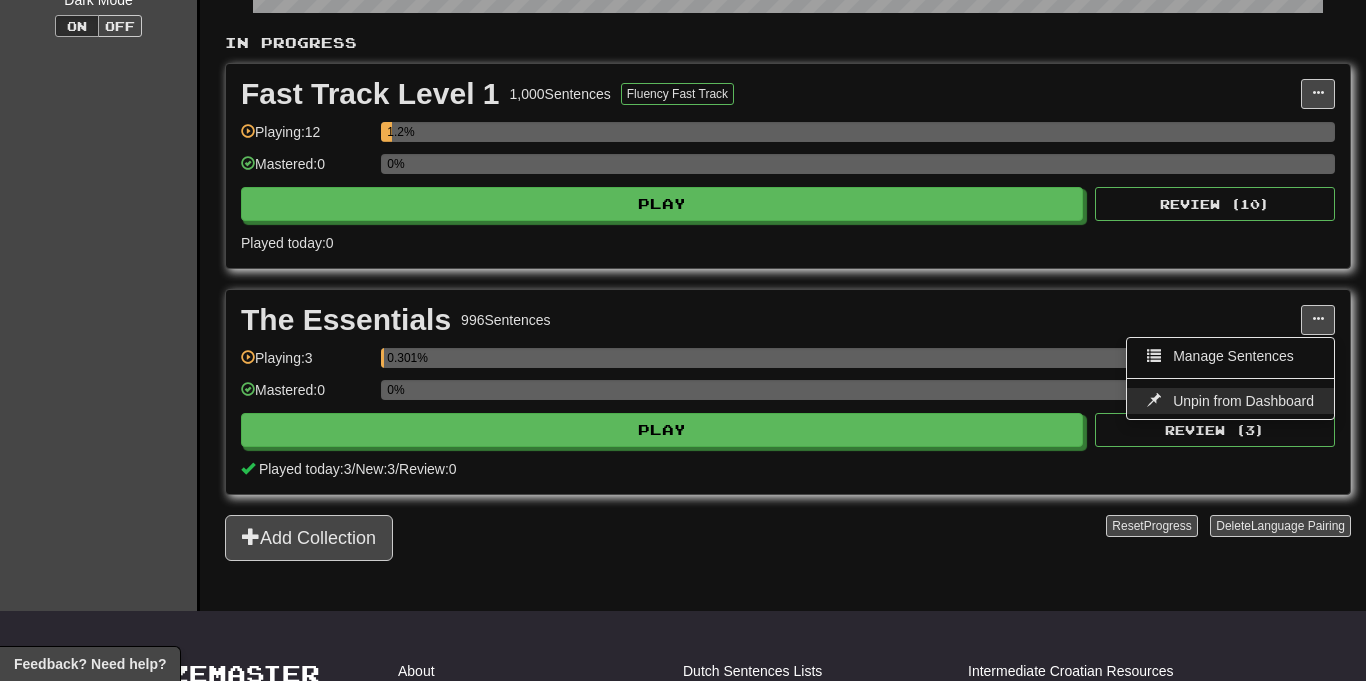 click on "Unpin from Dashboard" at bounding box center [1243, 401] 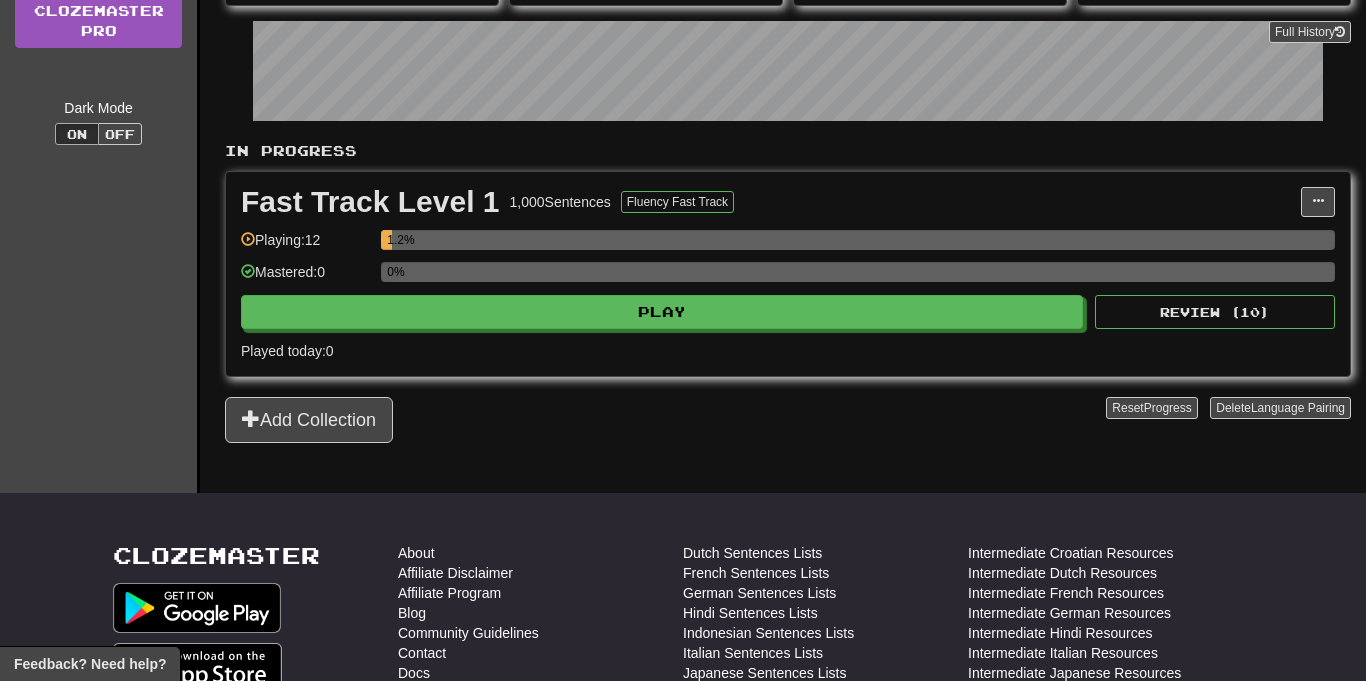 scroll, scrollTop: 295, scrollLeft: 0, axis: vertical 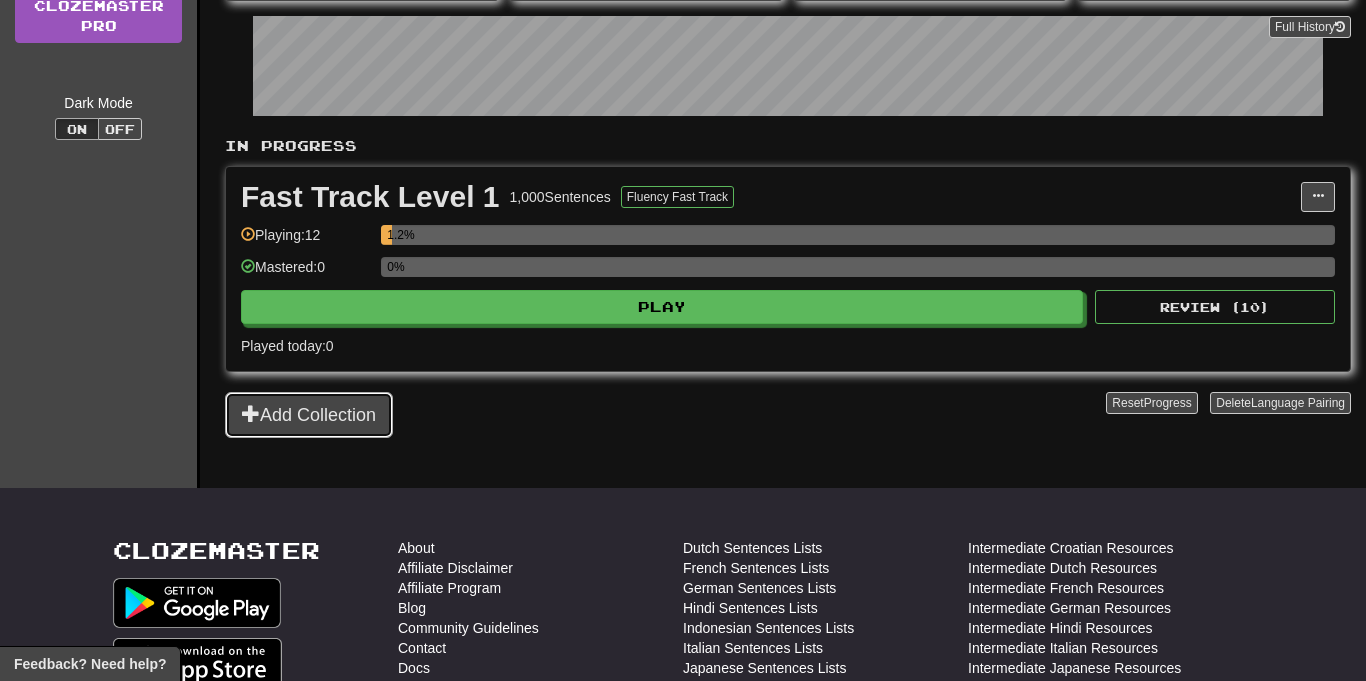 click on "Add Collection" at bounding box center (309, 415) 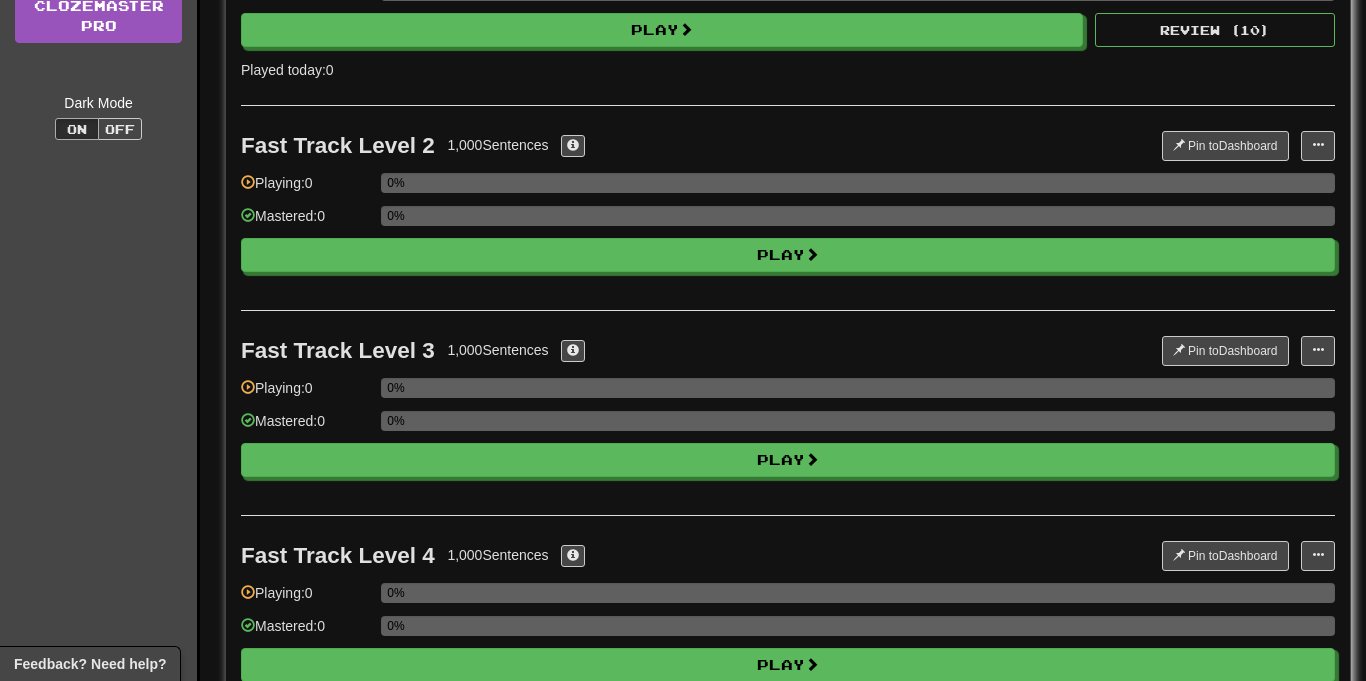 scroll, scrollTop: 0, scrollLeft: 0, axis: both 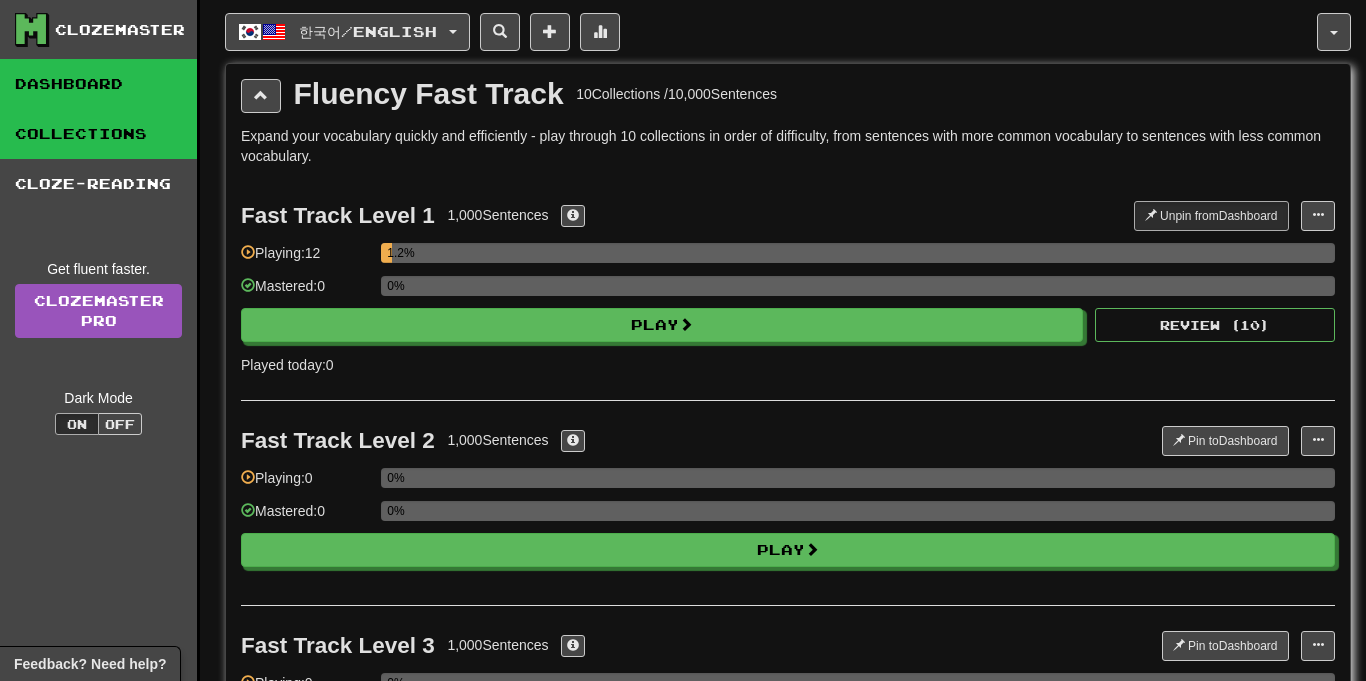 click on "Dashboard" at bounding box center [98, 84] 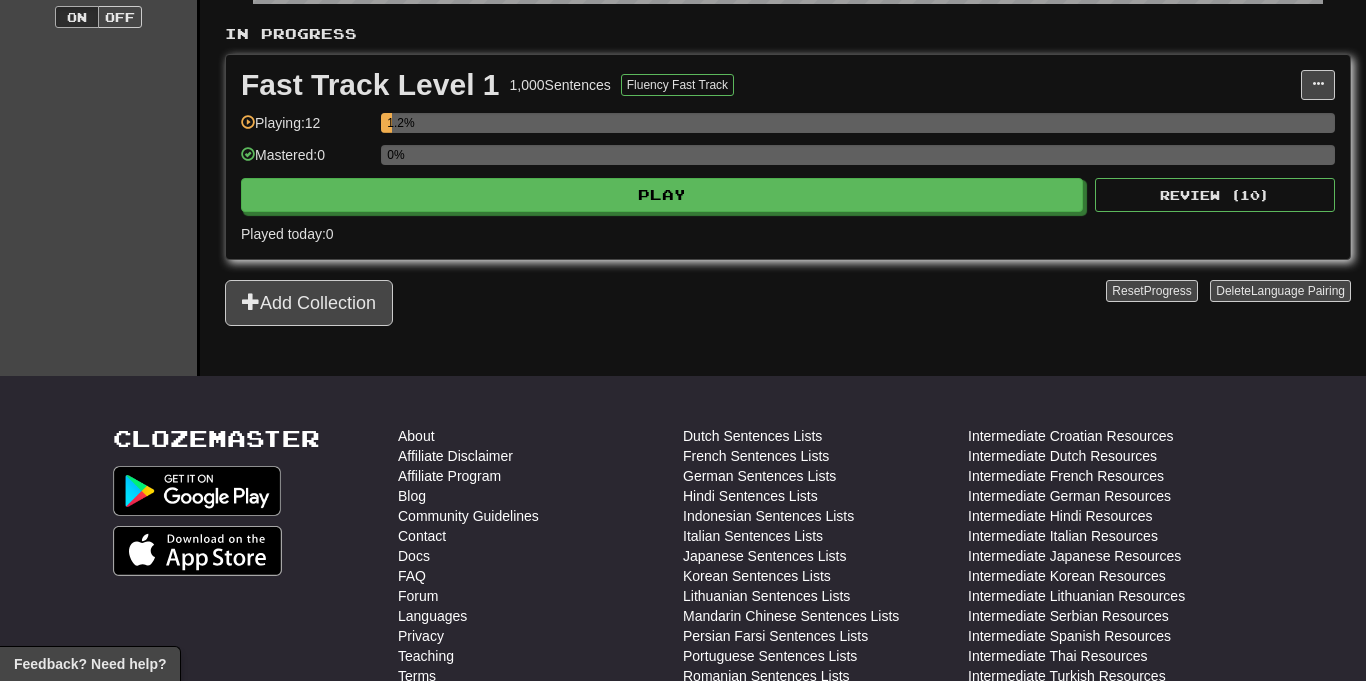 scroll, scrollTop: 408, scrollLeft: 0, axis: vertical 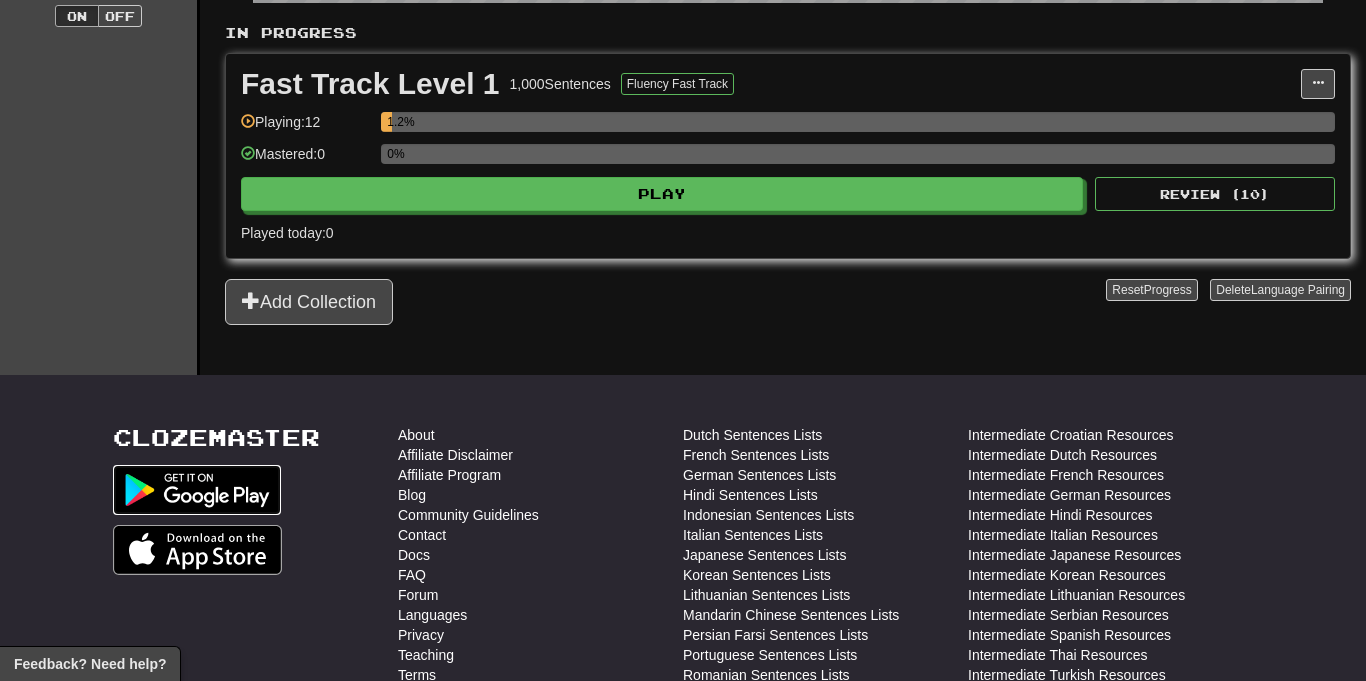 click at bounding box center (197, 490) 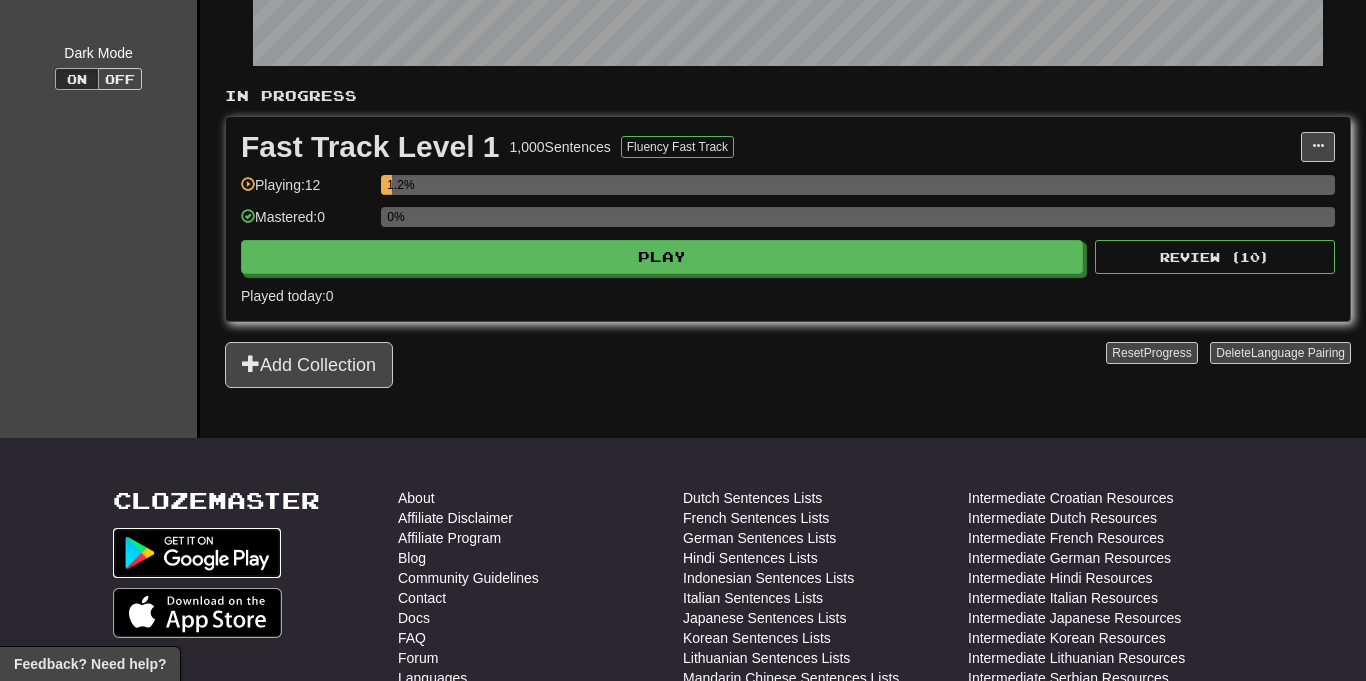 scroll, scrollTop: 338, scrollLeft: 0, axis: vertical 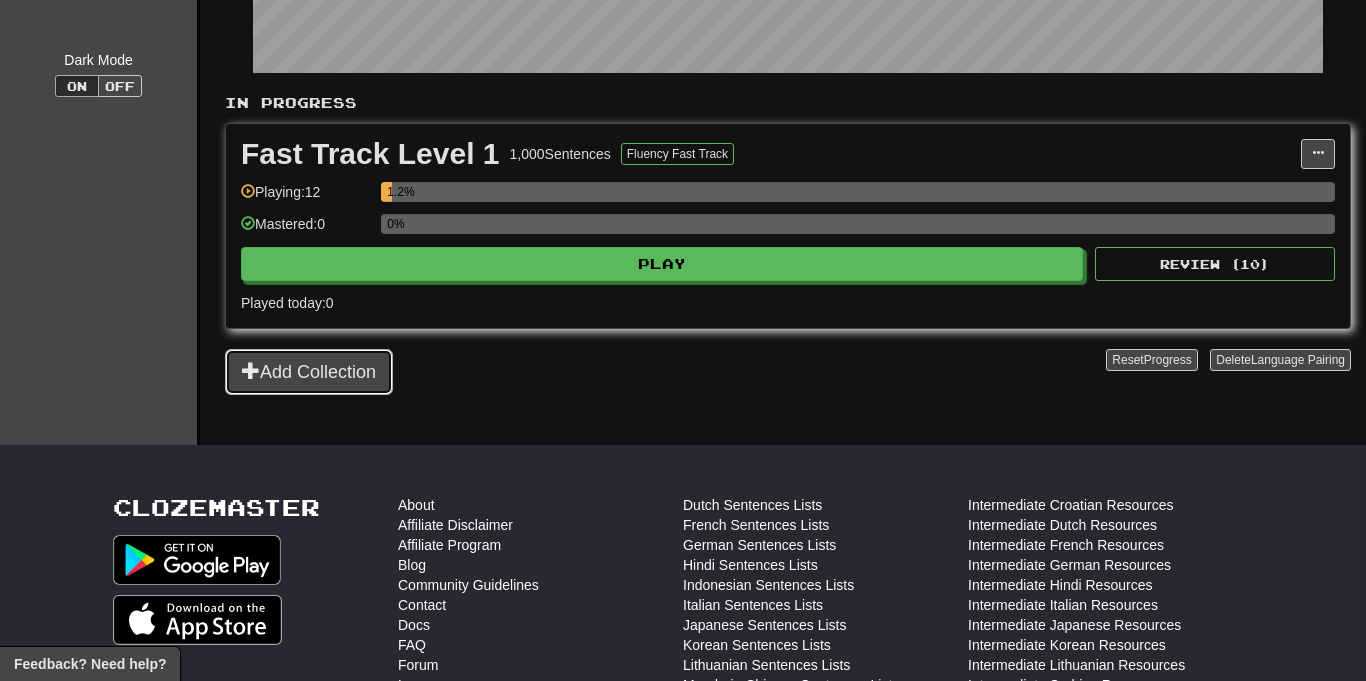 click on "Add Collection" at bounding box center (309, 372) 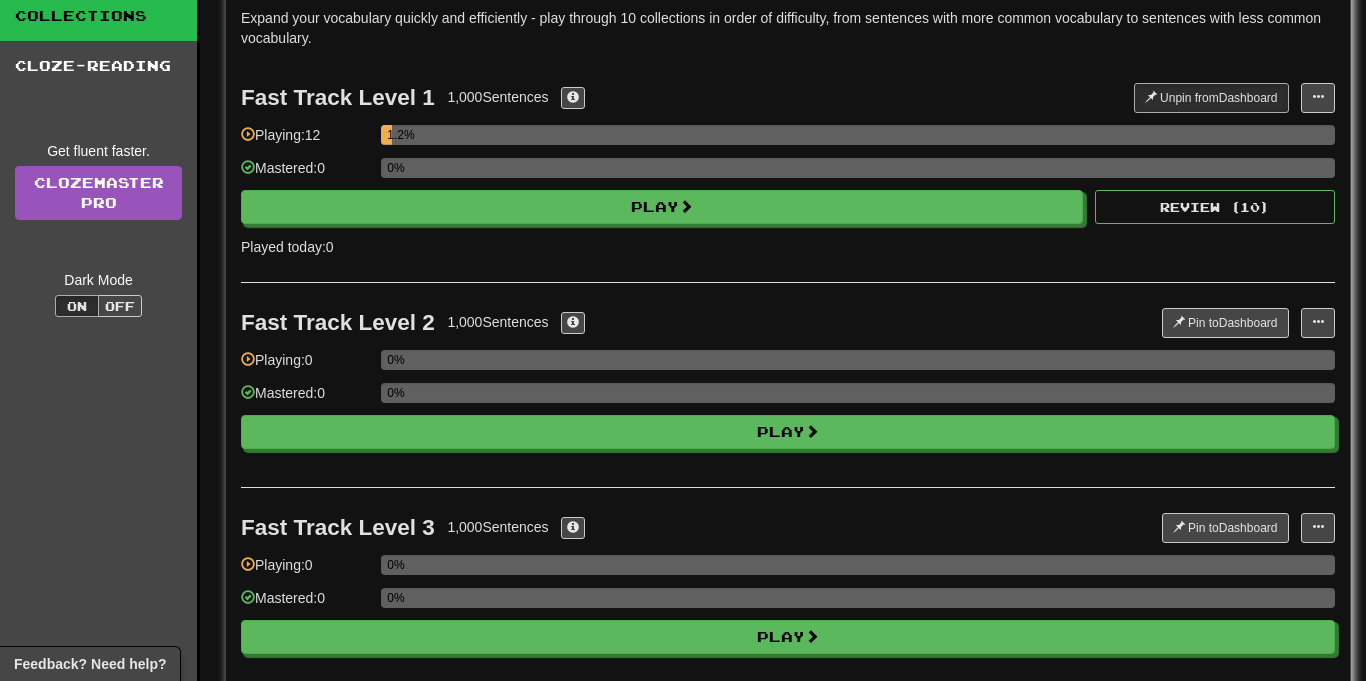 scroll, scrollTop: 116, scrollLeft: 0, axis: vertical 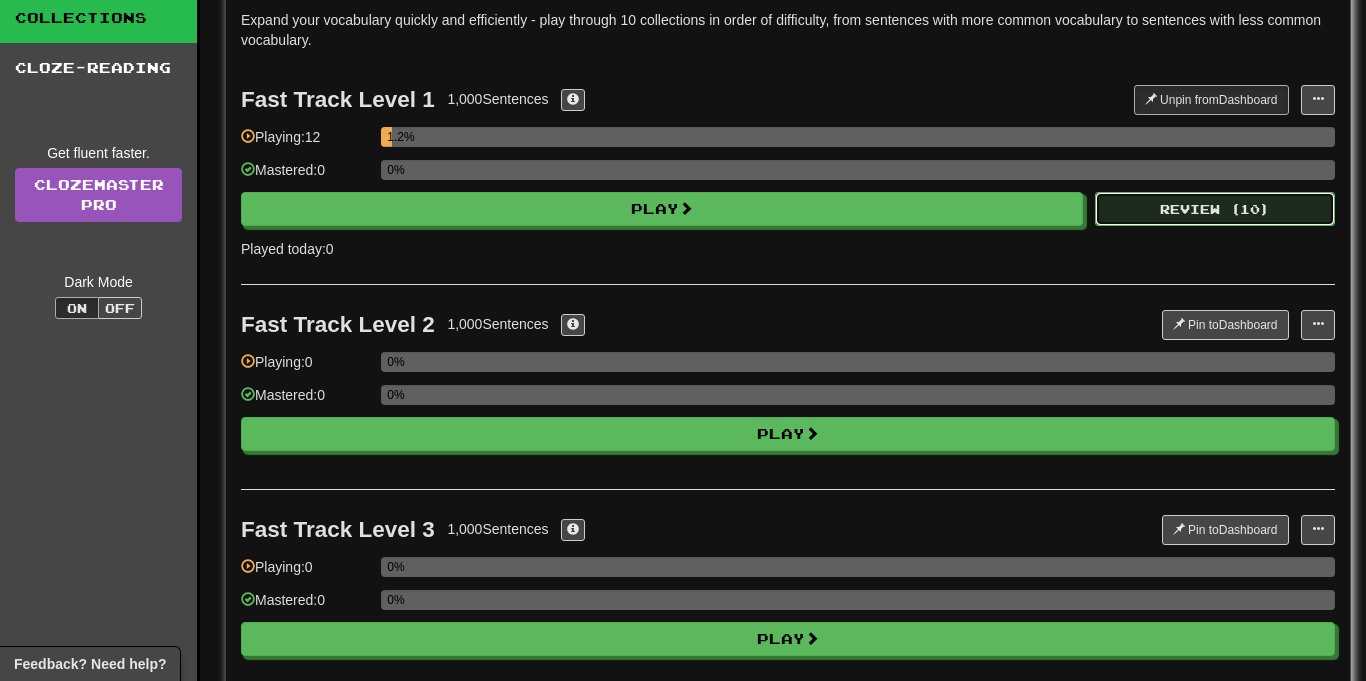 click on "Review ( 10 )" at bounding box center [1215, 209] 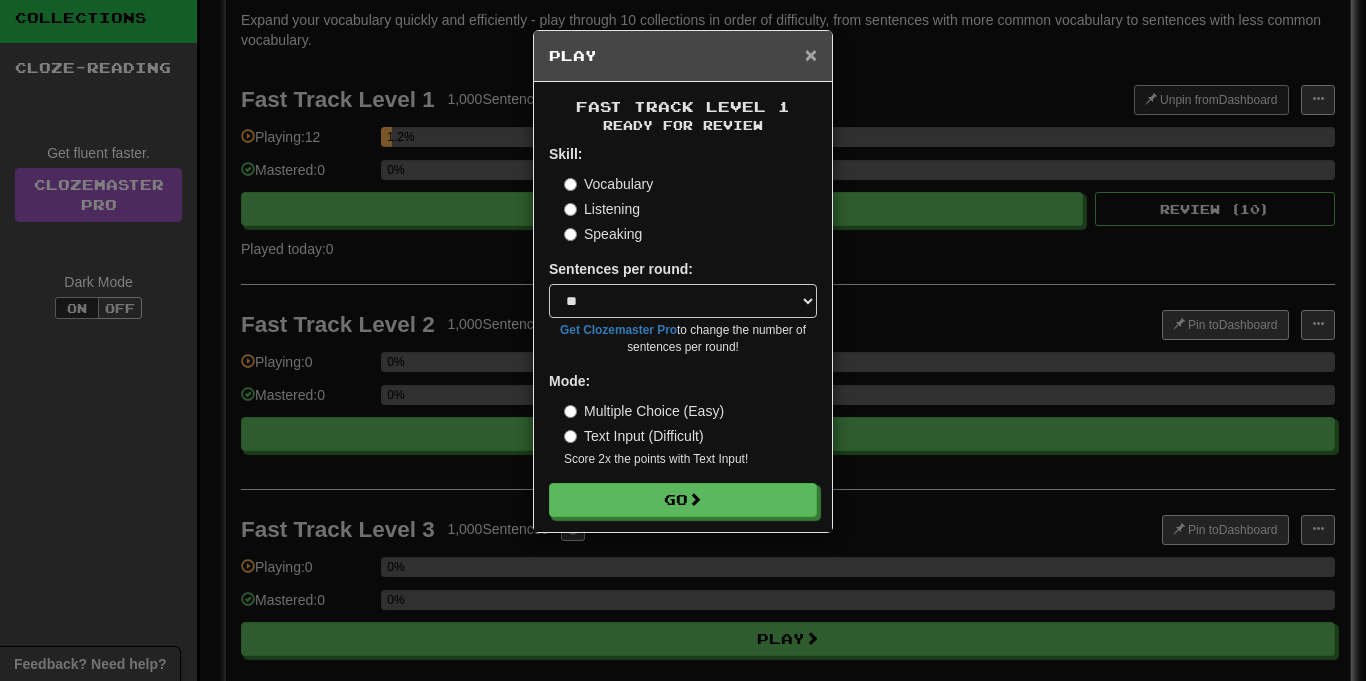 click on "×" at bounding box center (811, 54) 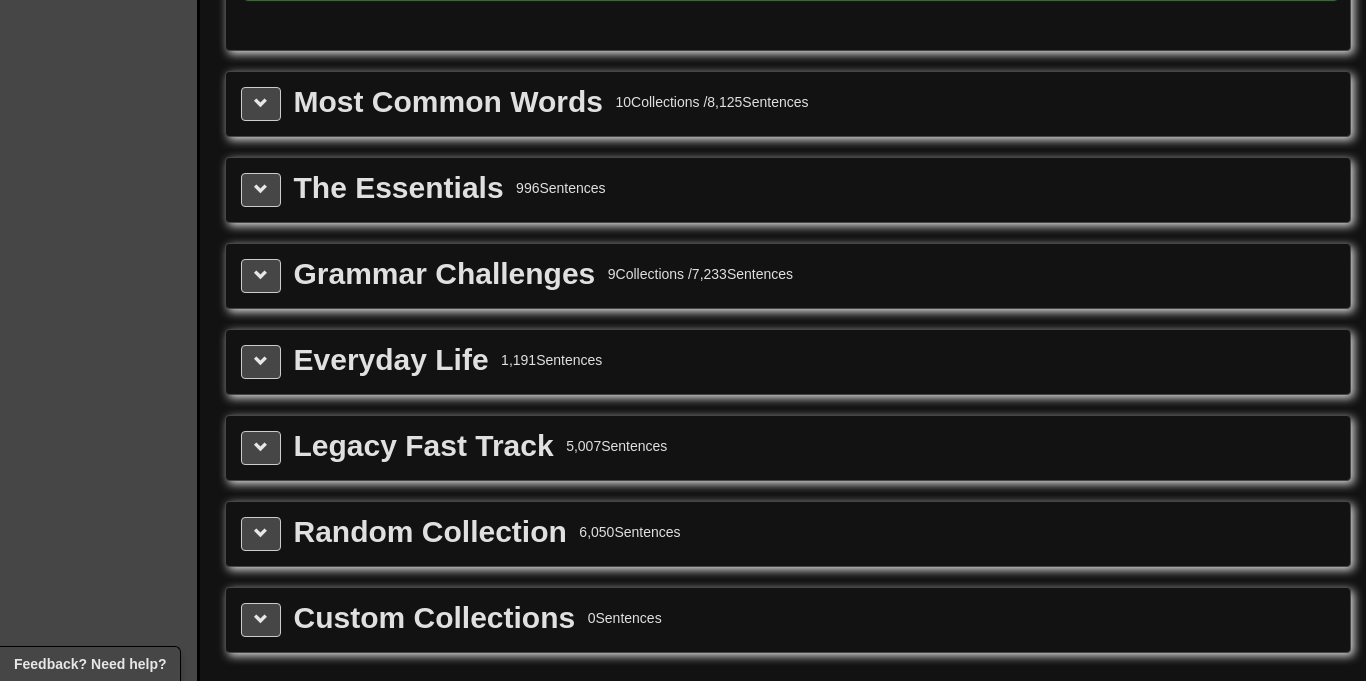 scroll, scrollTop: 2212, scrollLeft: 0, axis: vertical 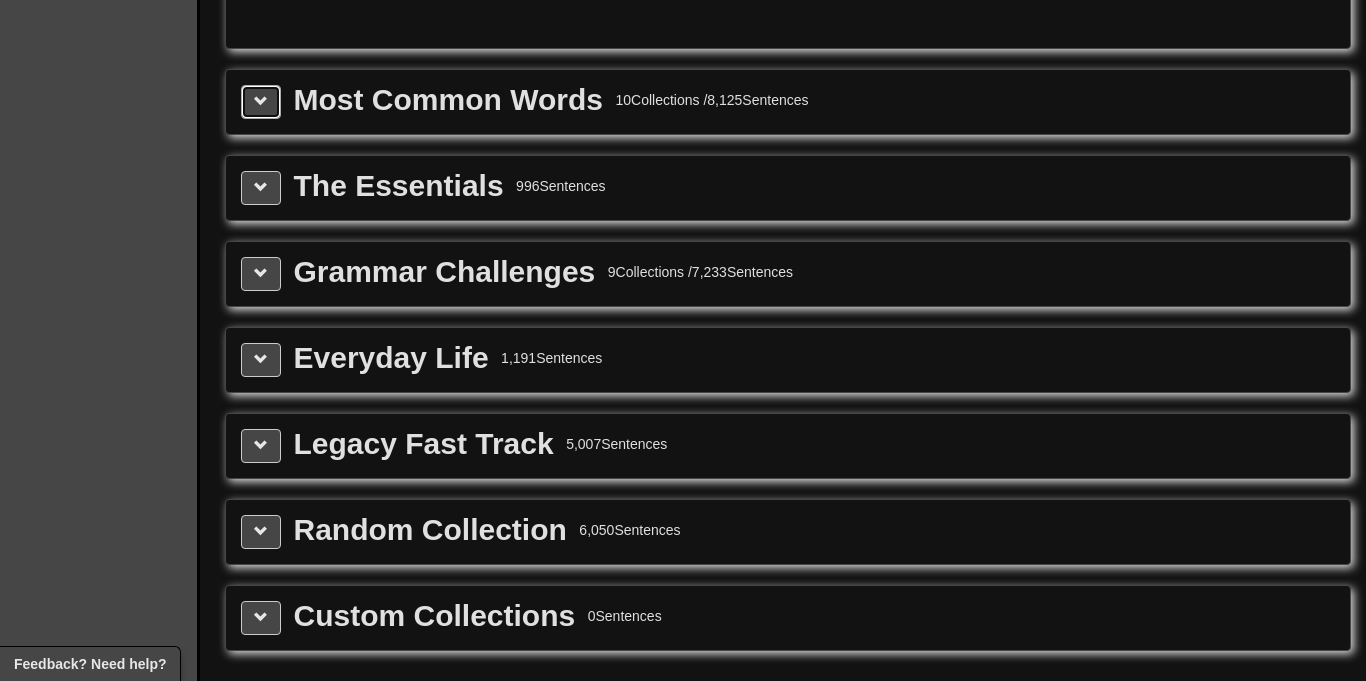 click at bounding box center (261, 101) 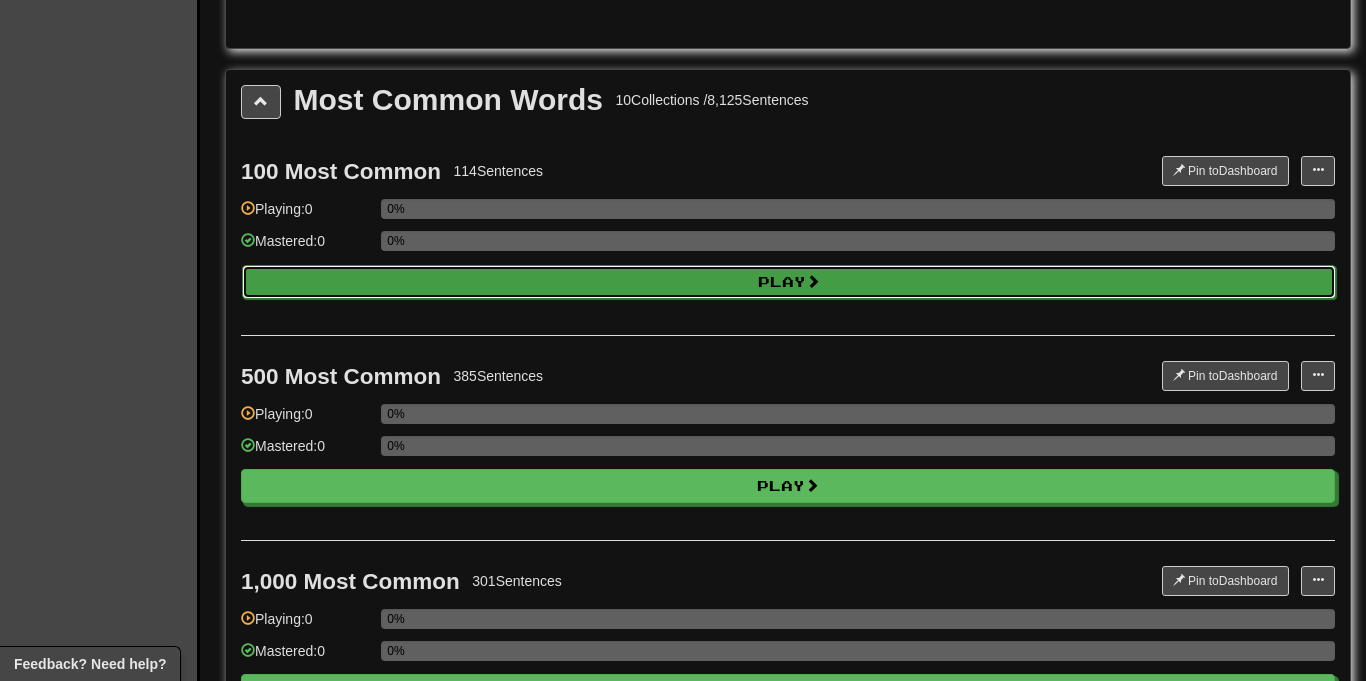 click on "Play" at bounding box center [789, 282] 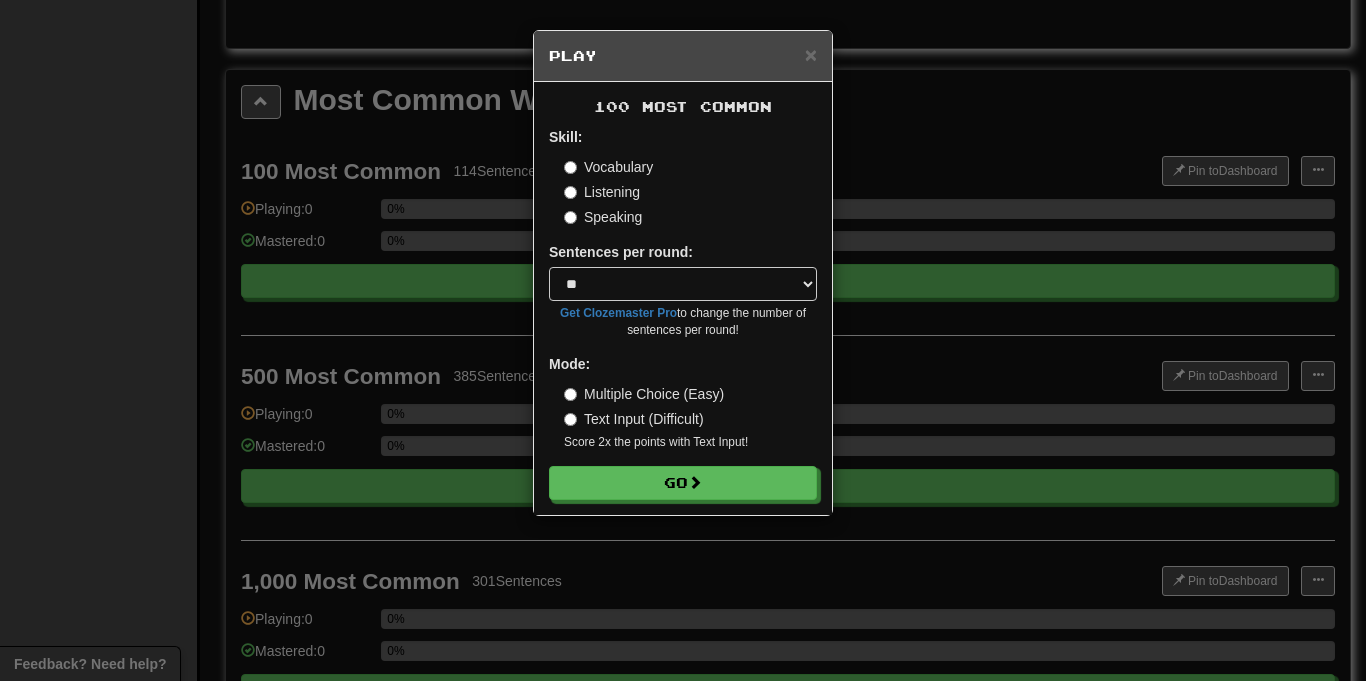 click on "× Play 100 Most Common Skill: Vocabulary Listening Speaking Sentences per round: * ** ** ** ** ** *** ******** Get Clozemaster Pro  to change the number of sentences per round! Mode: Multiple Choice (Easy) Text Input (Difficult) Score 2x the points with Text Input ! Go" at bounding box center [683, 340] 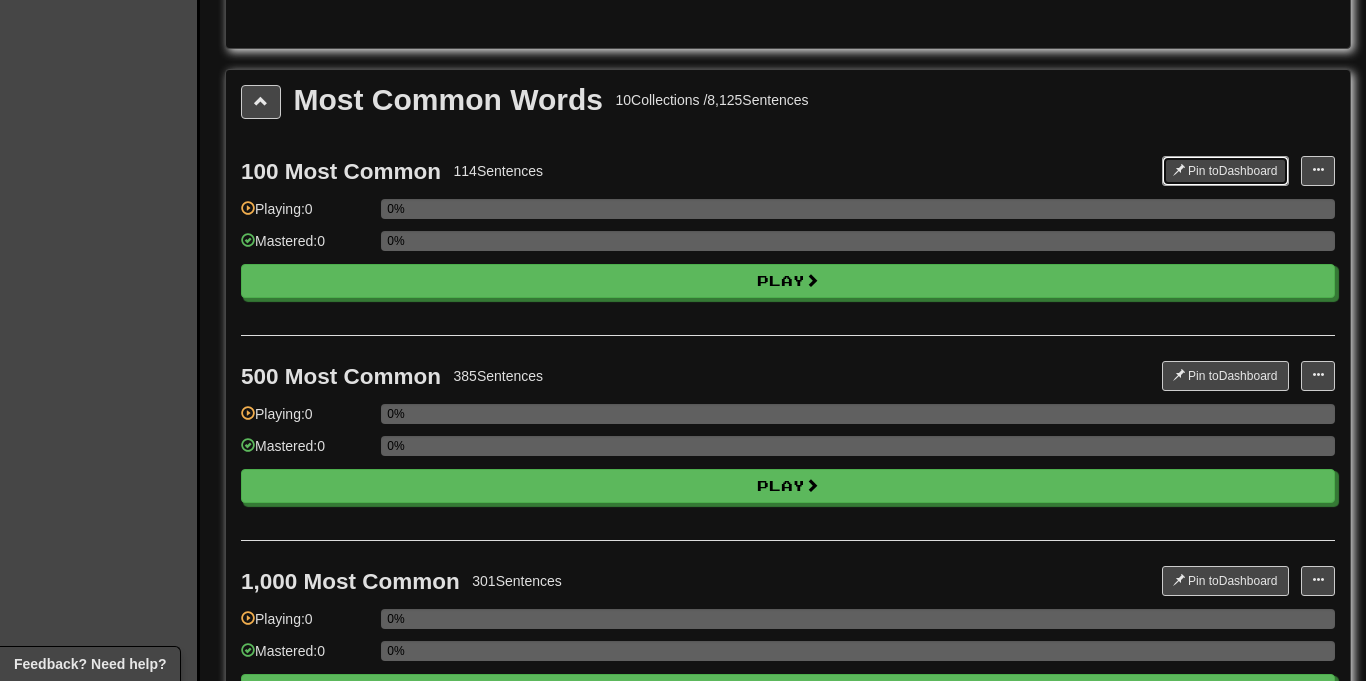 click on "Pin to  Dashboard" at bounding box center (1225, 171) 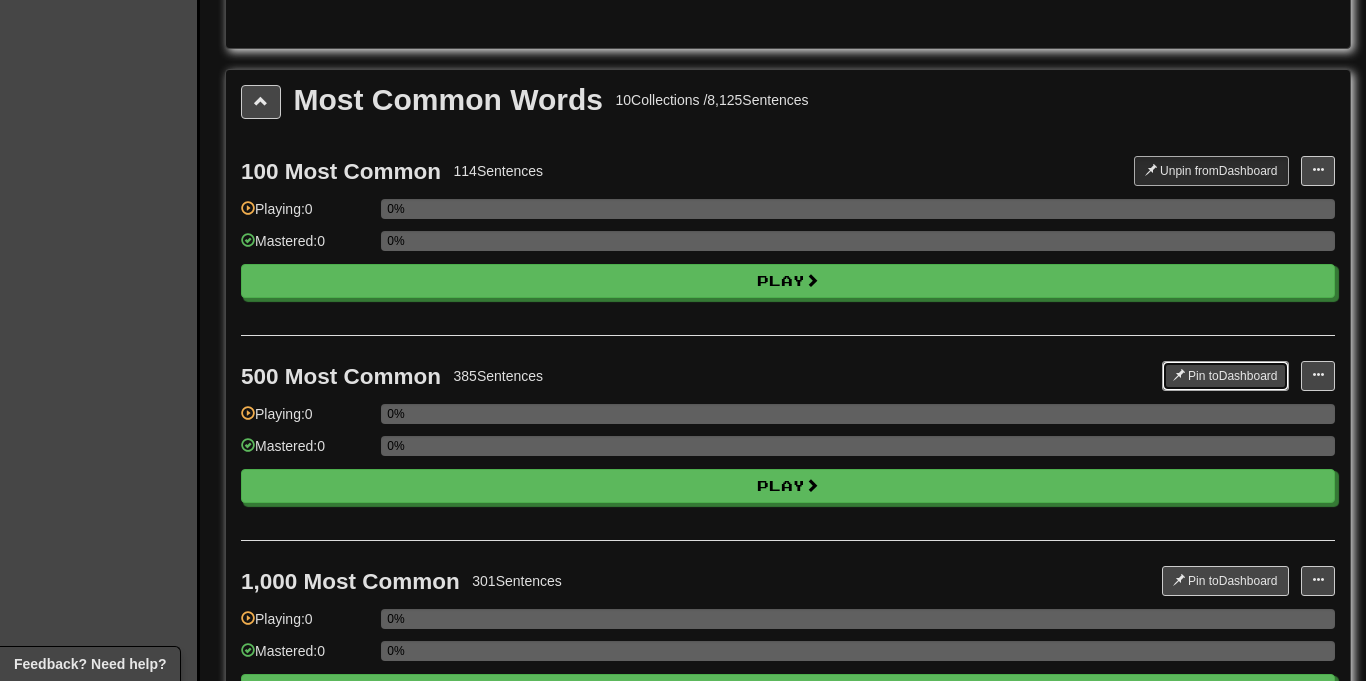 click on "Pin to  Dashboard" at bounding box center [1225, 376] 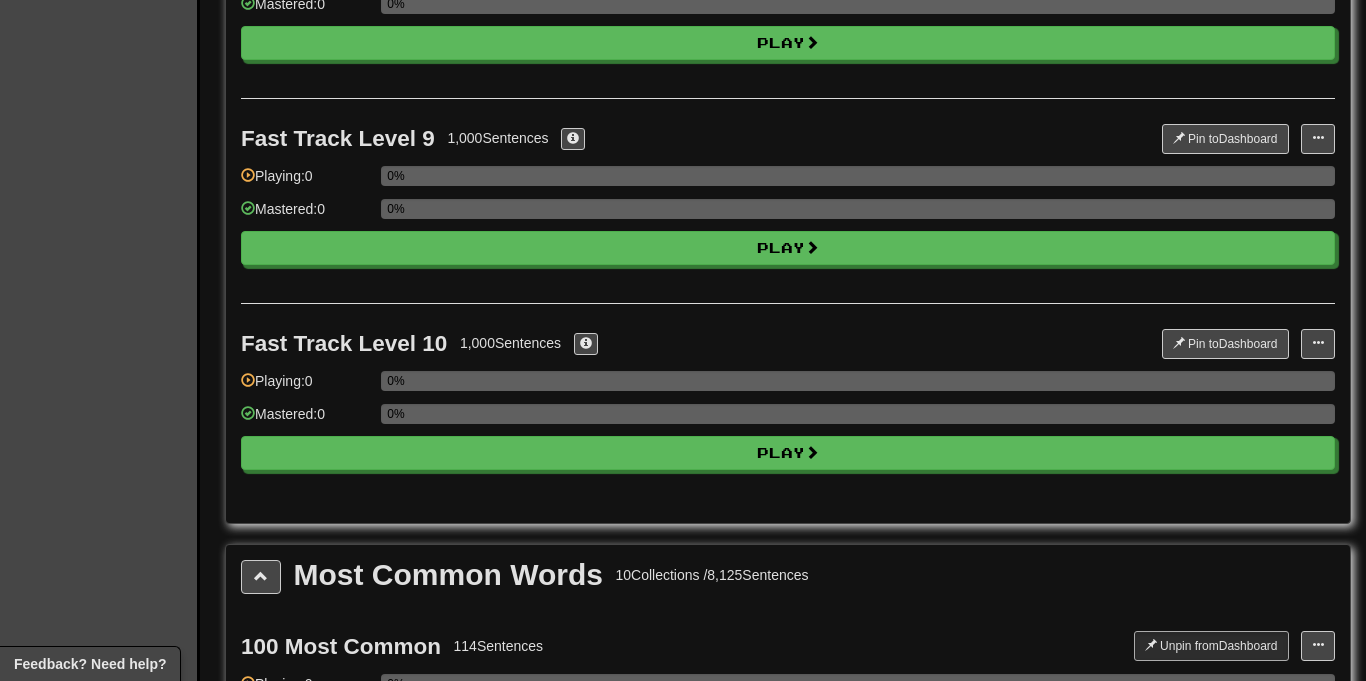 scroll, scrollTop: 0, scrollLeft: 0, axis: both 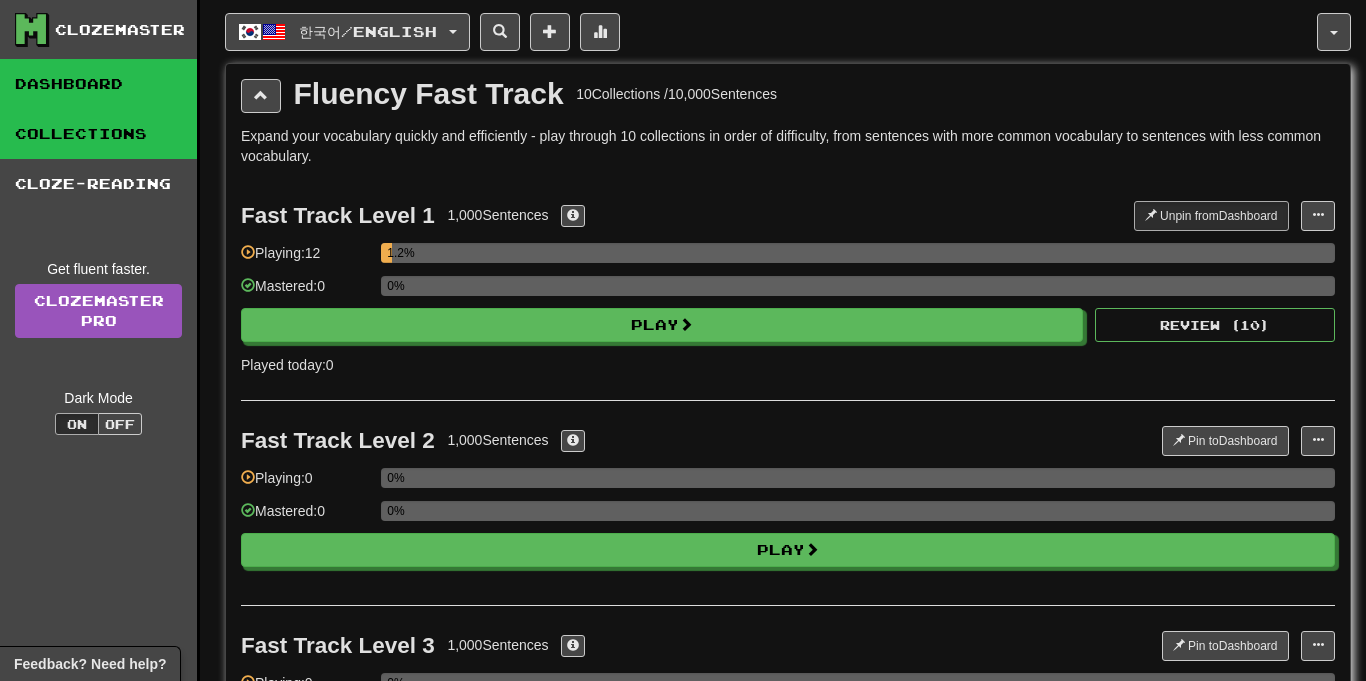 click on "Dashboard" at bounding box center (98, 84) 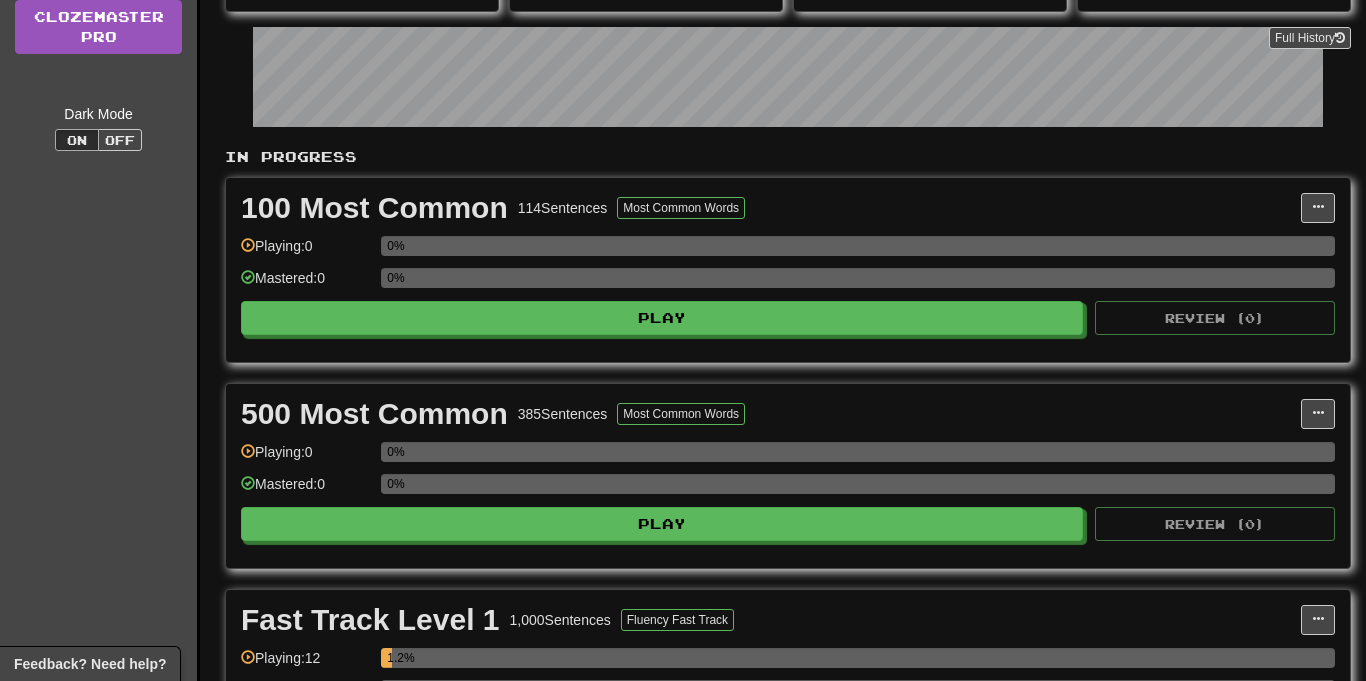 scroll, scrollTop: 296, scrollLeft: 0, axis: vertical 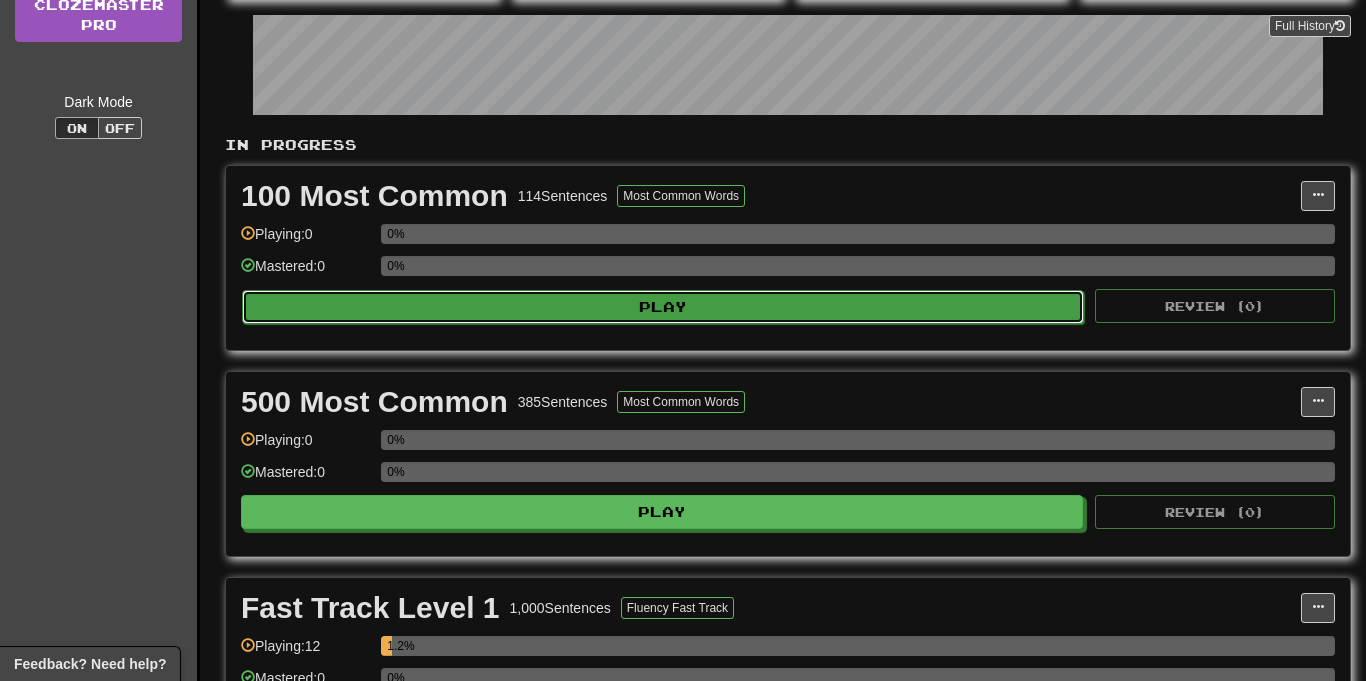 click on "Play" at bounding box center (663, 307) 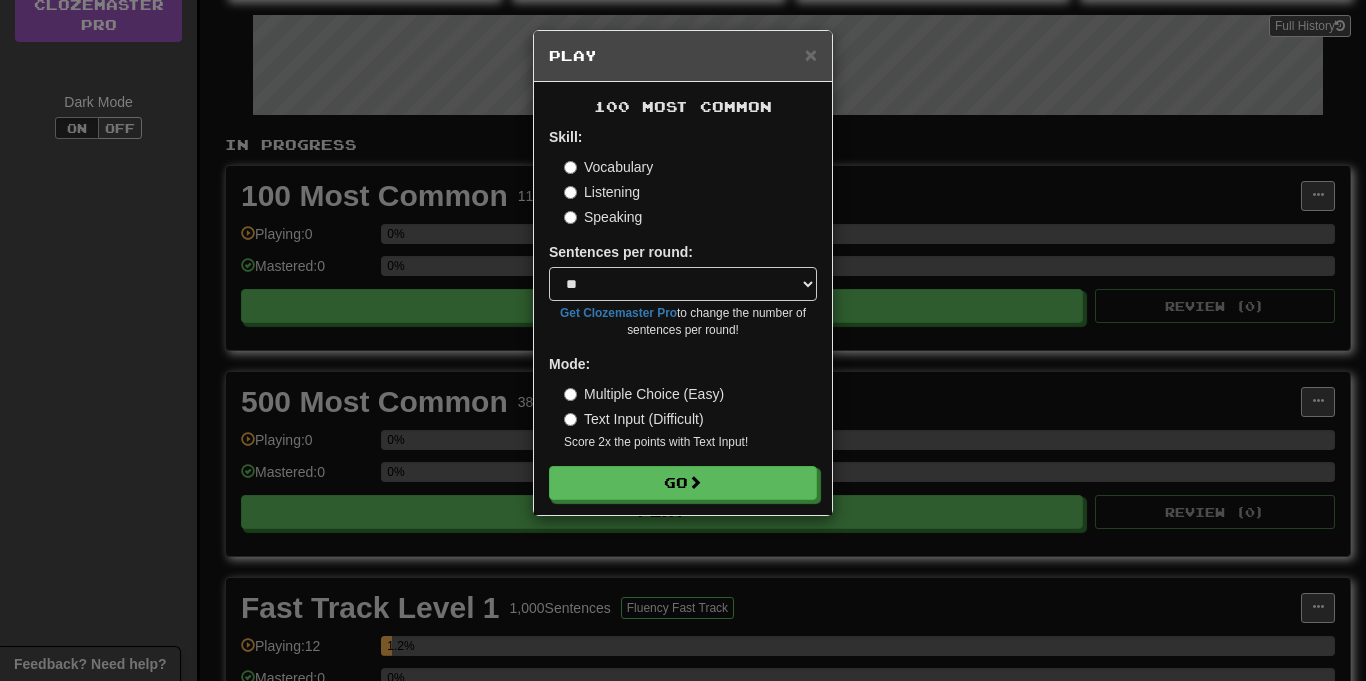 click on "× Play 100 Most Common Skill: Vocabulary Listening Speaking Sentences per round: * ** ** ** ** ** *** ******** Get Clozemaster Pro  to change the number of sentences per round! Mode: Multiple Choice (Easy) Text Input (Difficult) Score 2x the points with Text Input ! Go" at bounding box center (683, 340) 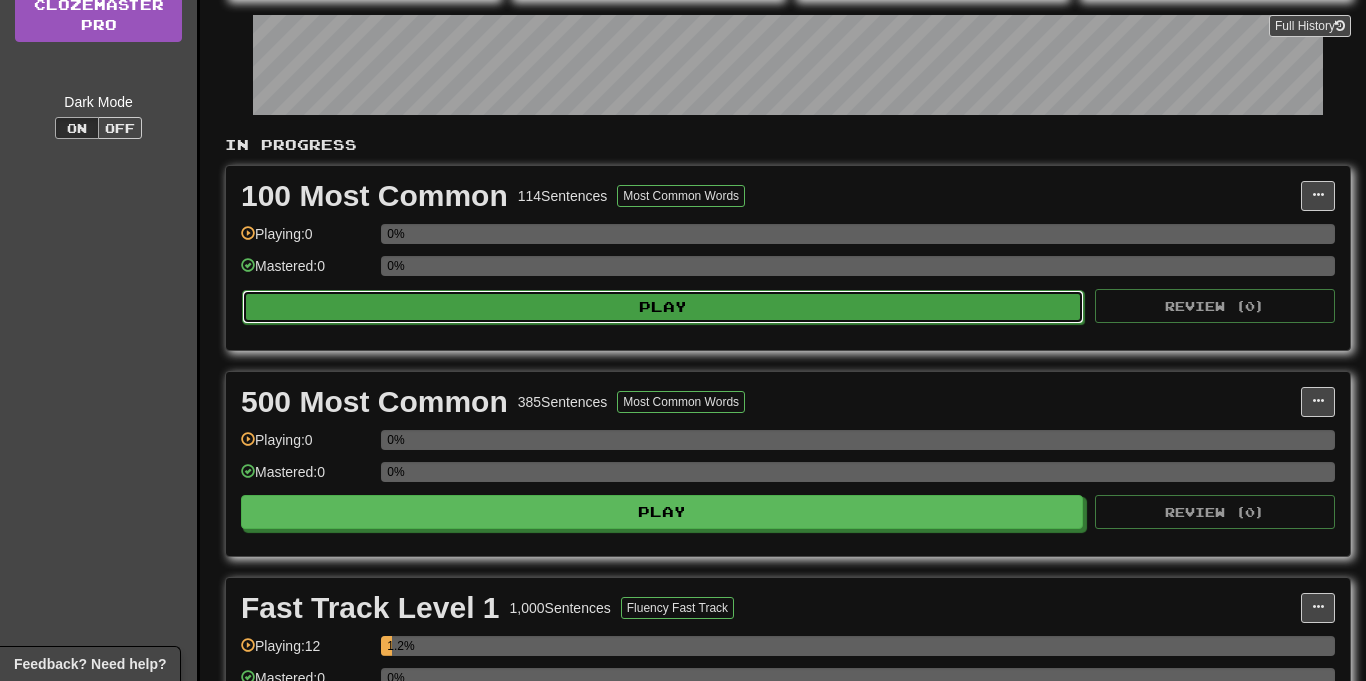 click on "Play" at bounding box center (663, 307) 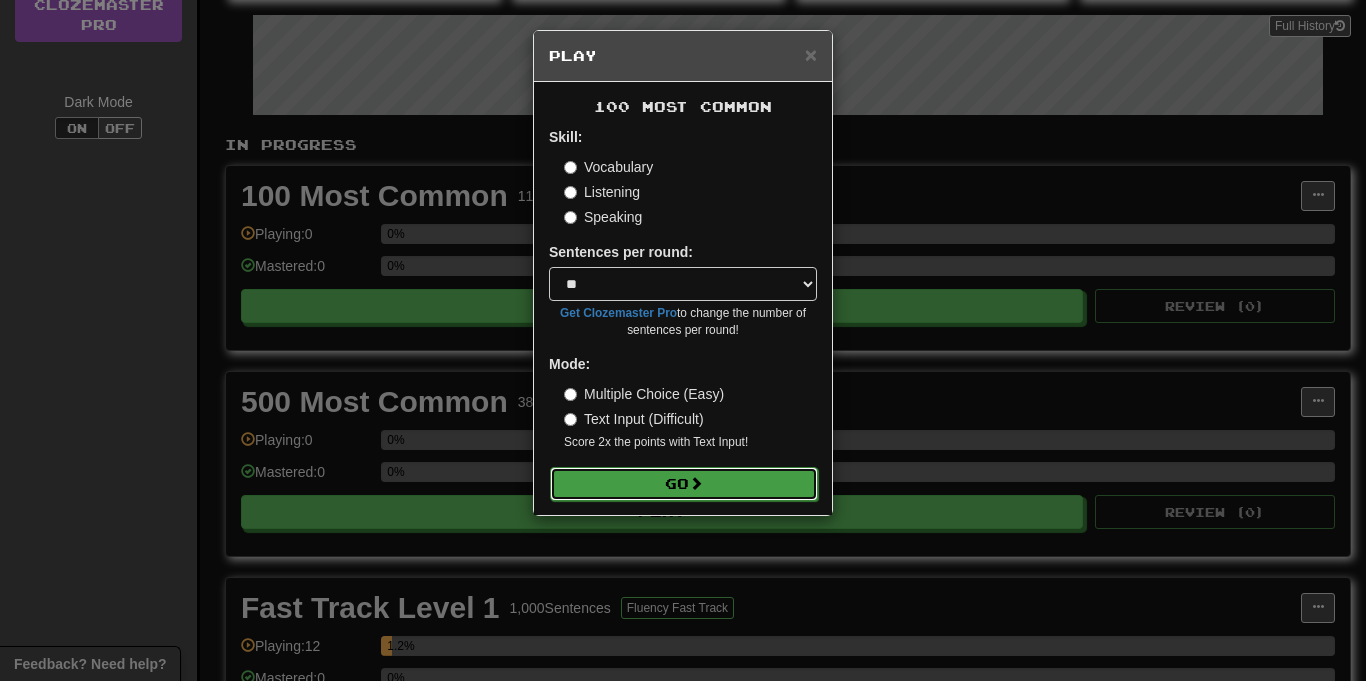 click on "Go" at bounding box center (684, 484) 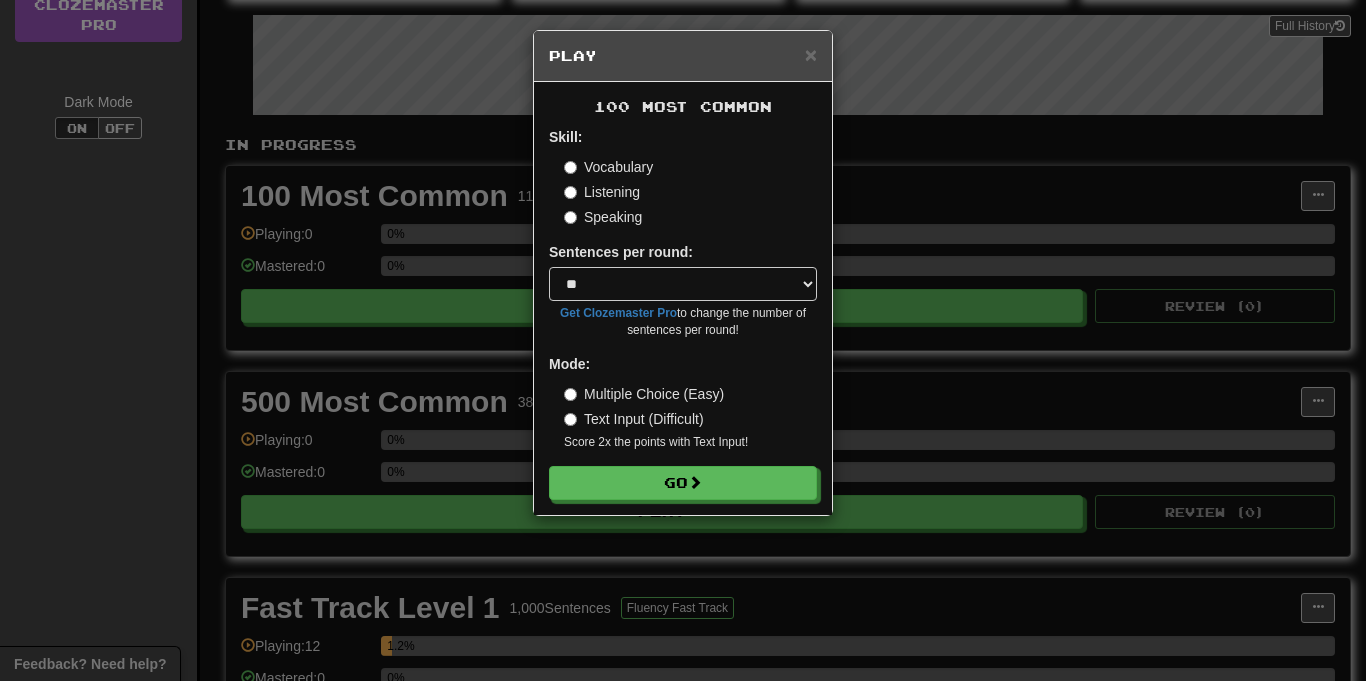 click on "× Play 100 Most Common Skill: Vocabulary Listening Speaking Sentences per round: * ** ** ** ** ** *** ******** Get Clozemaster Pro  to change the number of sentences per round! Mode: Multiple Choice (Easy) Text Input (Difficult) Score 2x the points with Text Input ! Go" at bounding box center [683, 340] 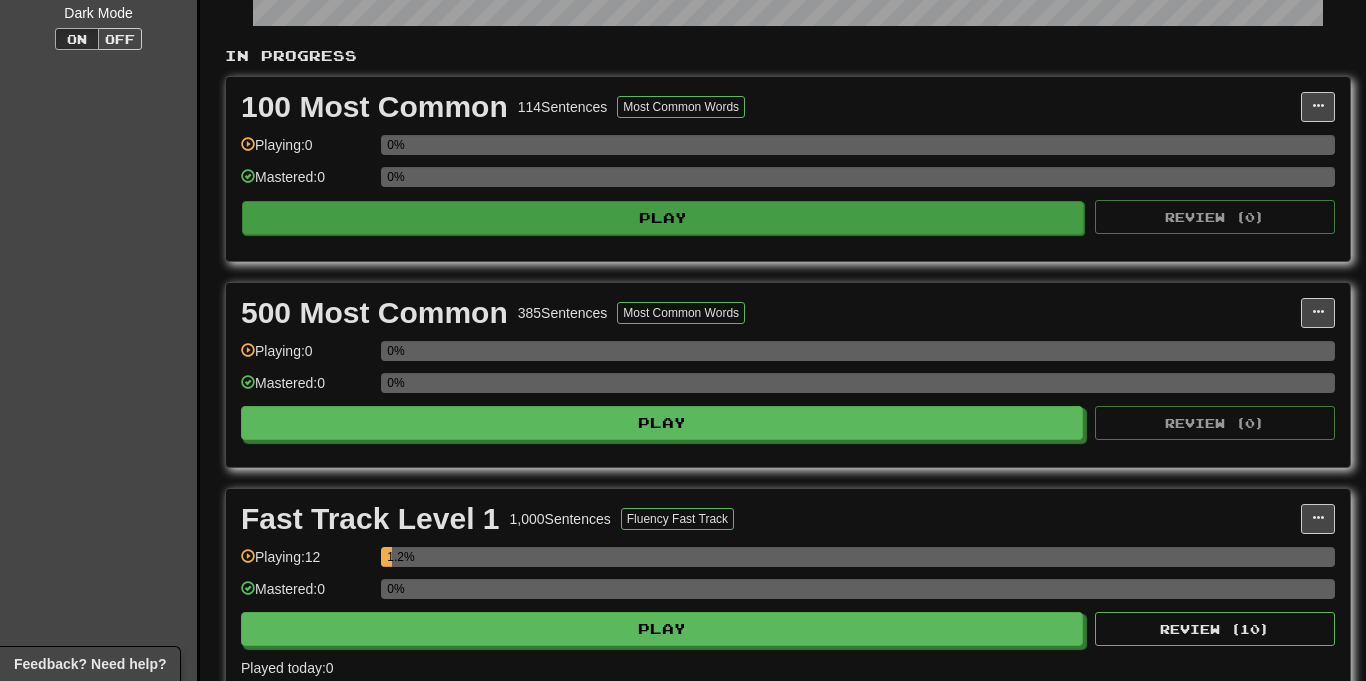 click on "100 Most Common 114  Sentences Most Common Words Manage Sentences Unpin from Dashboard  Playing:  0 0%  Mastered:  0 0% Play Review ( 0 )" at bounding box center [788, 169] 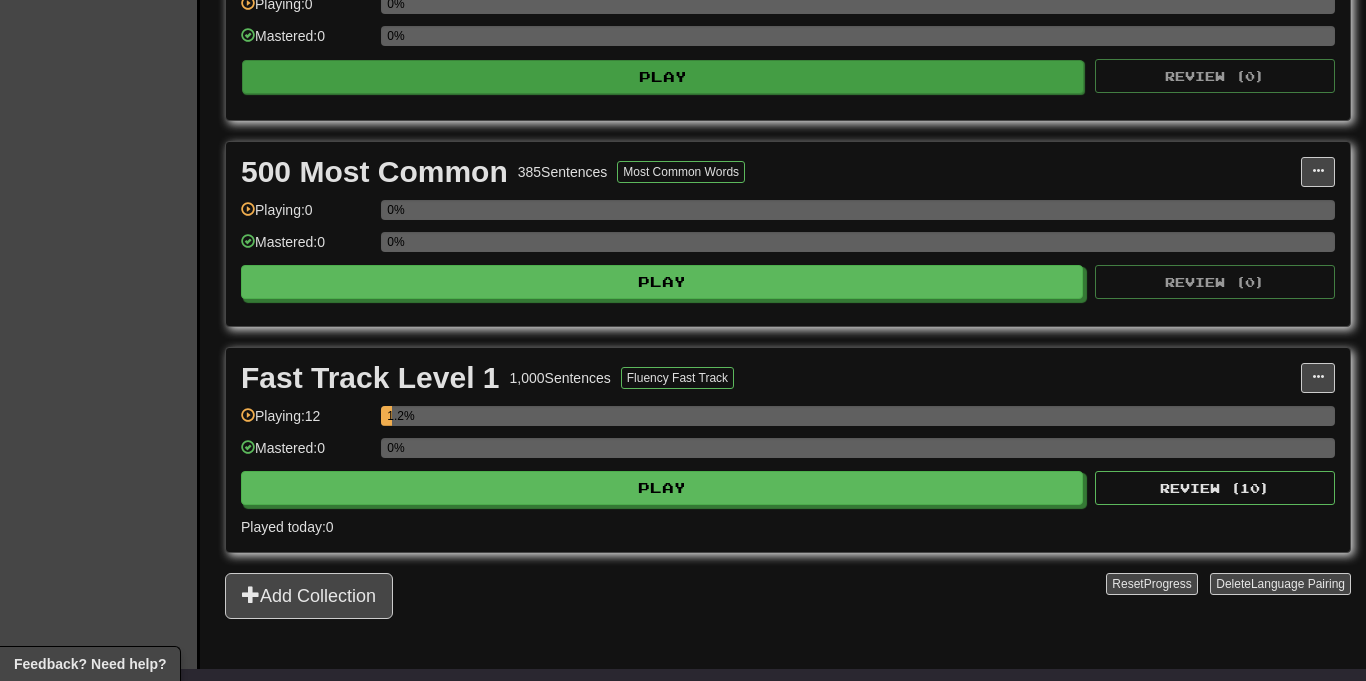 scroll, scrollTop: 531, scrollLeft: 0, axis: vertical 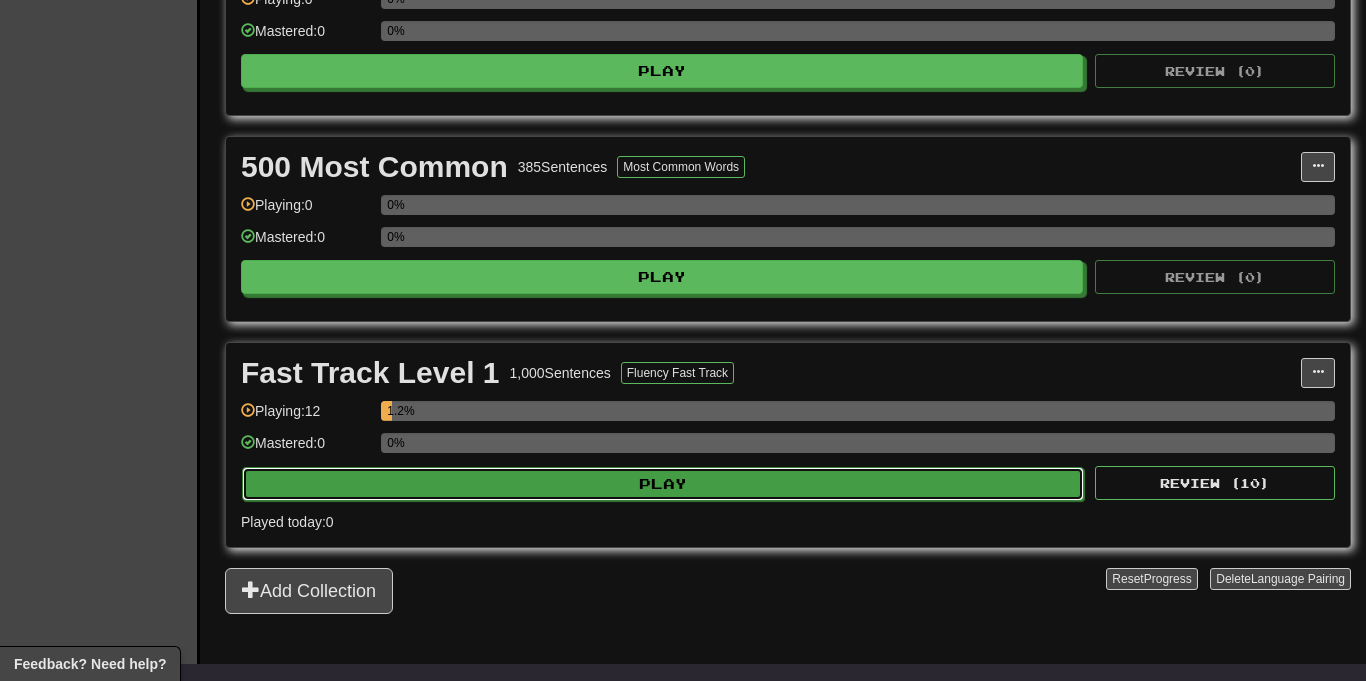 click on "Play" at bounding box center [663, 484] 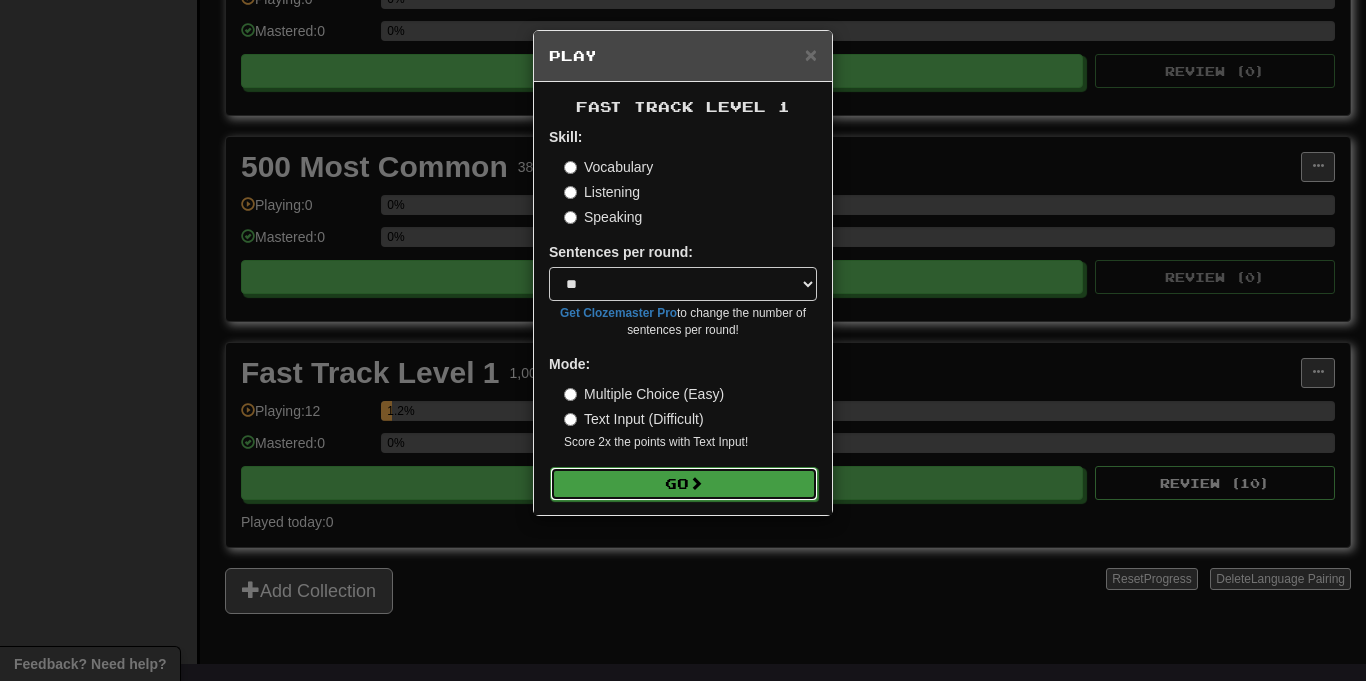 click at bounding box center [696, 483] 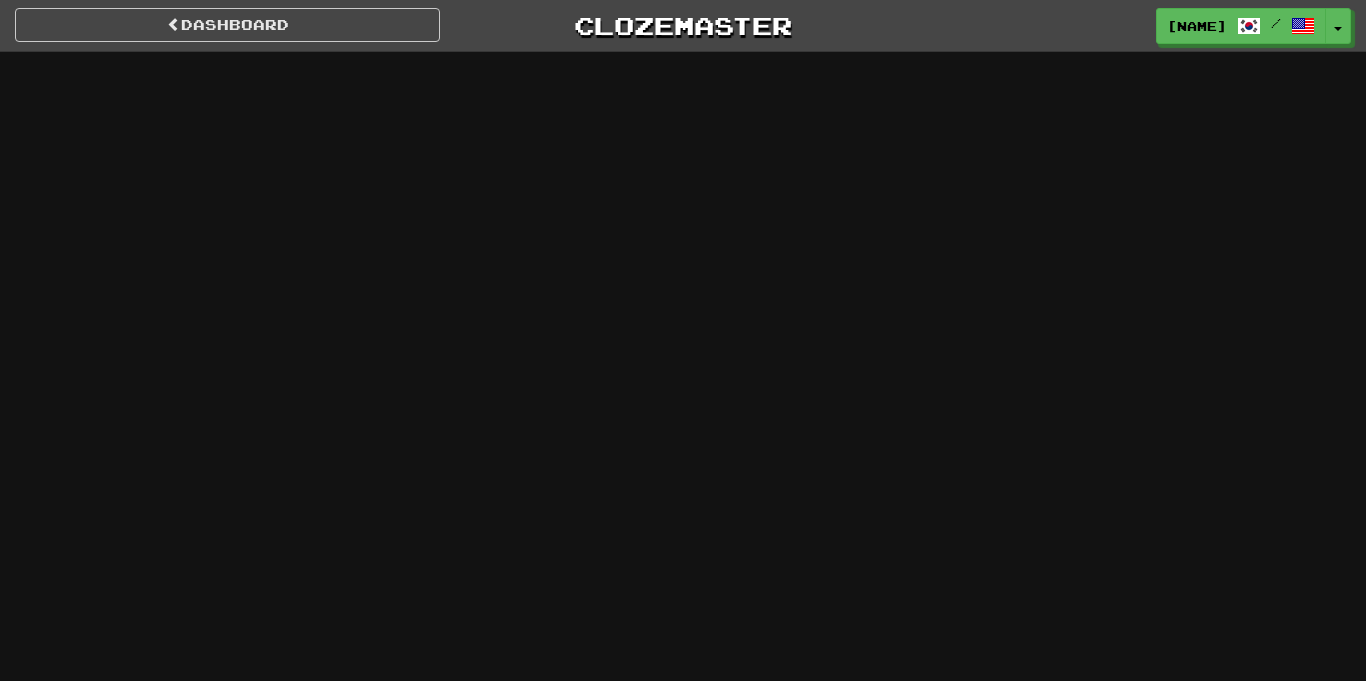 scroll, scrollTop: 0, scrollLeft: 0, axis: both 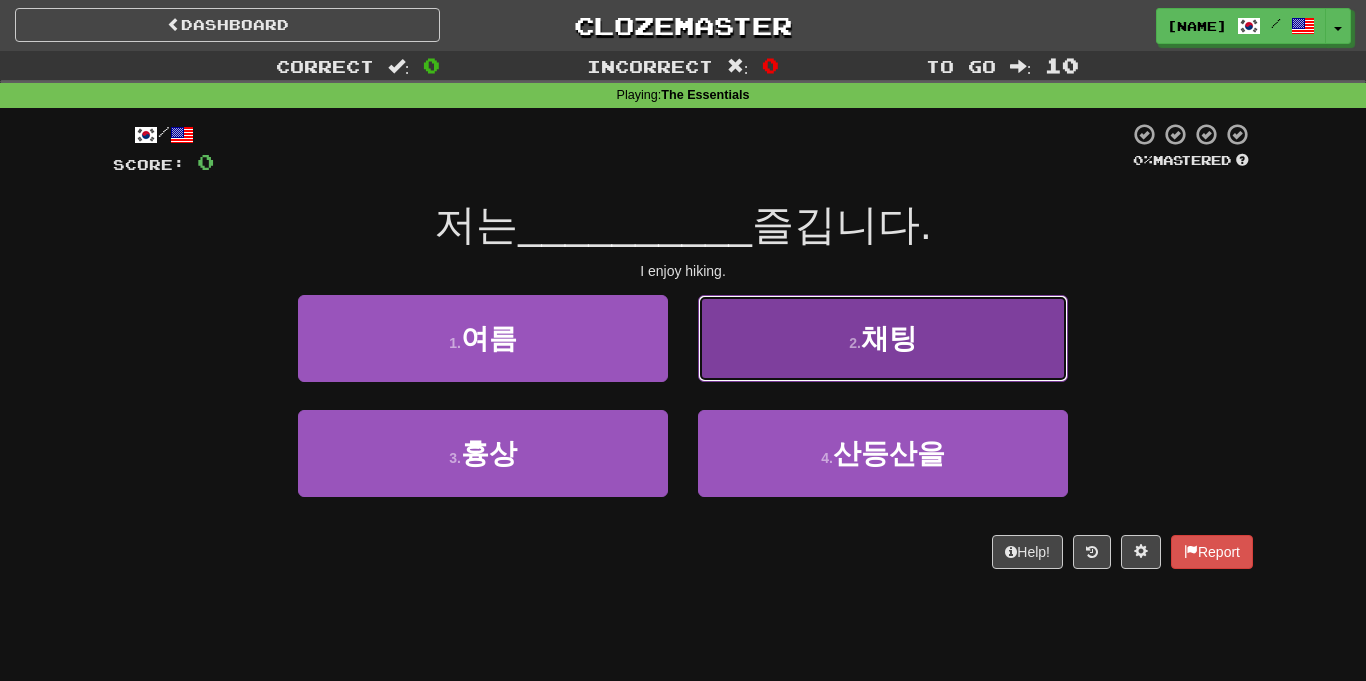click on "2 .  채팅" at bounding box center (883, 338) 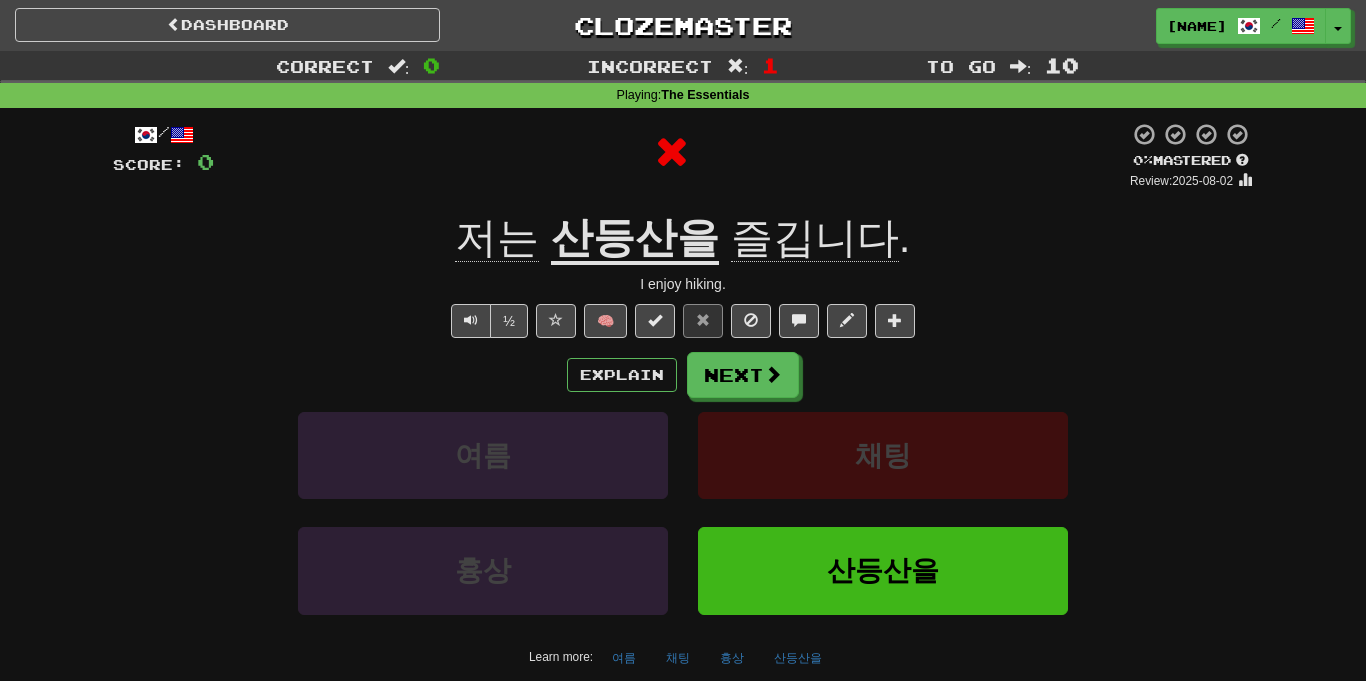 click on "산등산을" at bounding box center [635, 239] 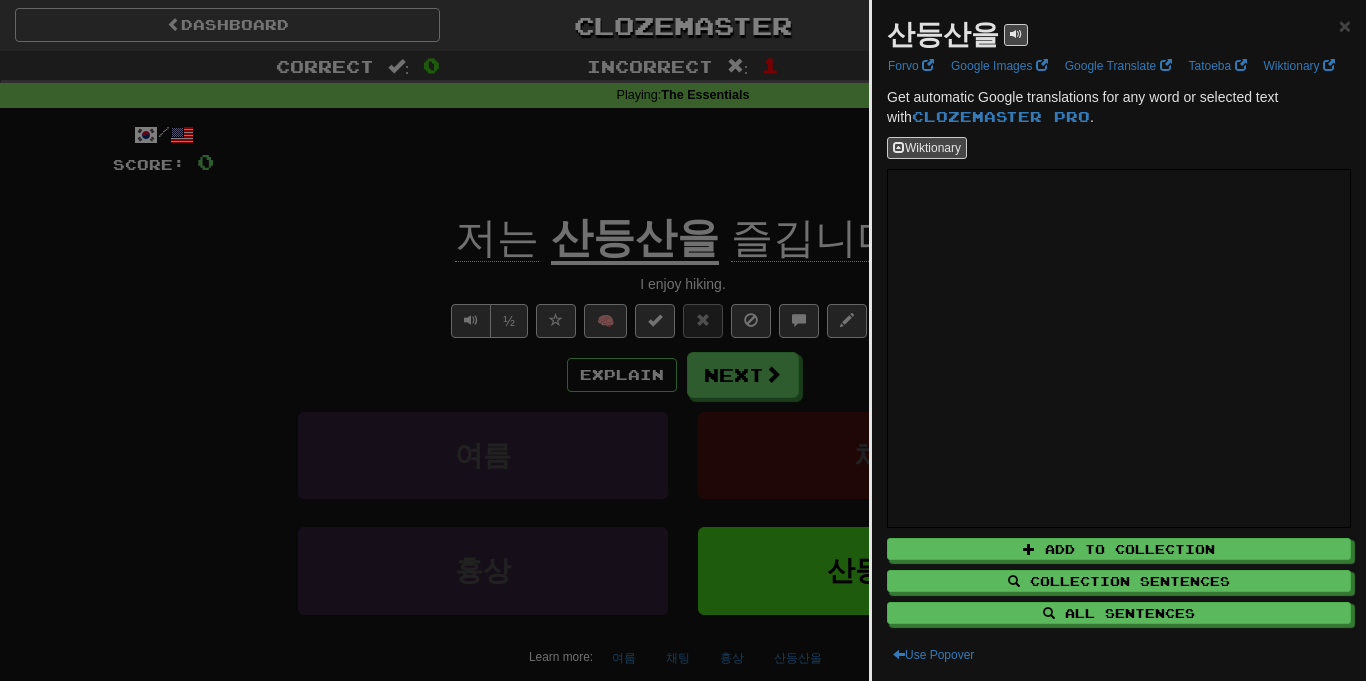 click at bounding box center (683, 340) 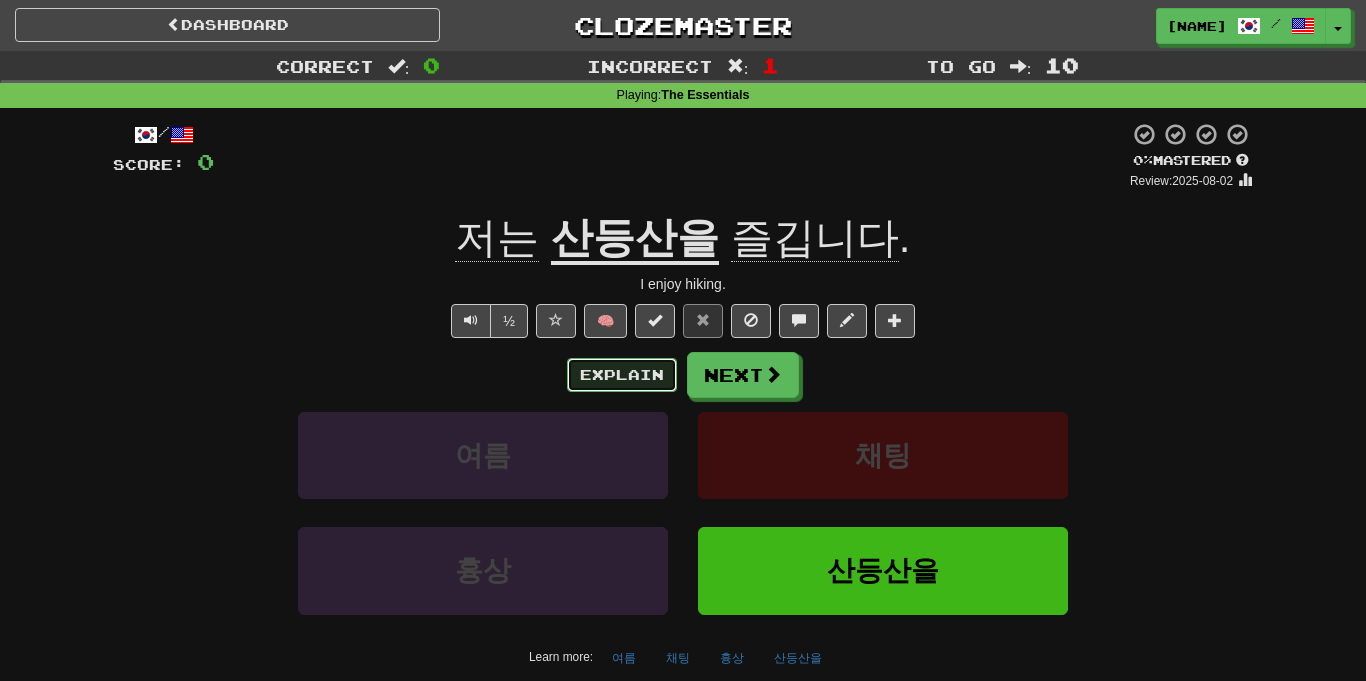 click on "Explain" at bounding box center [622, 375] 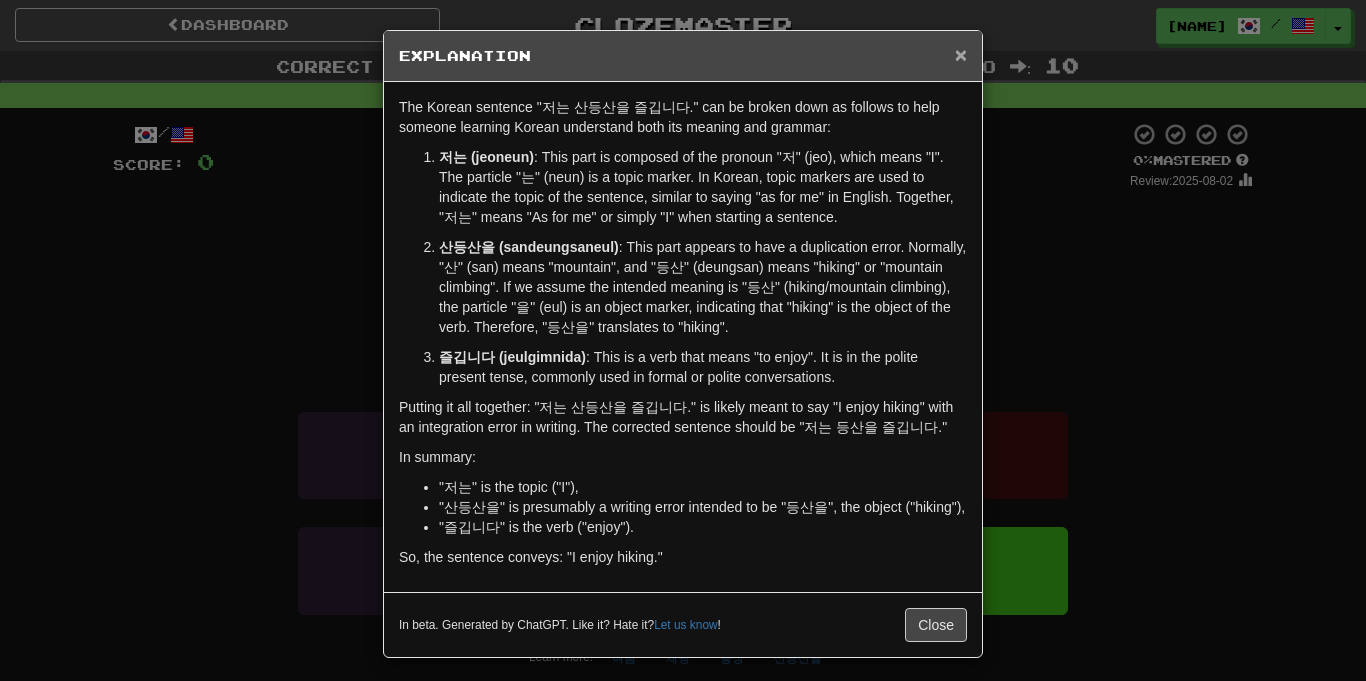 click on "×" at bounding box center (961, 54) 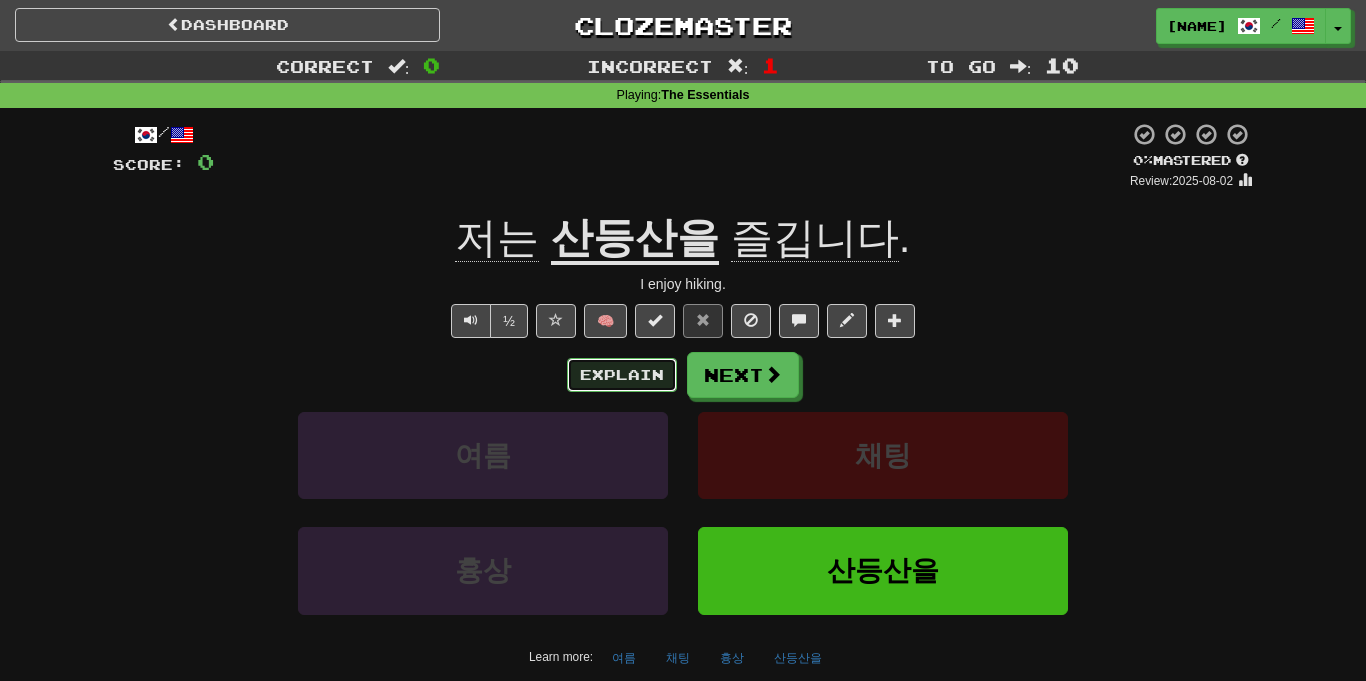 click on "Explain" at bounding box center [622, 375] 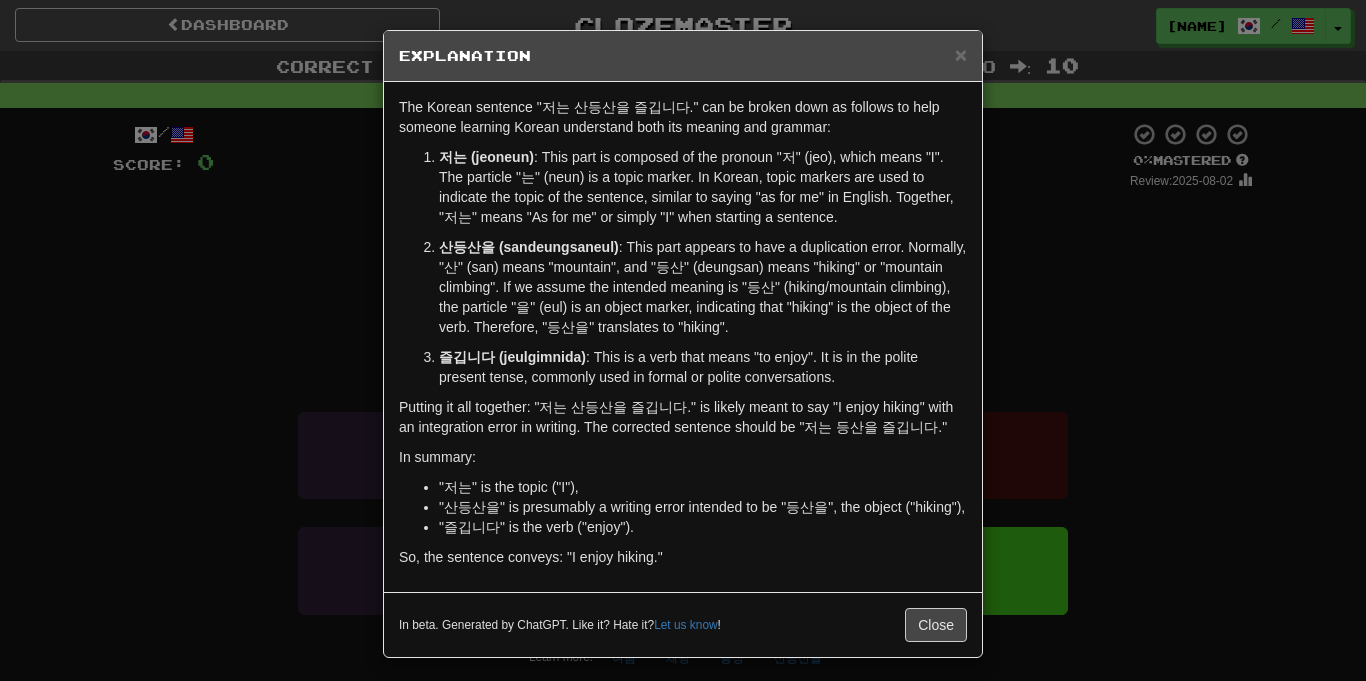 scroll, scrollTop: 27, scrollLeft: 0, axis: vertical 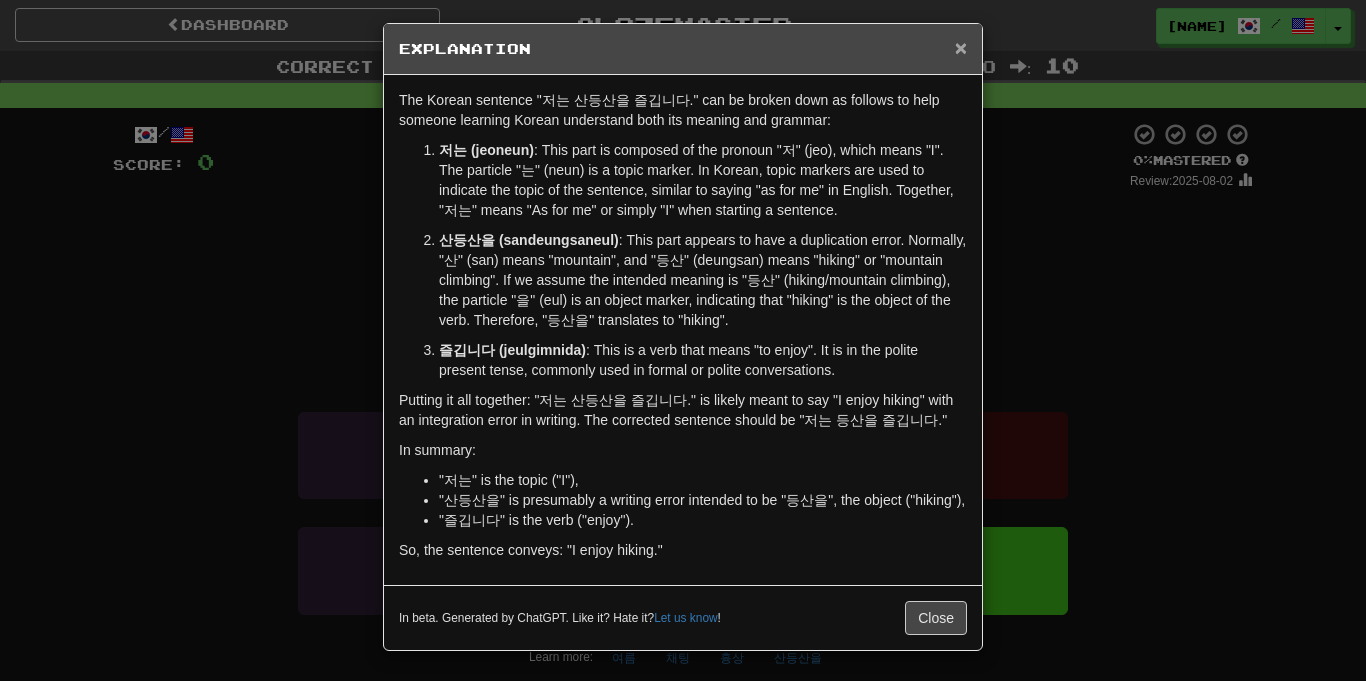 click on "×" at bounding box center [961, 47] 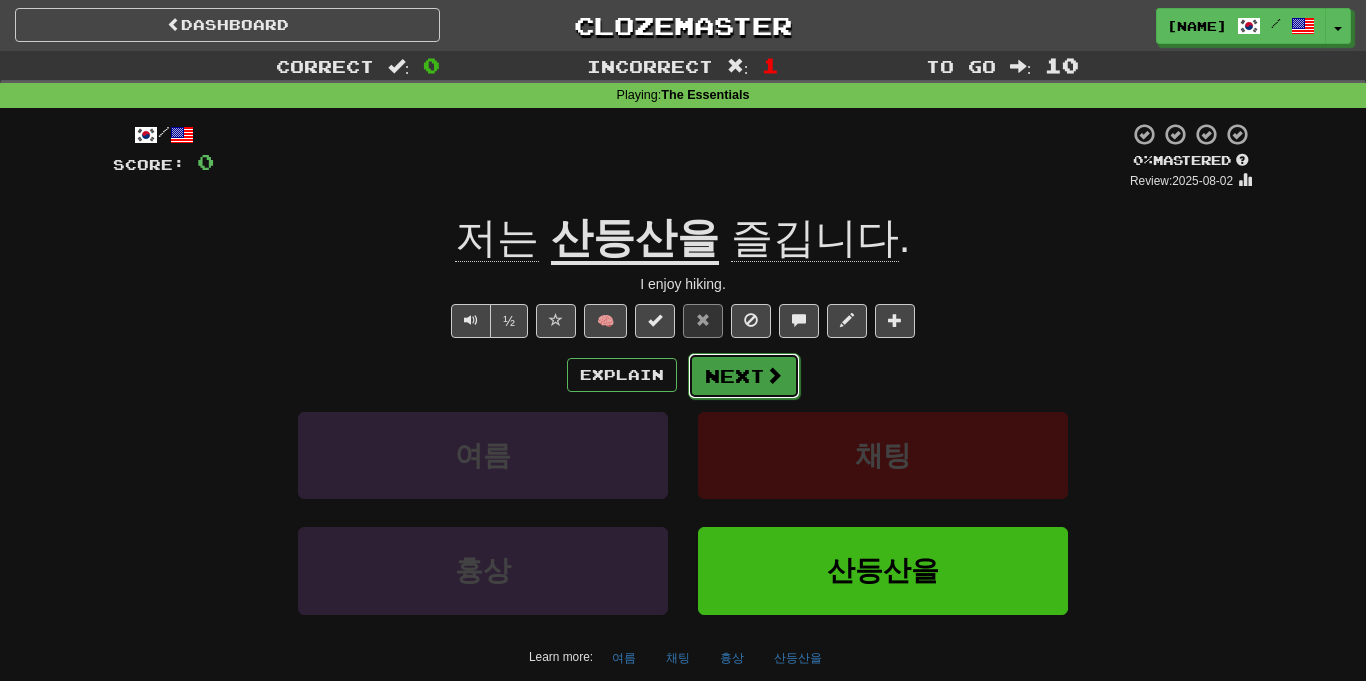 click on "Next" at bounding box center [744, 376] 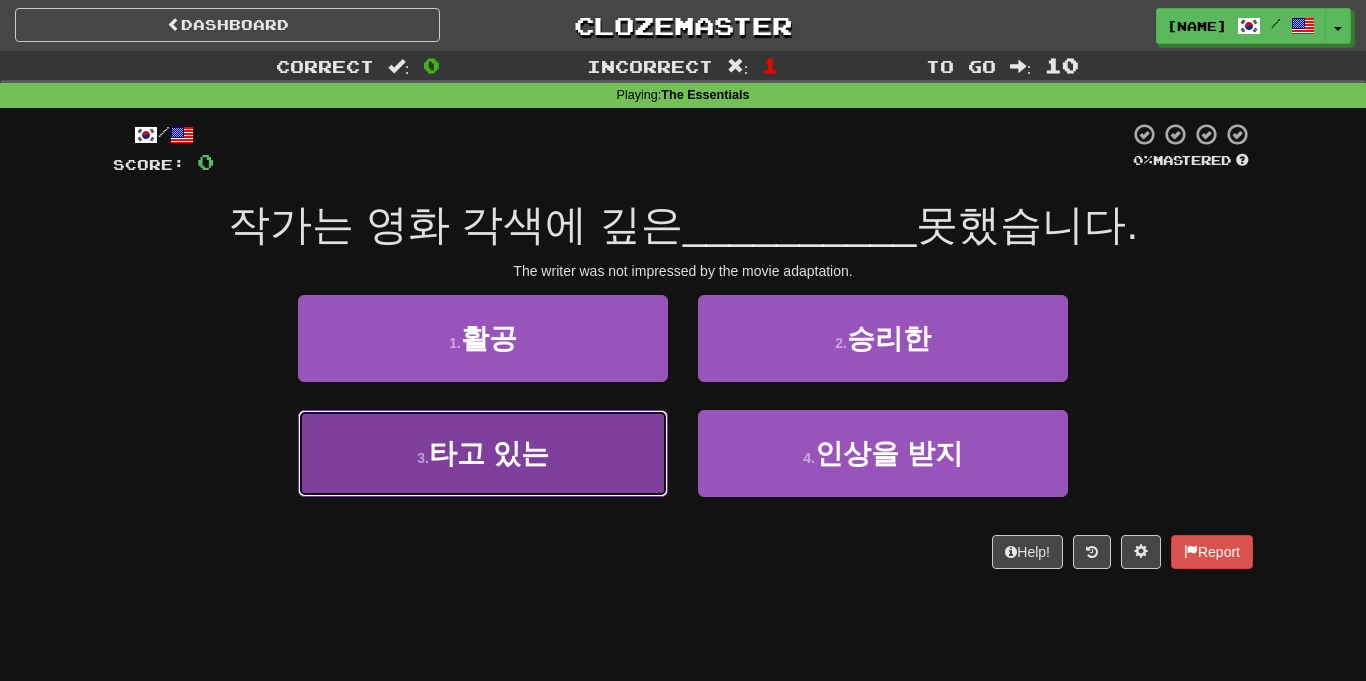 click on "3 .  타고 있는" at bounding box center [483, 453] 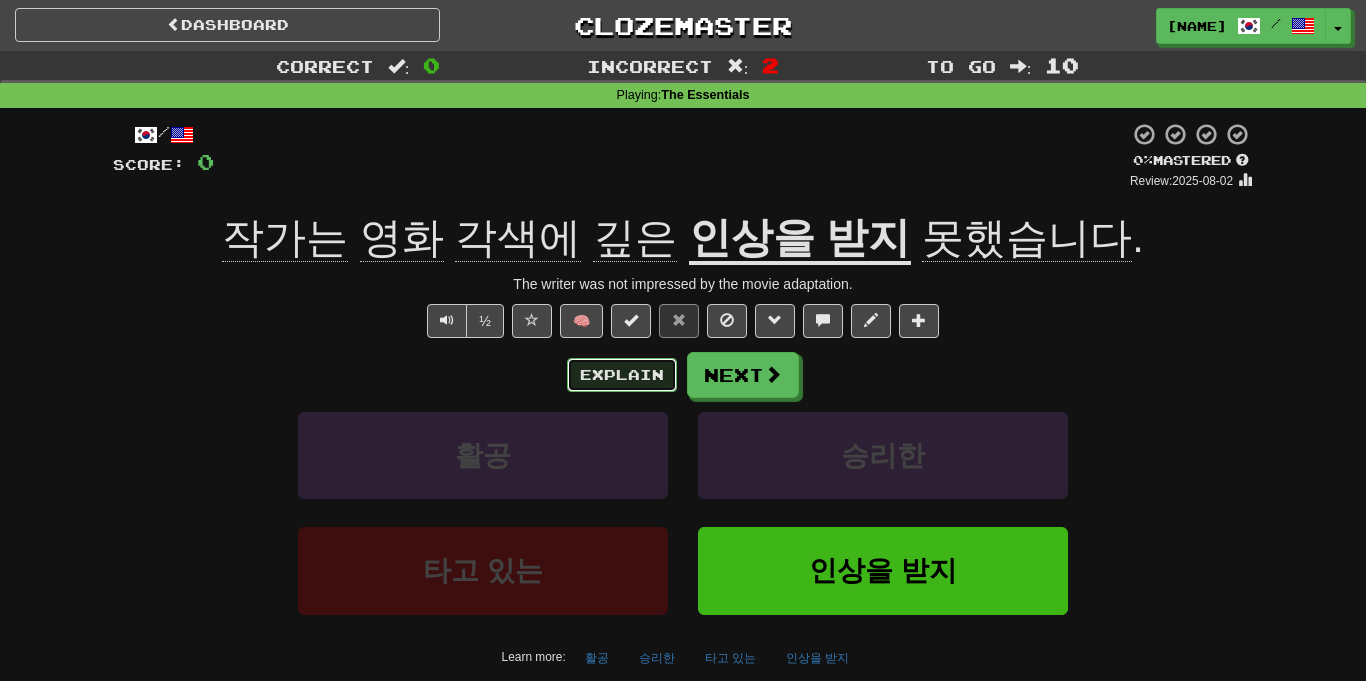 click on "Explain" at bounding box center (622, 375) 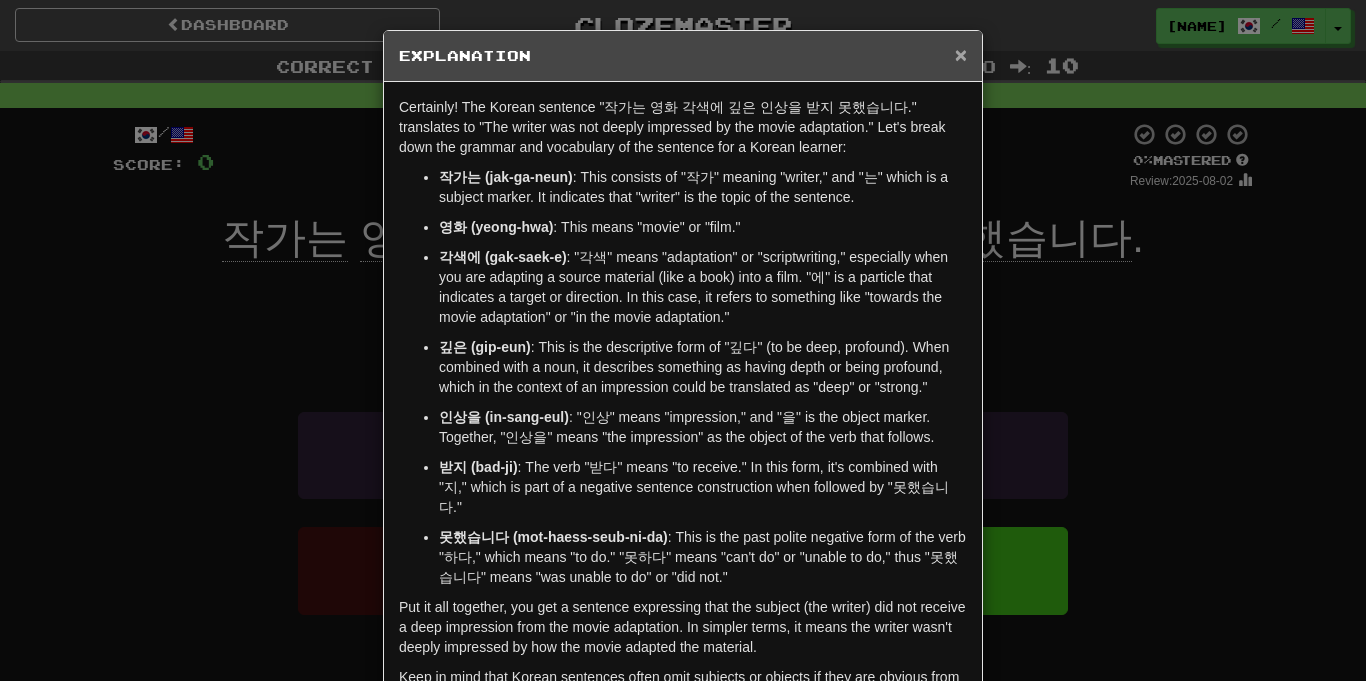 click on "×" at bounding box center (961, 54) 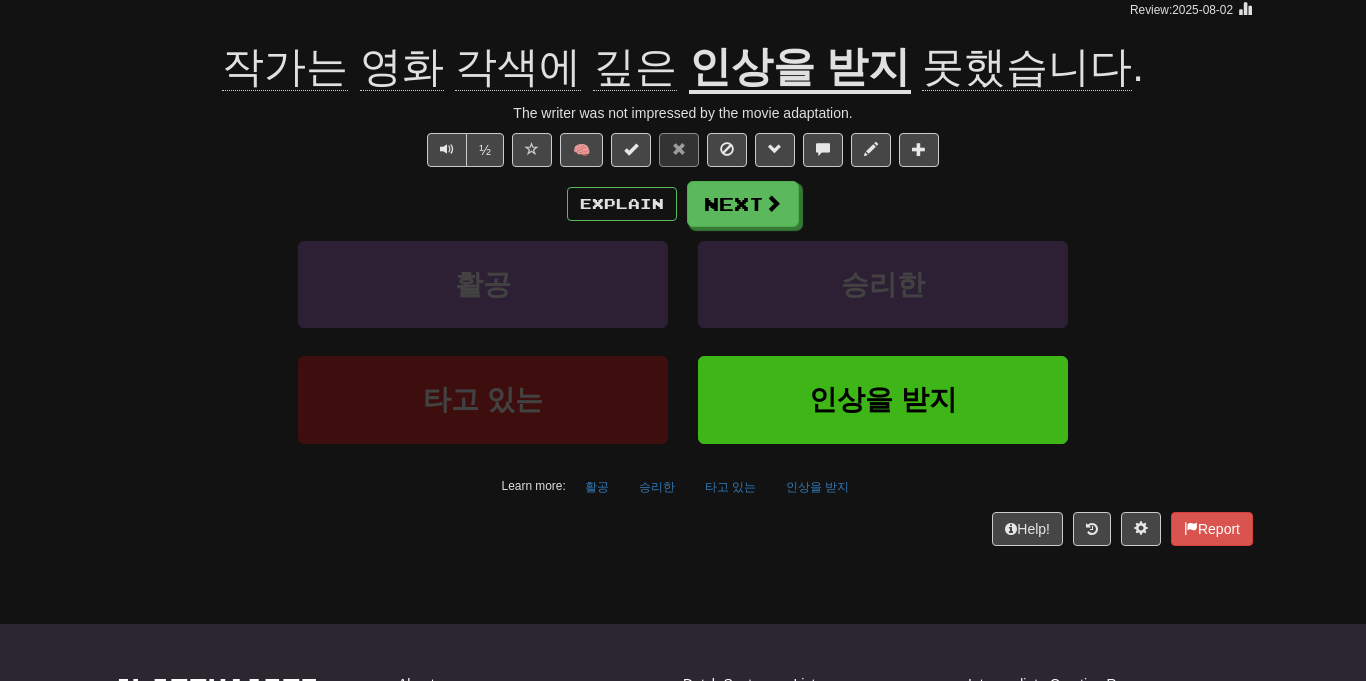 scroll, scrollTop: 187, scrollLeft: 0, axis: vertical 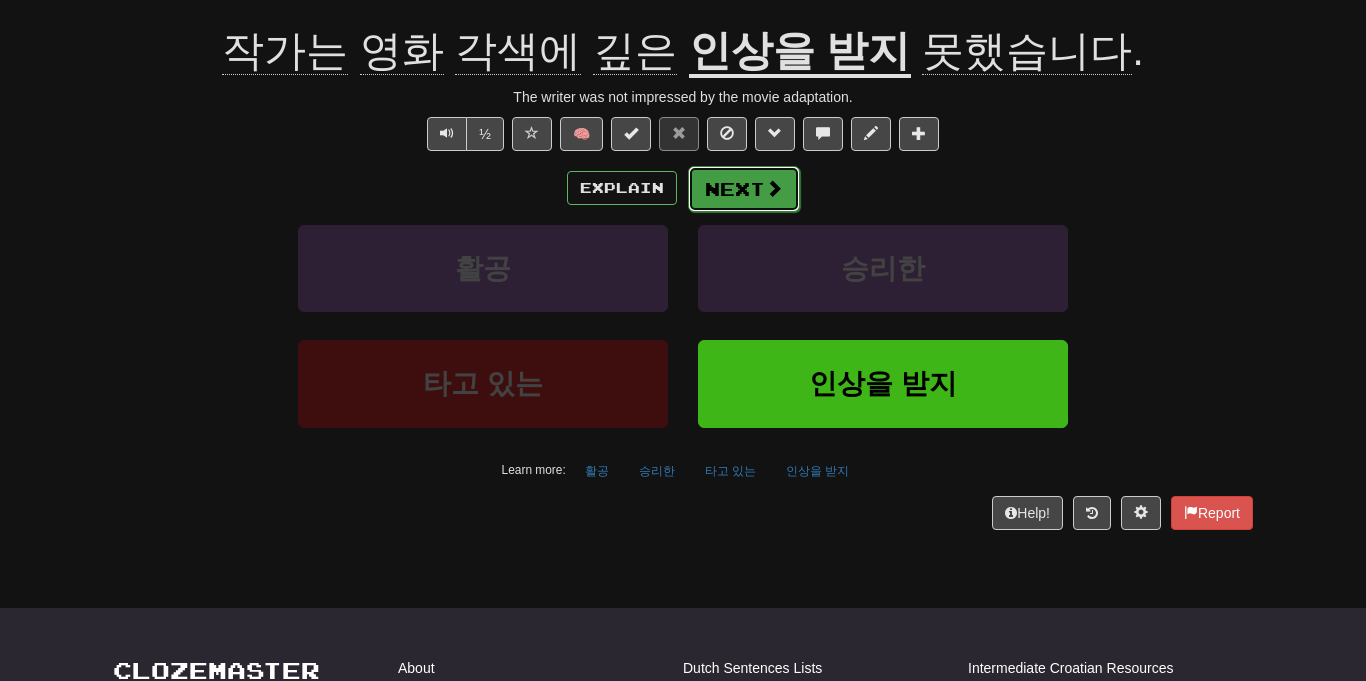 click on "Next" at bounding box center [744, 189] 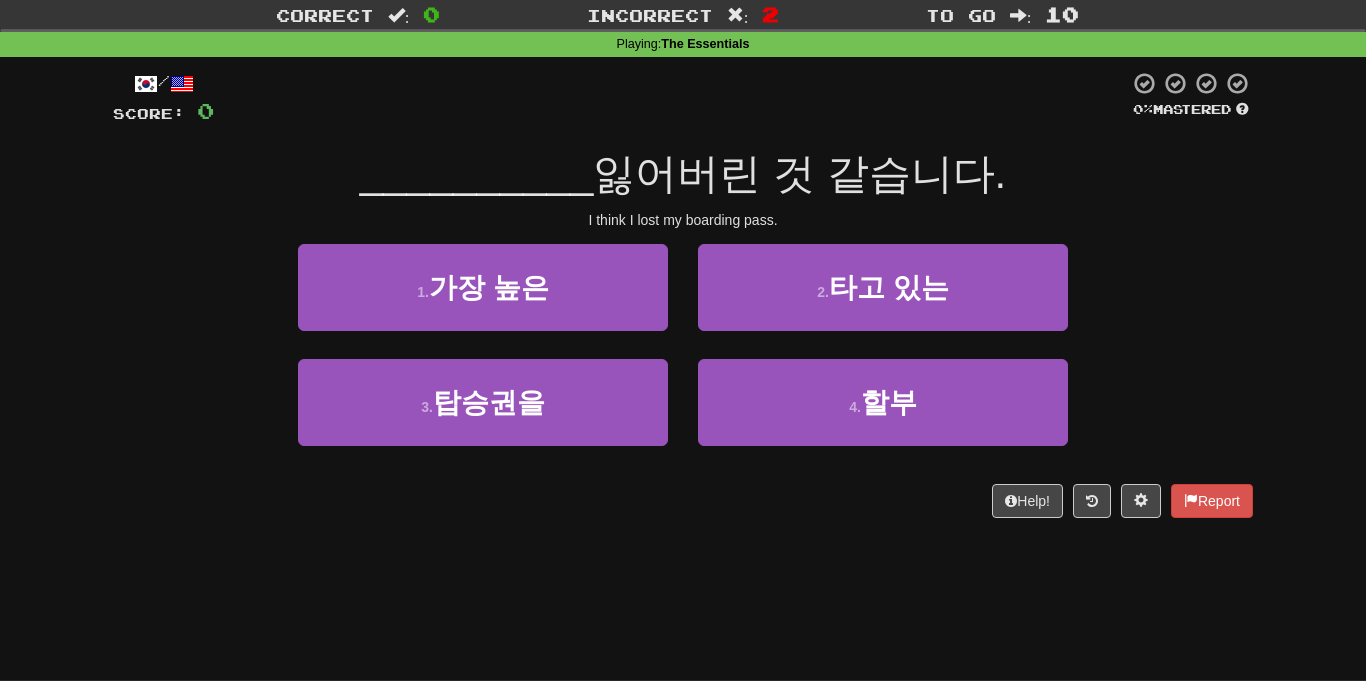 scroll, scrollTop: 50, scrollLeft: 0, axis: vertical 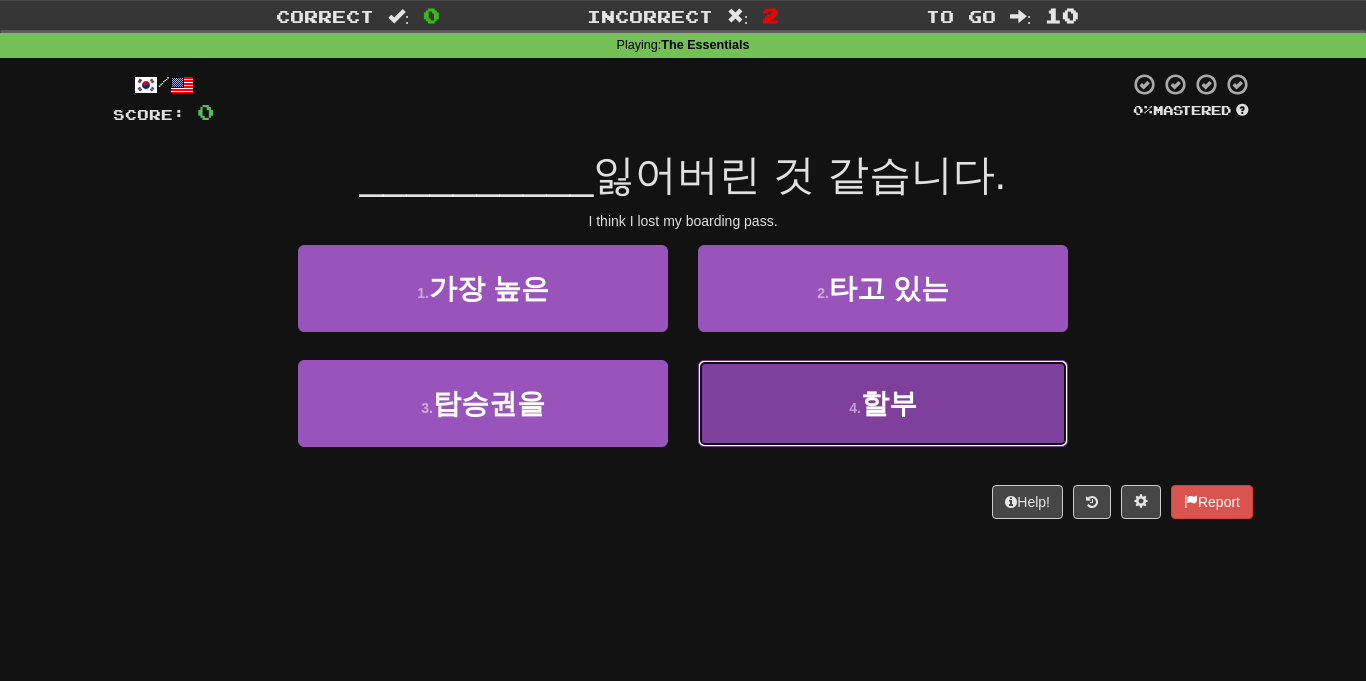 click on "4 .  할부" at bounding box center (883, 403) 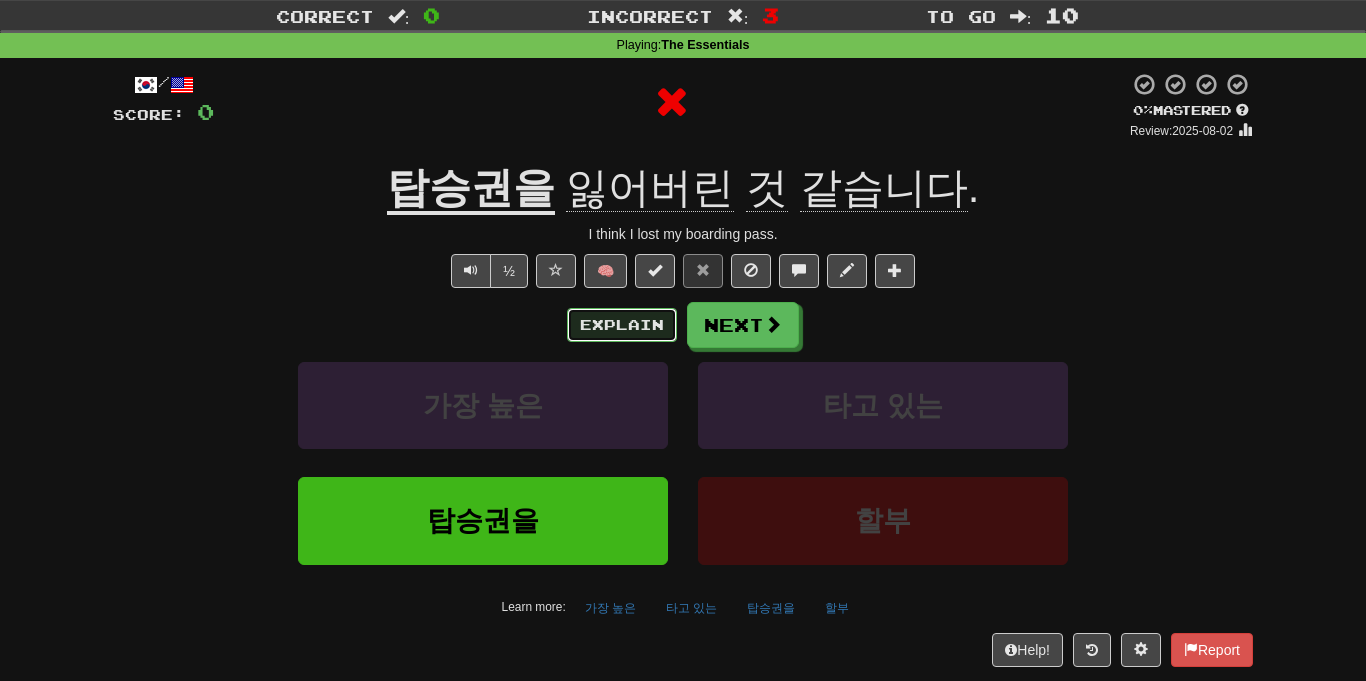 click on "Explain" at bounding box center [622, 325] 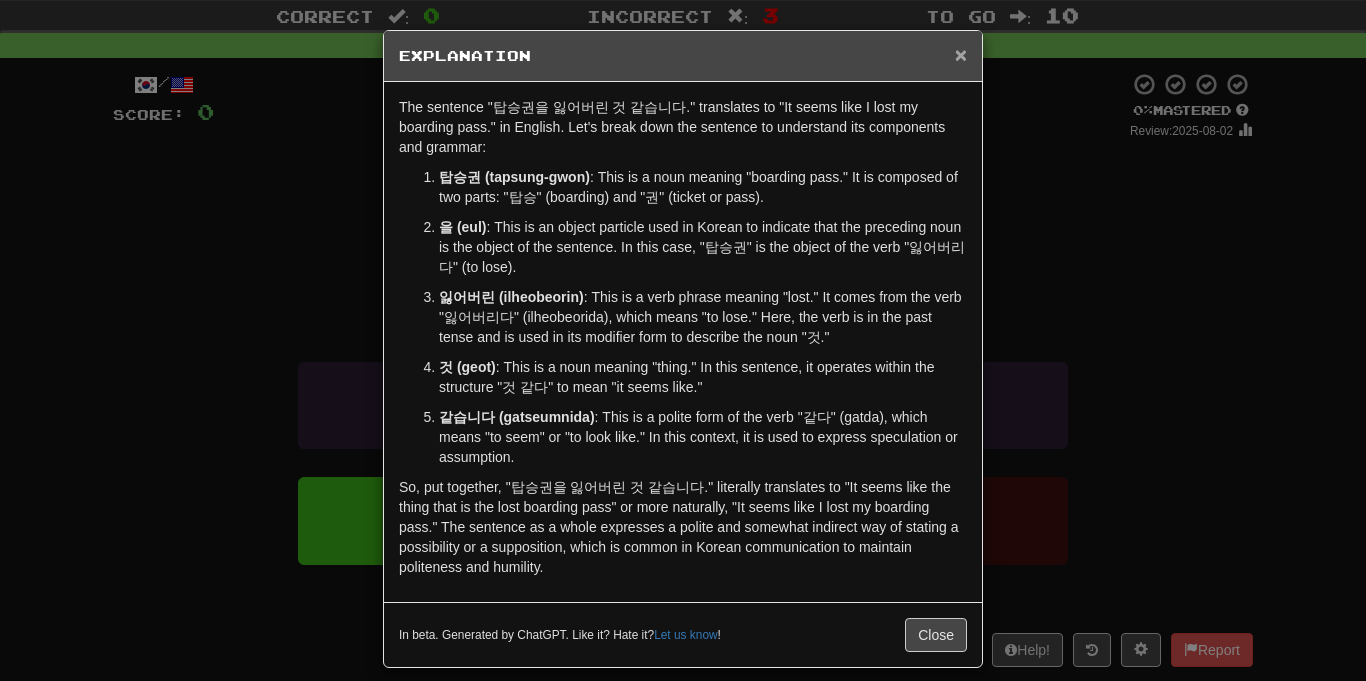 click on "×" at bounding box center [961, 54] 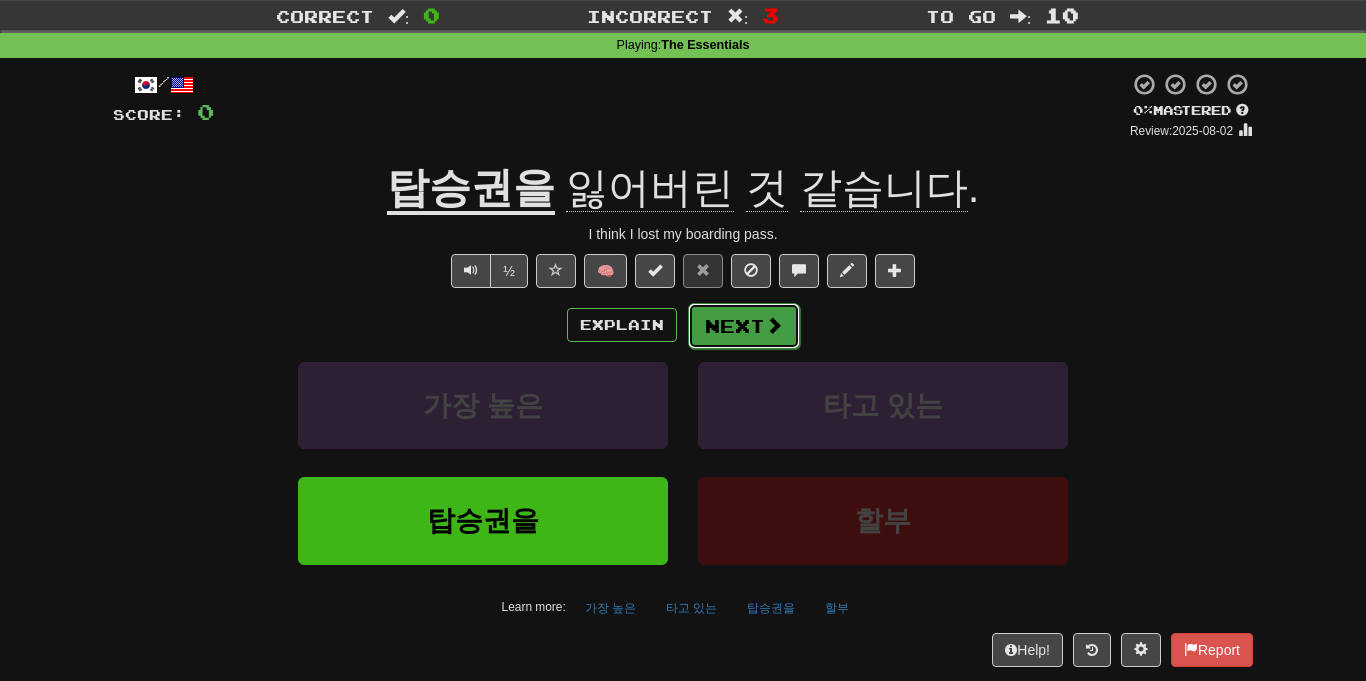 click on "Next" at bounding box center [744, 326] 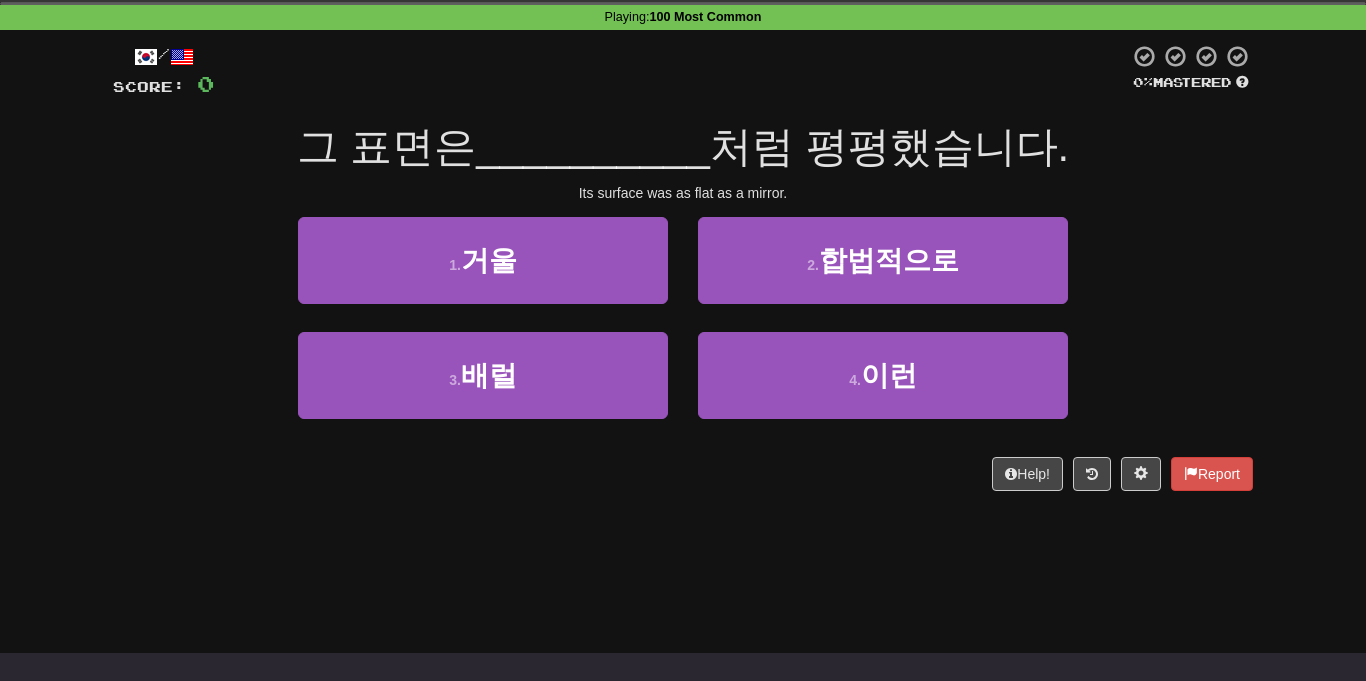 scroll, scrollTop: 0, scrollLeft: 0, axis: both 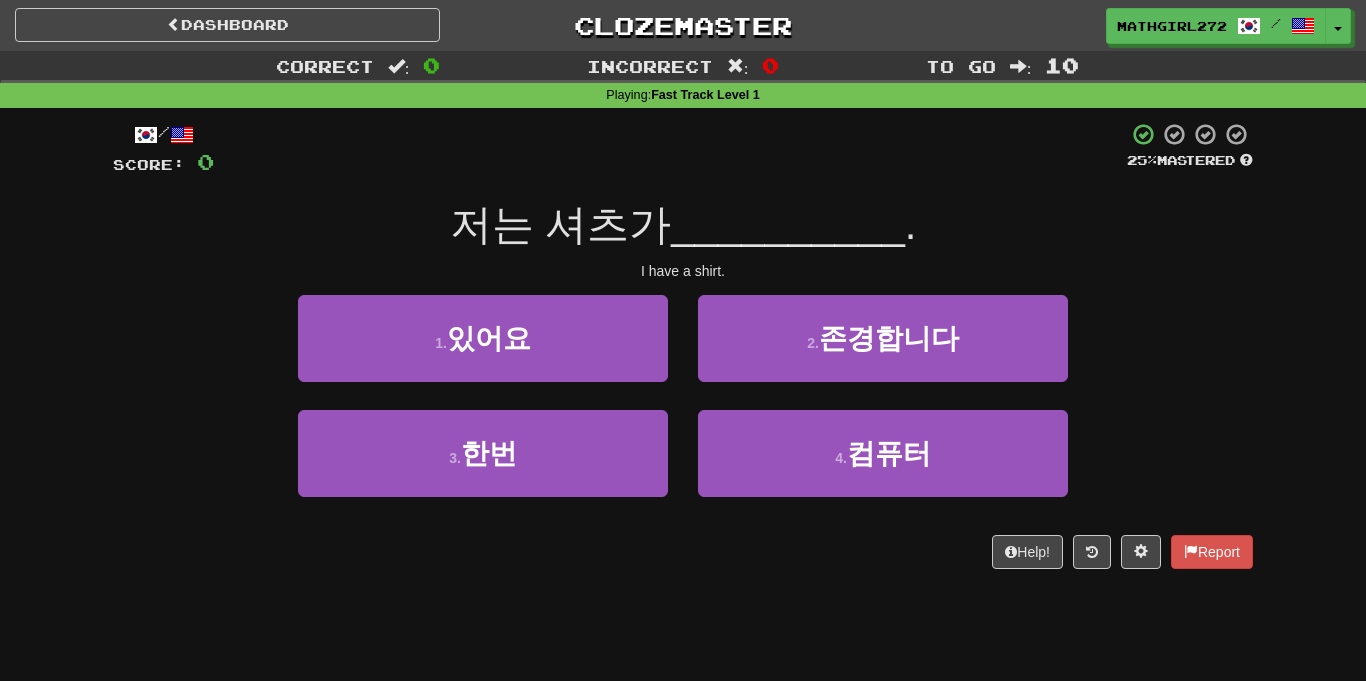 click on "저는 셔츠가" at bounding box center (561, 224) 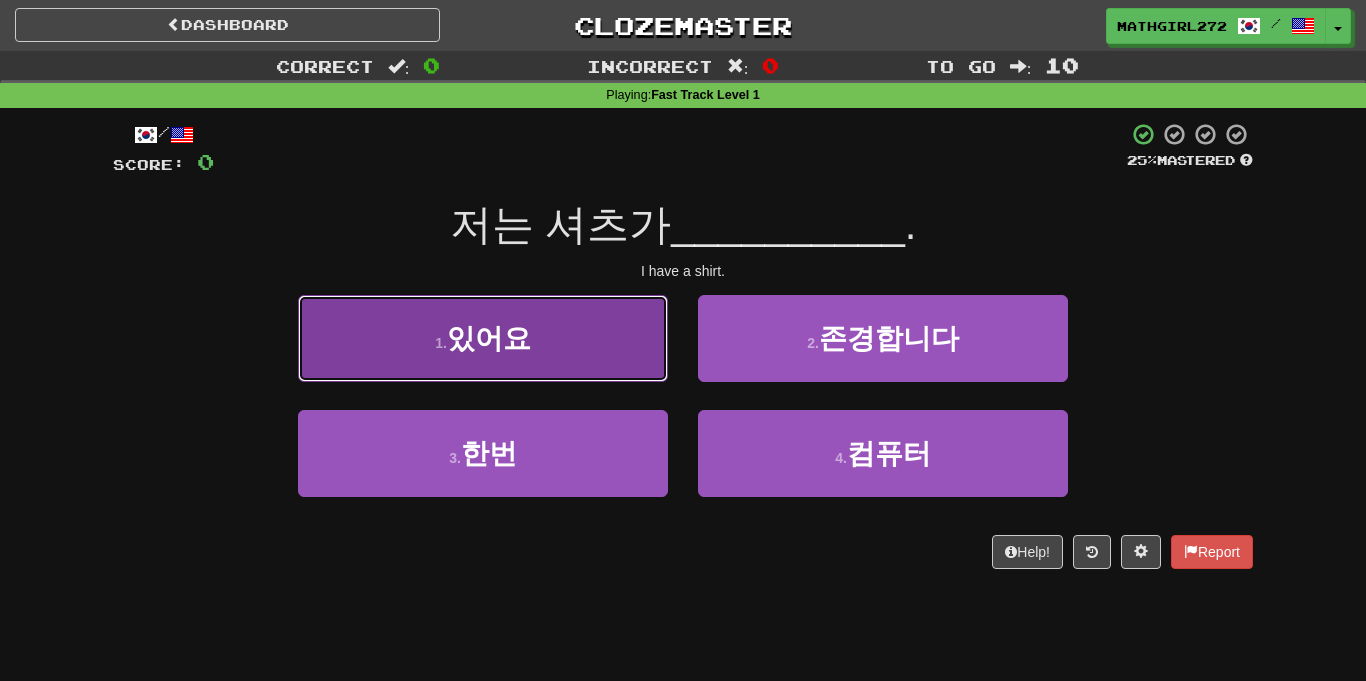 click on "1 .  있어요" at bounding box center [483, 338] 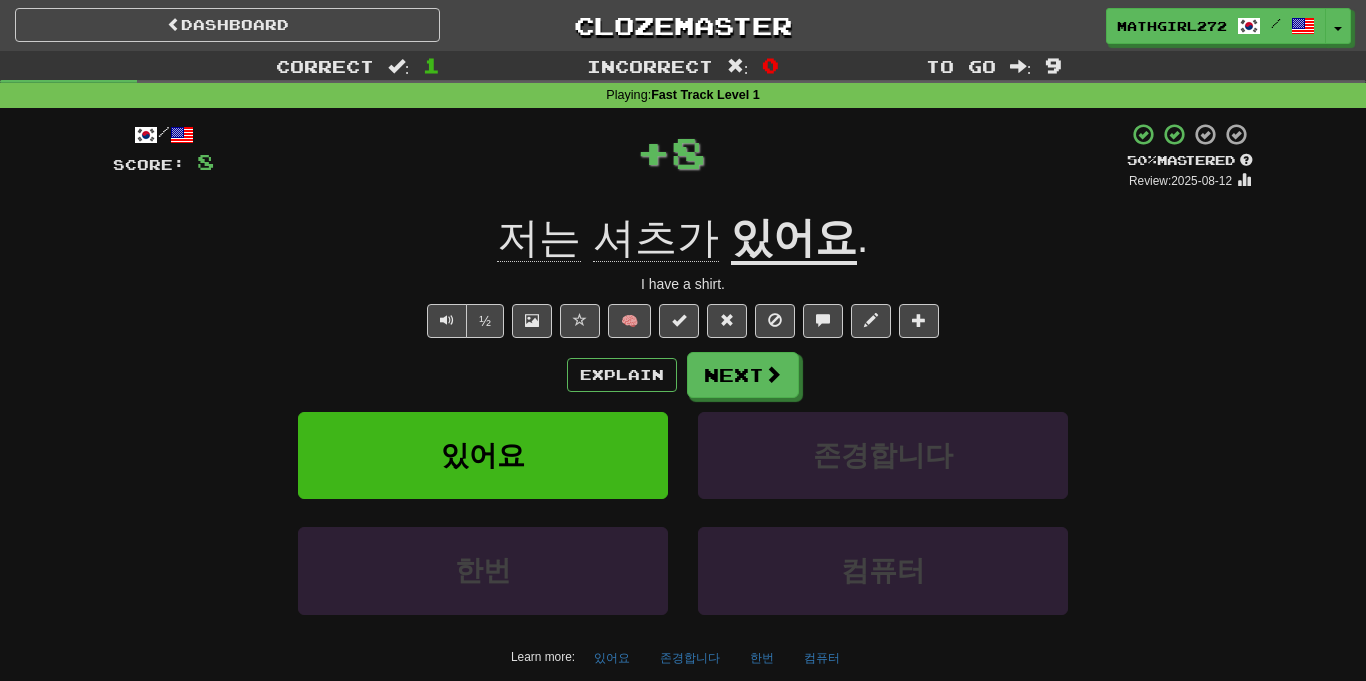 click on "셔츠가" 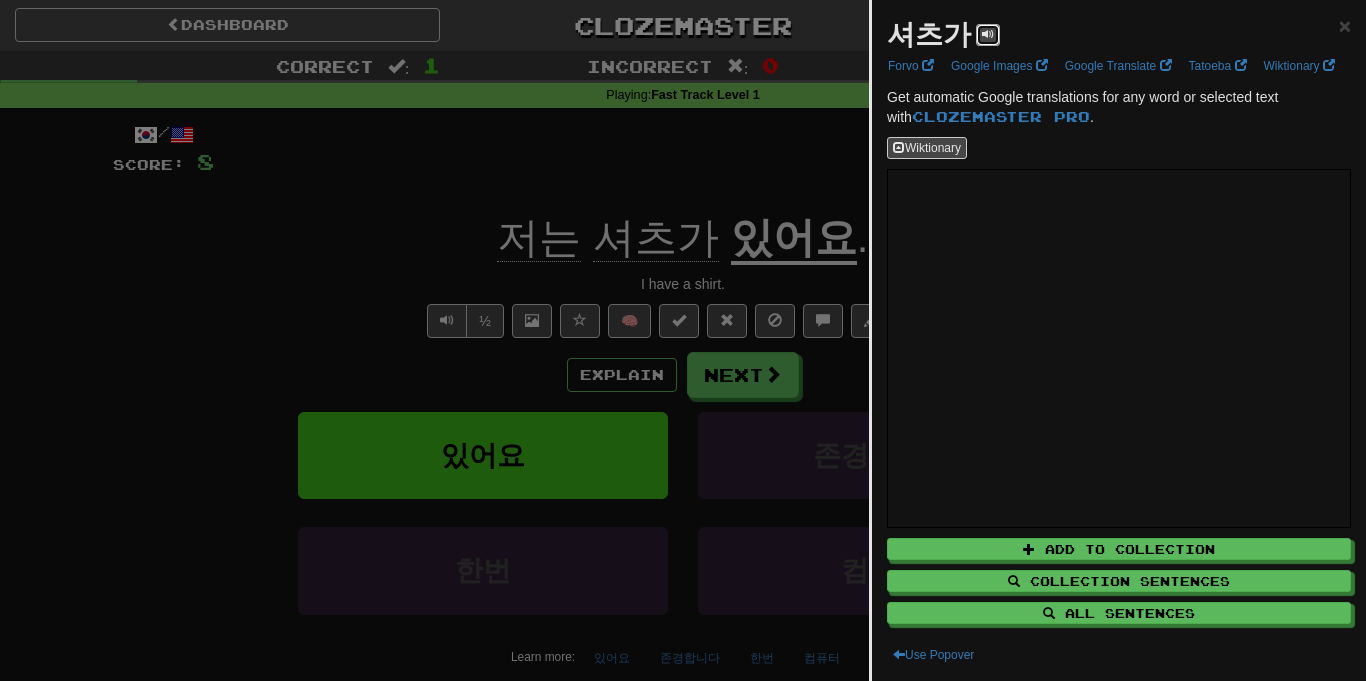 click at bounding box center [988, 34] 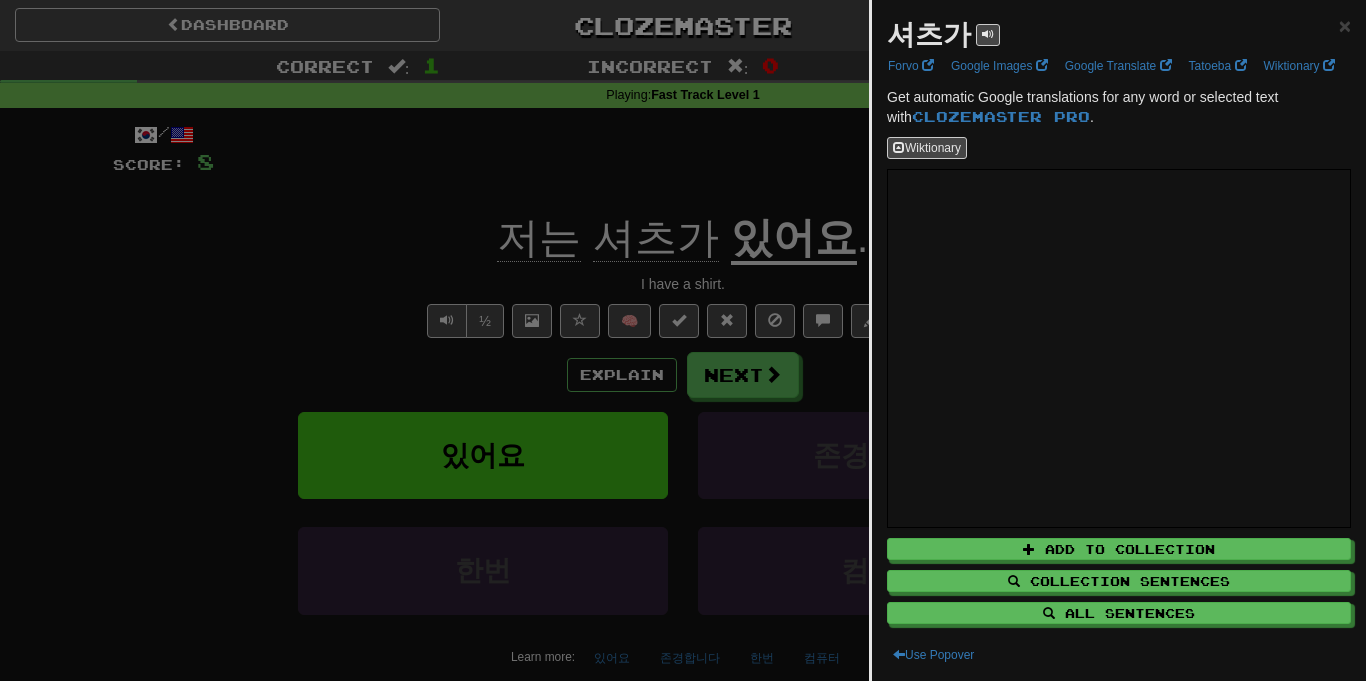 click at bounding box center (683, 340) 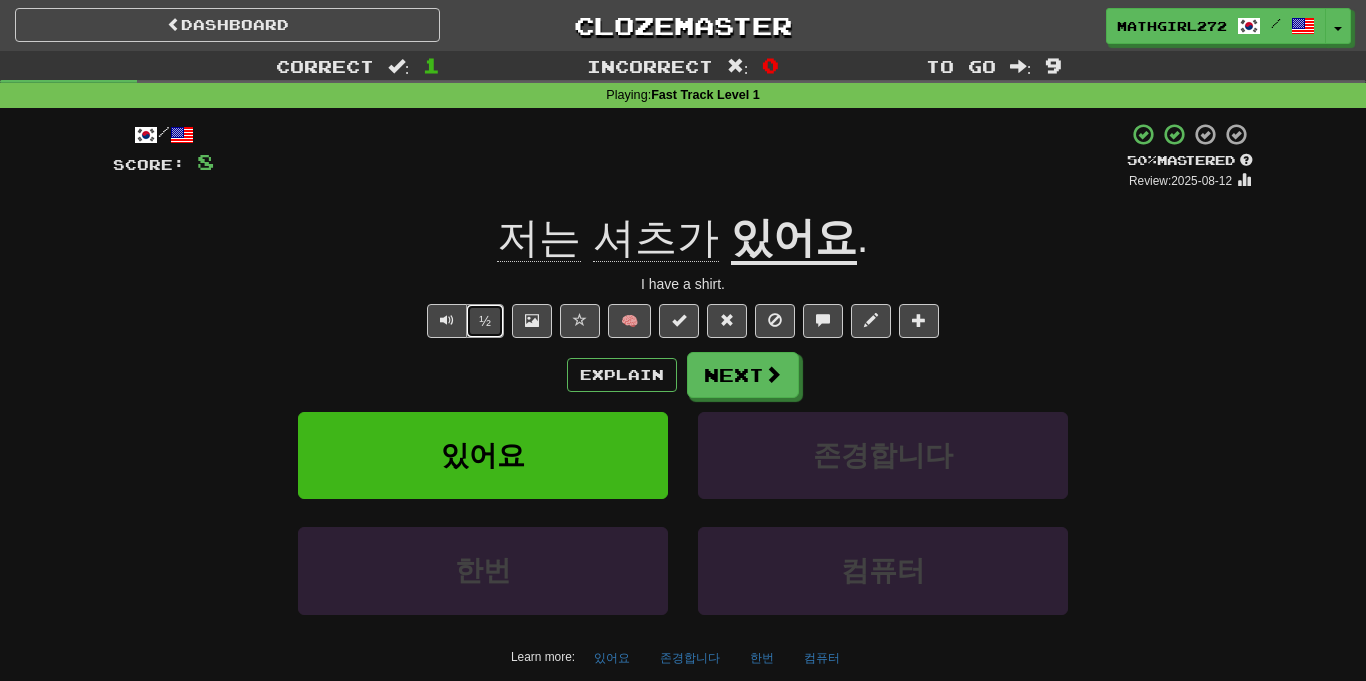 click on "½" at bounding box center (485, 321) 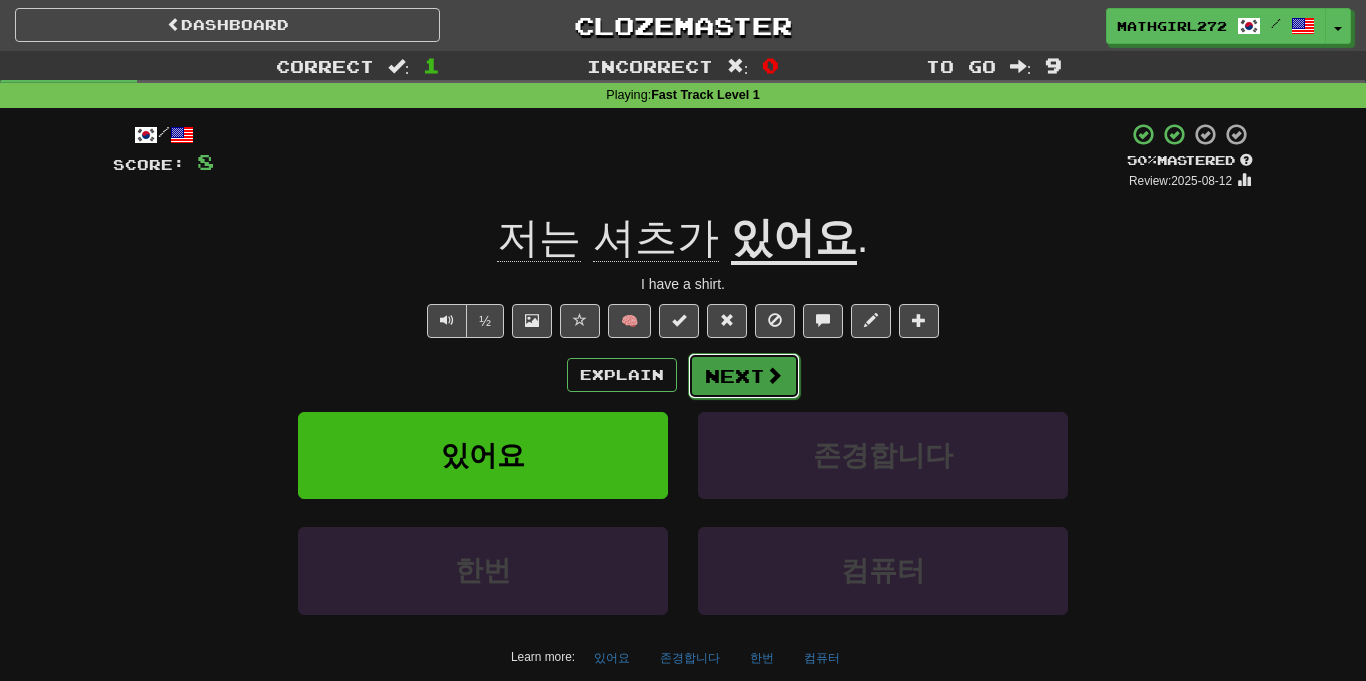 click on "Next" at bounding box center [744, 376] 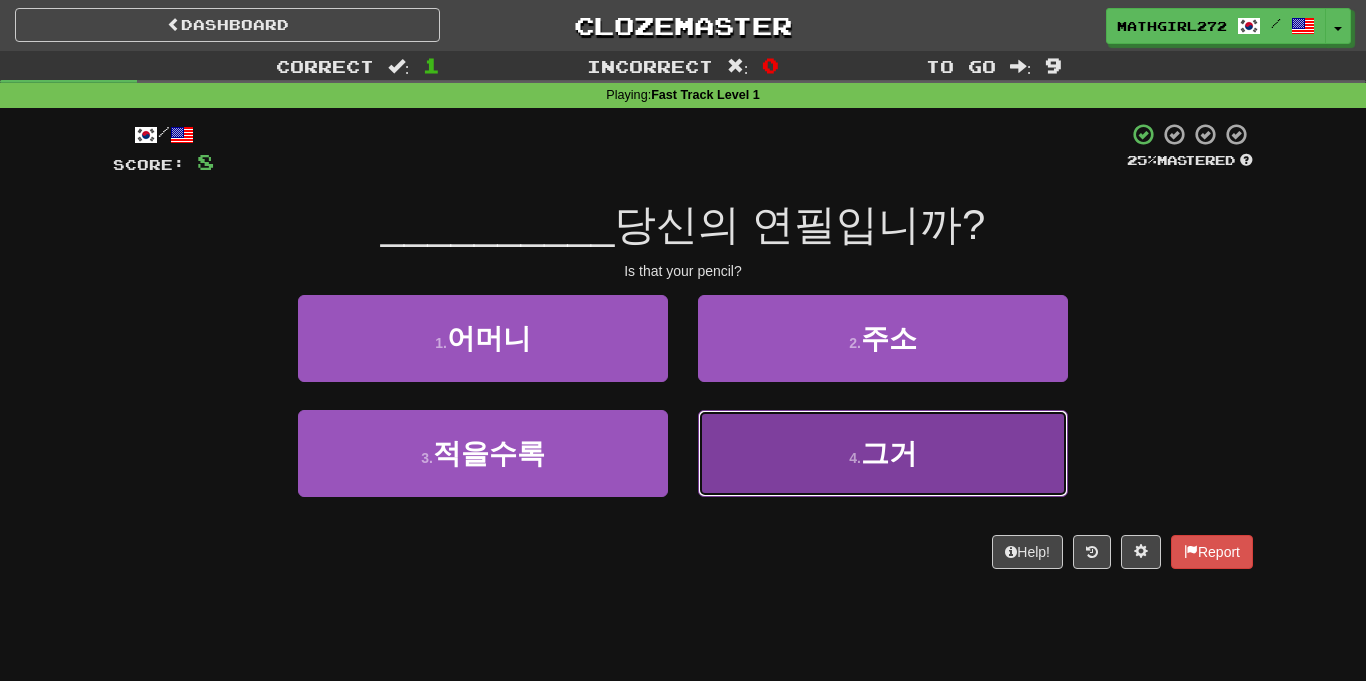 click on "4 .  그거" at bounding box center [883, 453] 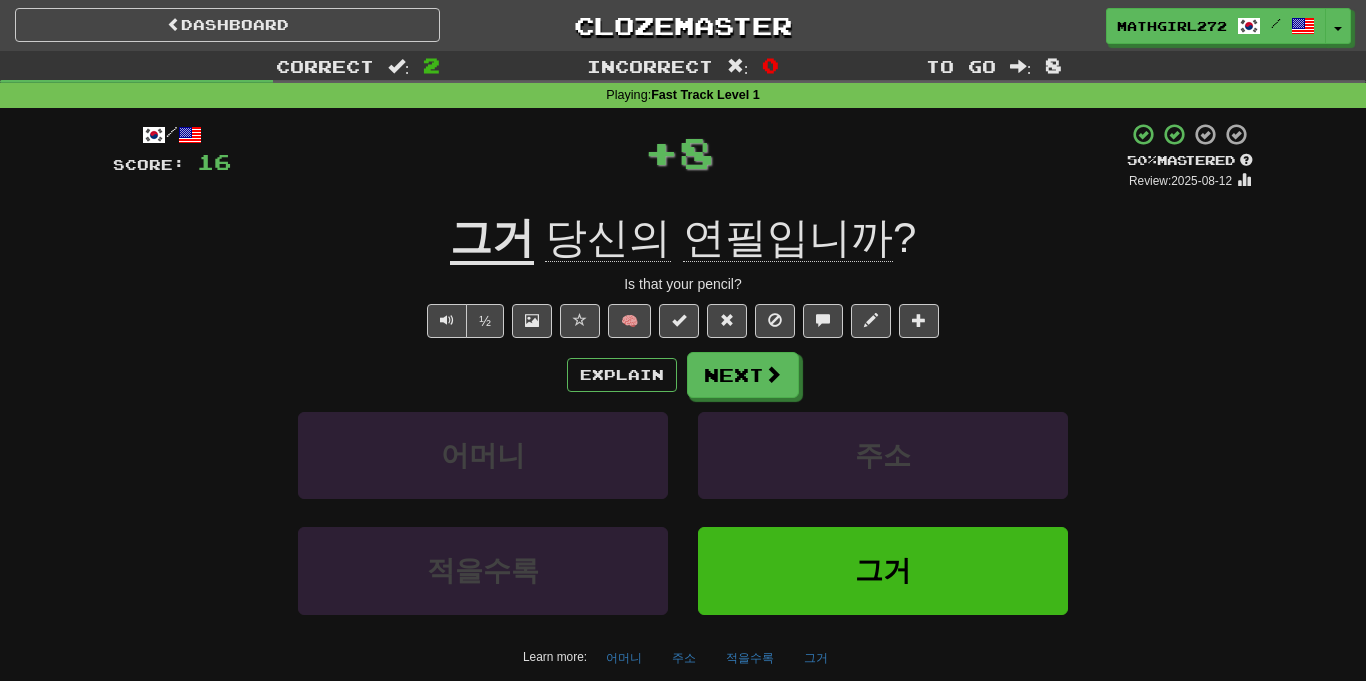 click on "당신의" at bounding box center [608, 238] 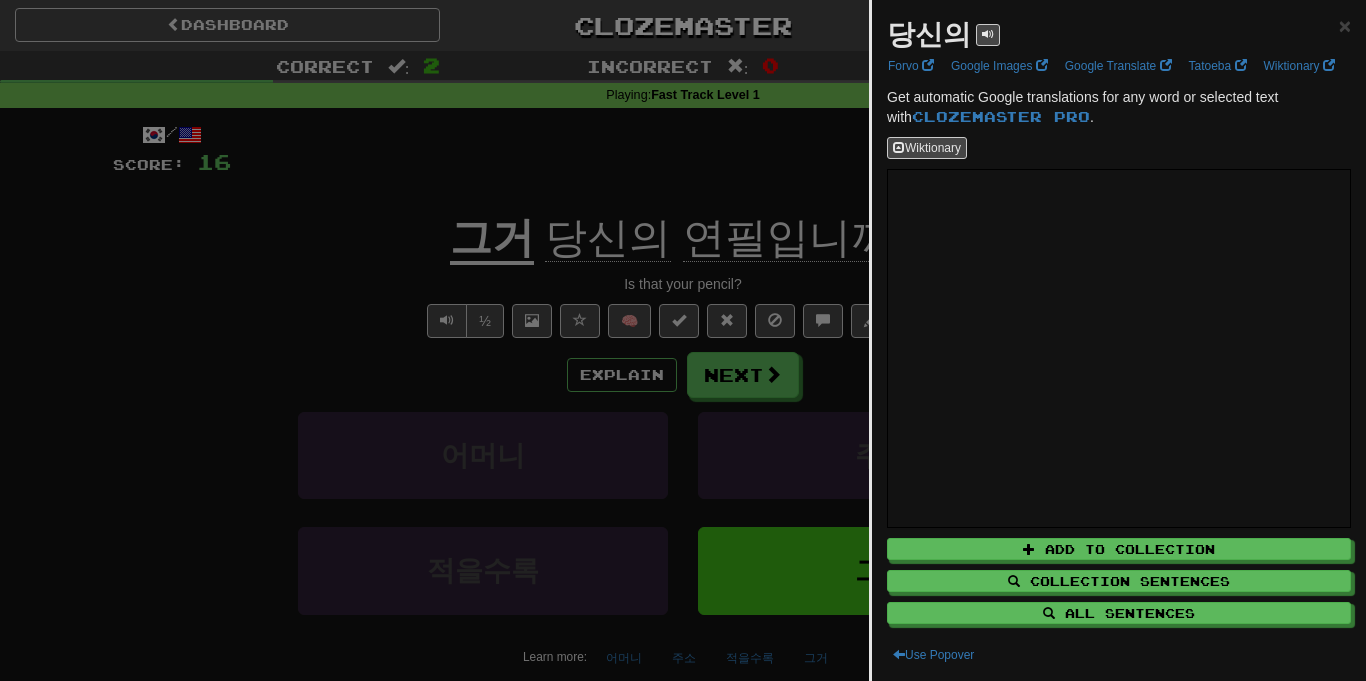 click at bounding box center [683, 340] 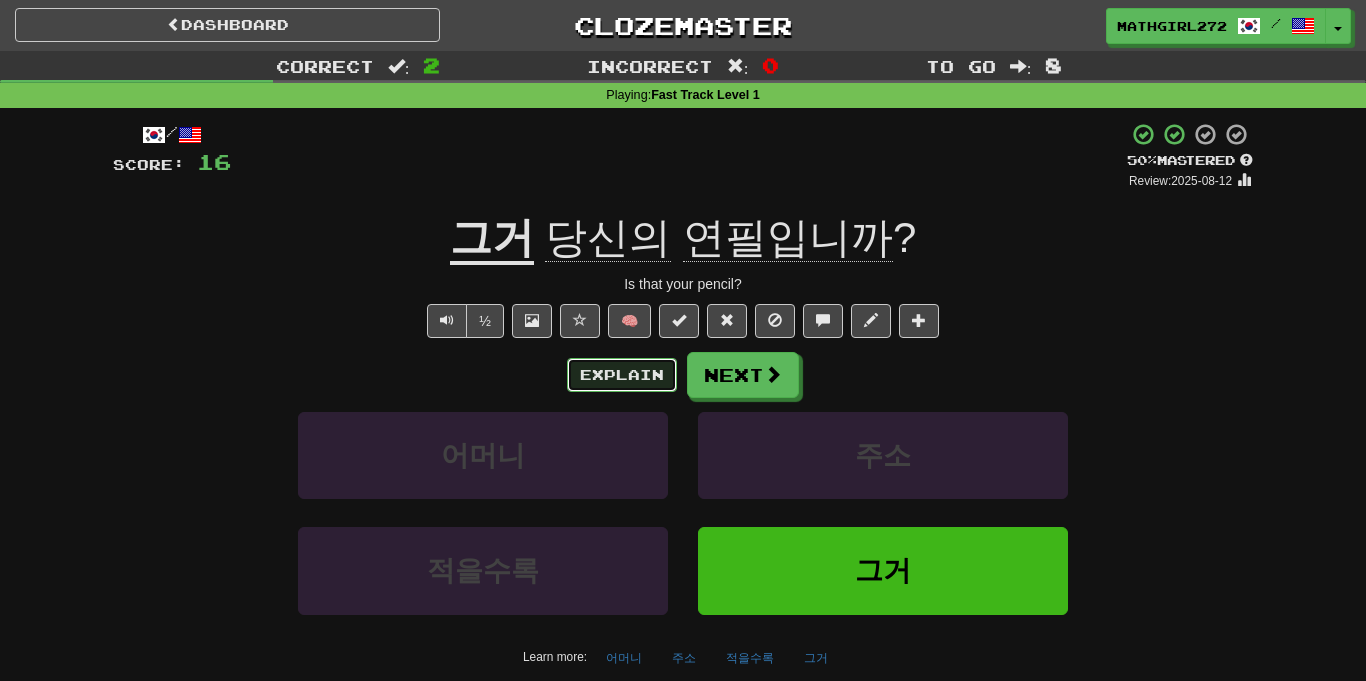 click on "Explain" at bounding box center [622, 375] 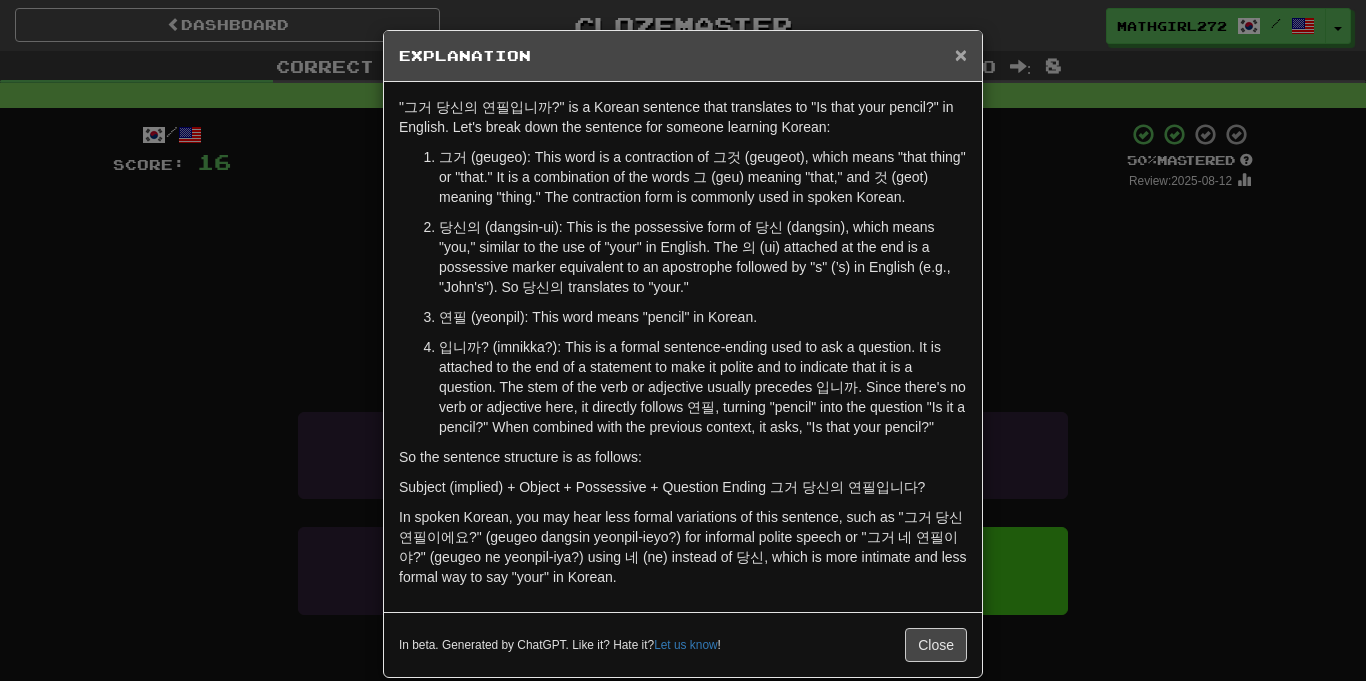 click on "×" at bounding box center (961, 54) 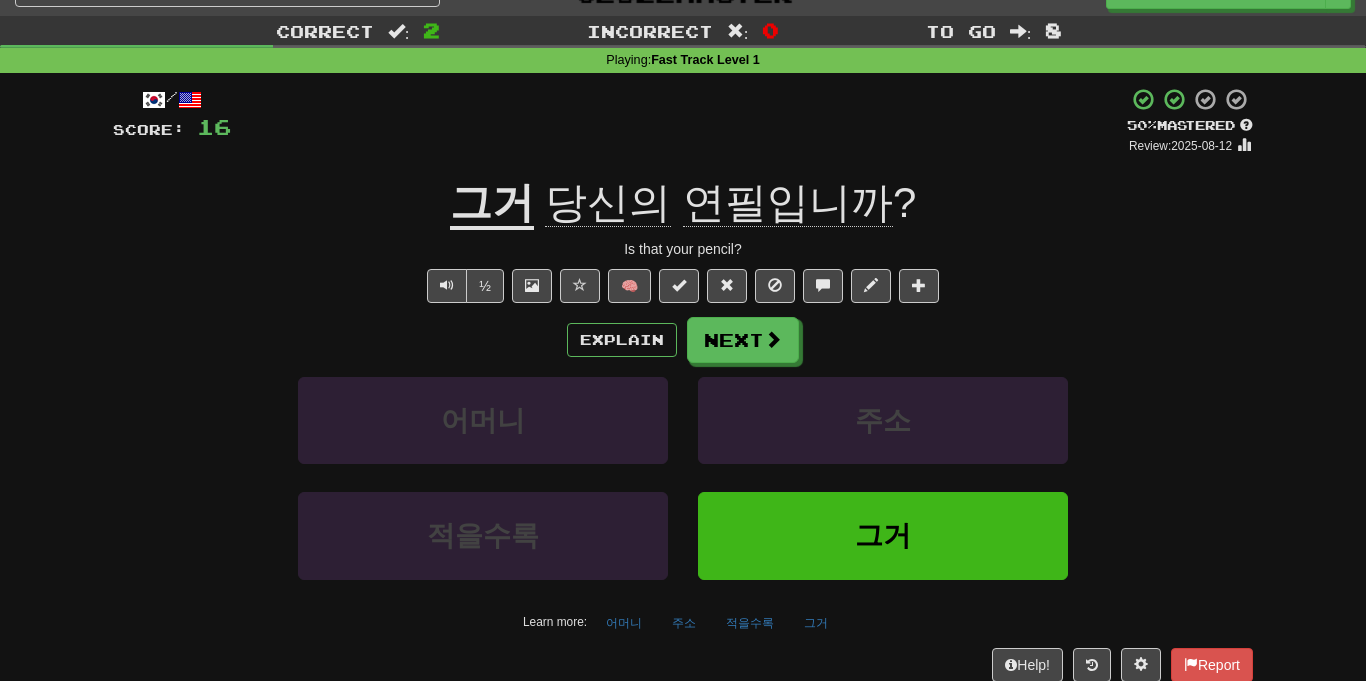 scroll, scrollTop: 40, scrollLeft: 0, axis: vertical 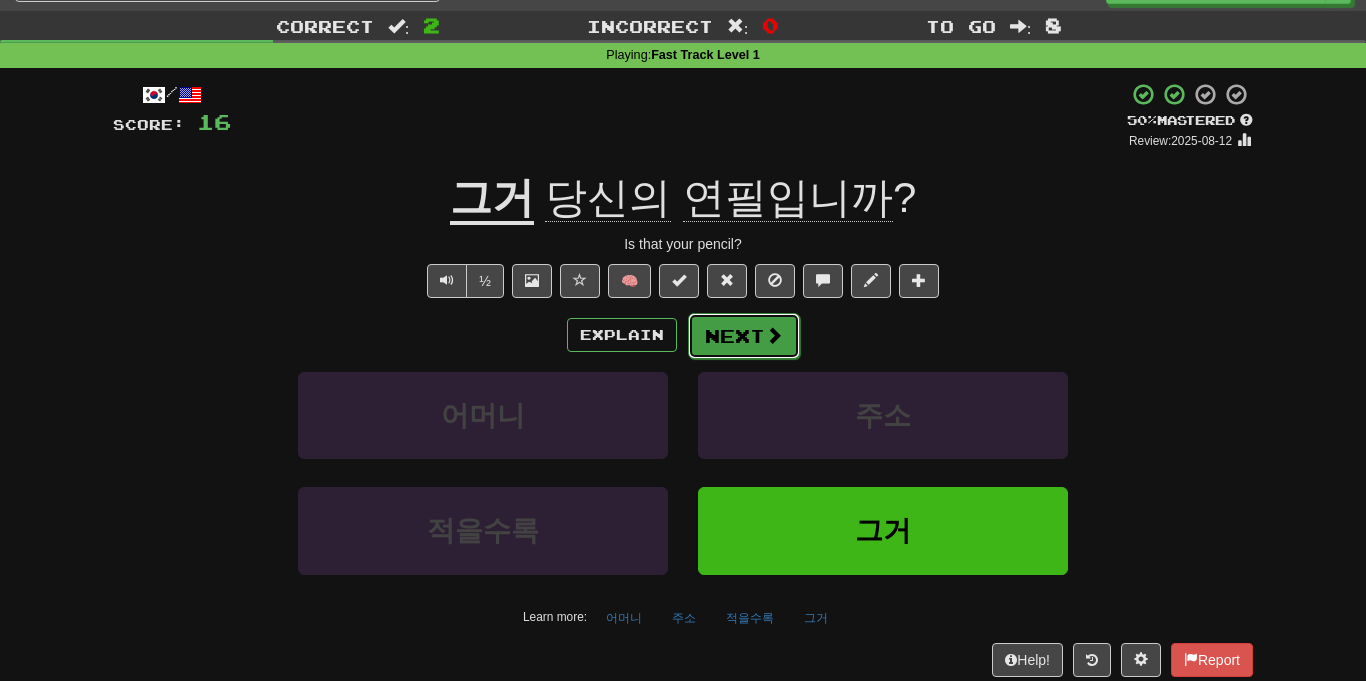 click on "Next" at bounding box center [744, 336] 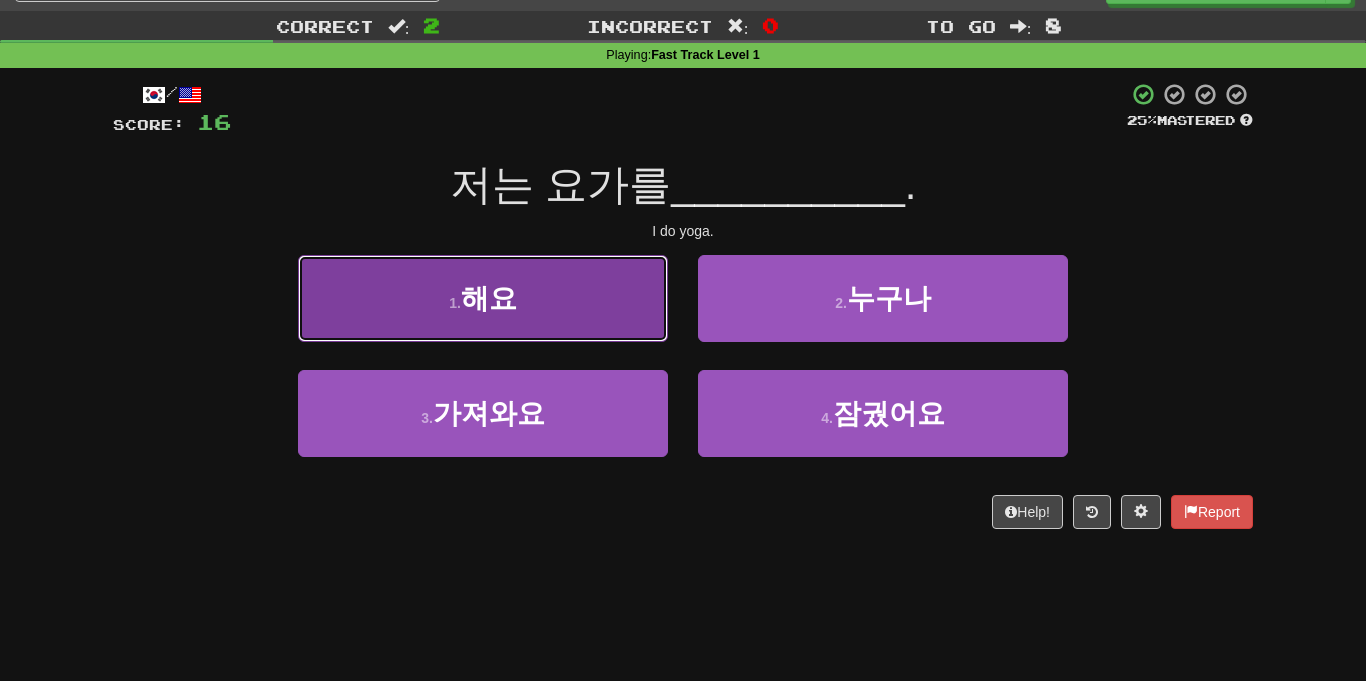 click on "1 .  해요" at bounding box center [483, 298] 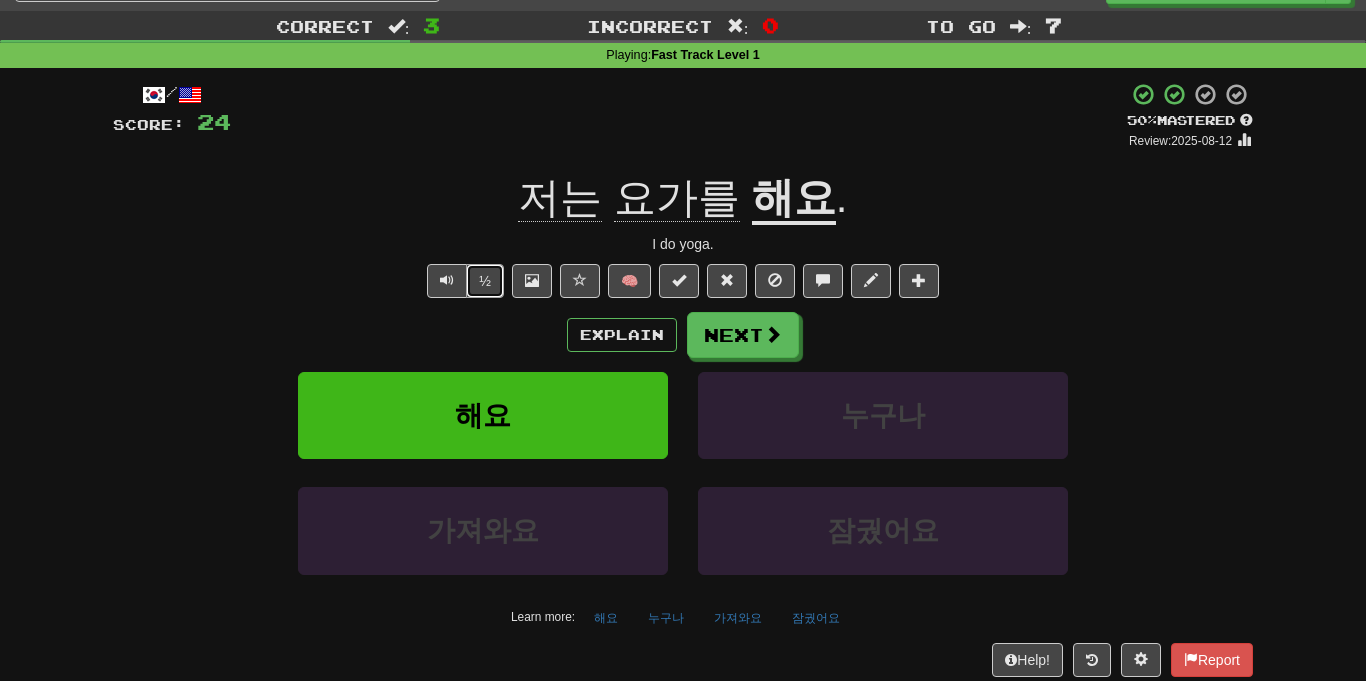 click on "½" at bounding box center [485, 281] 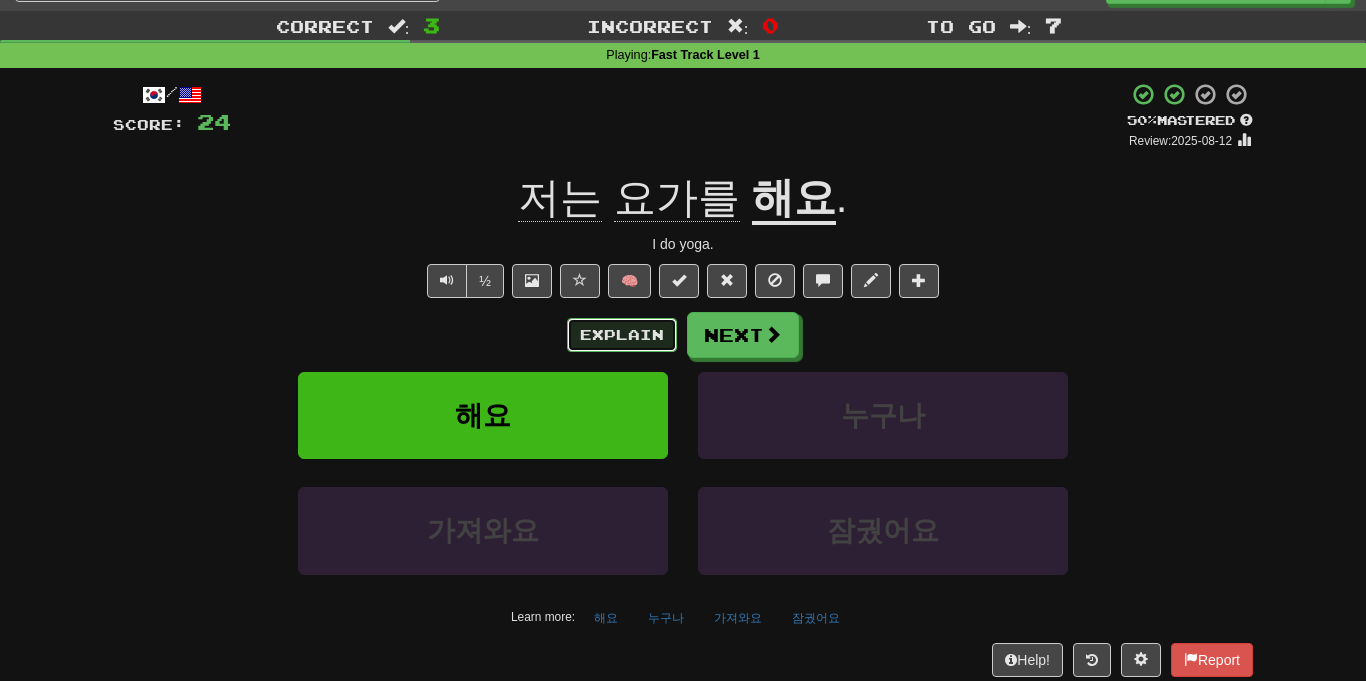 click on "Explain" at bounding box center (622, 335) 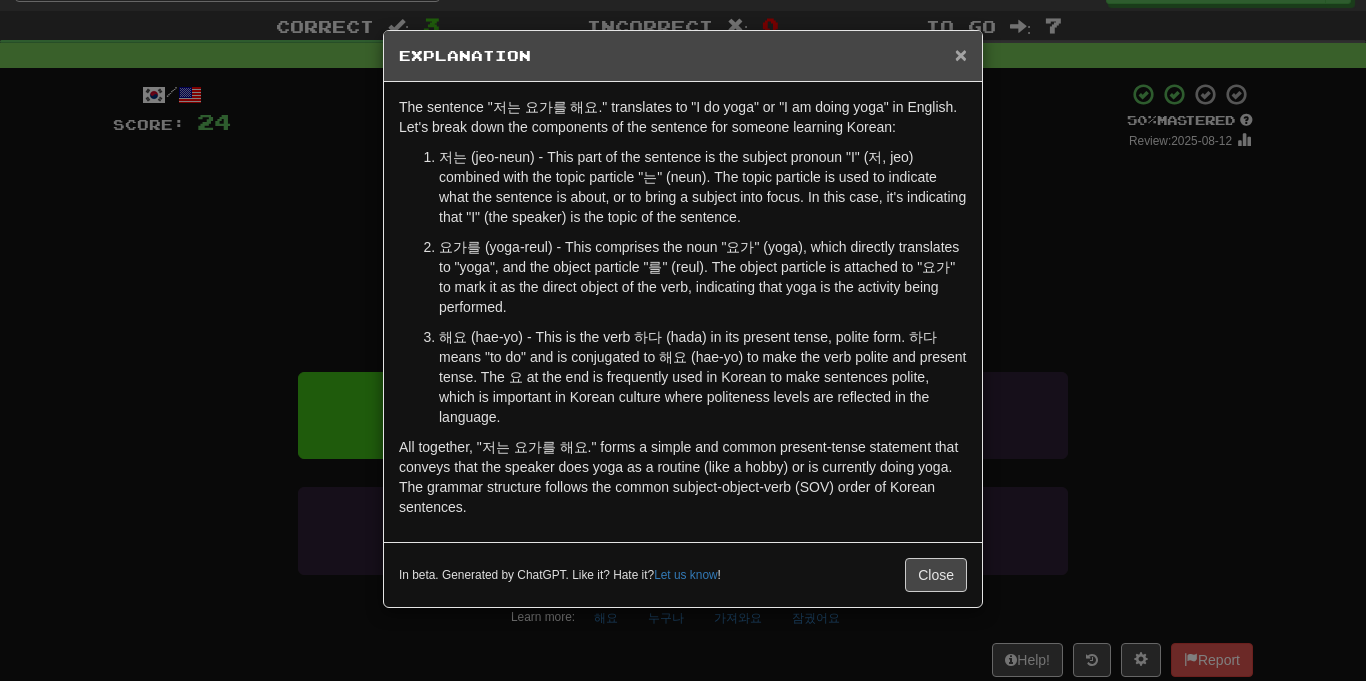click on "×" at bounding box center [961, 54] 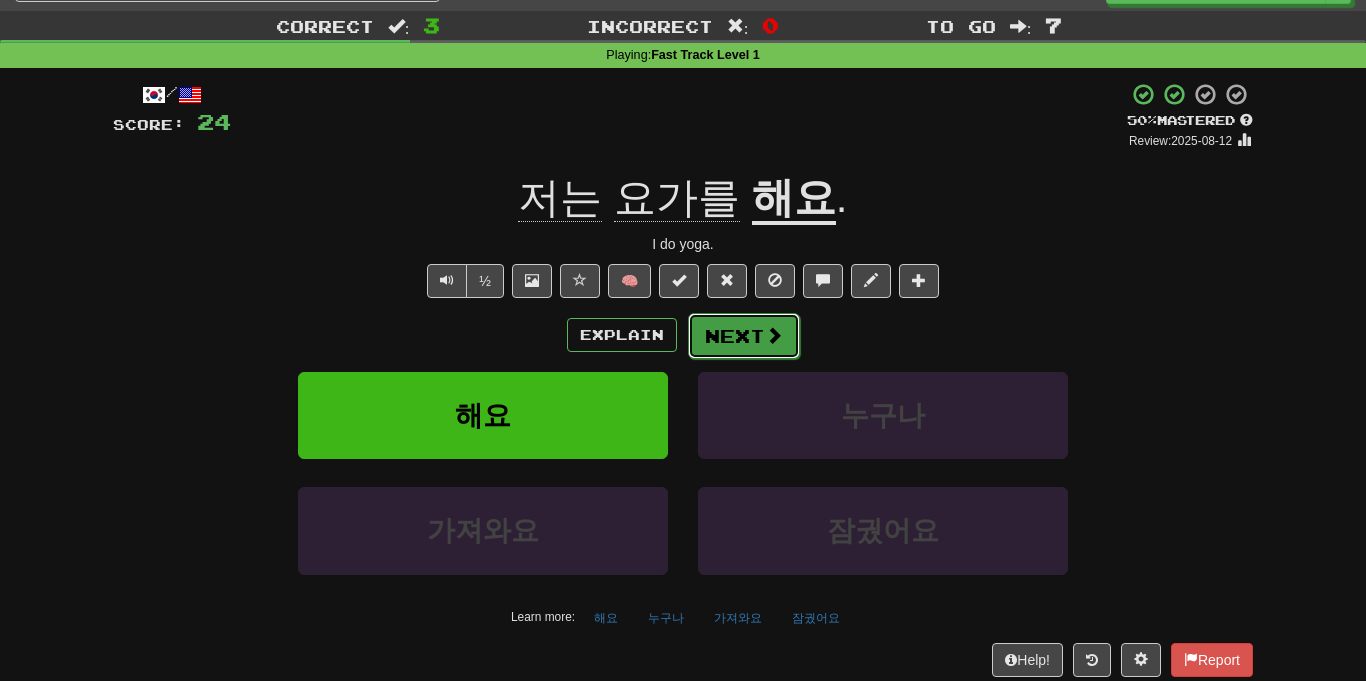 click on "Next" at bounding box center [744, 336] 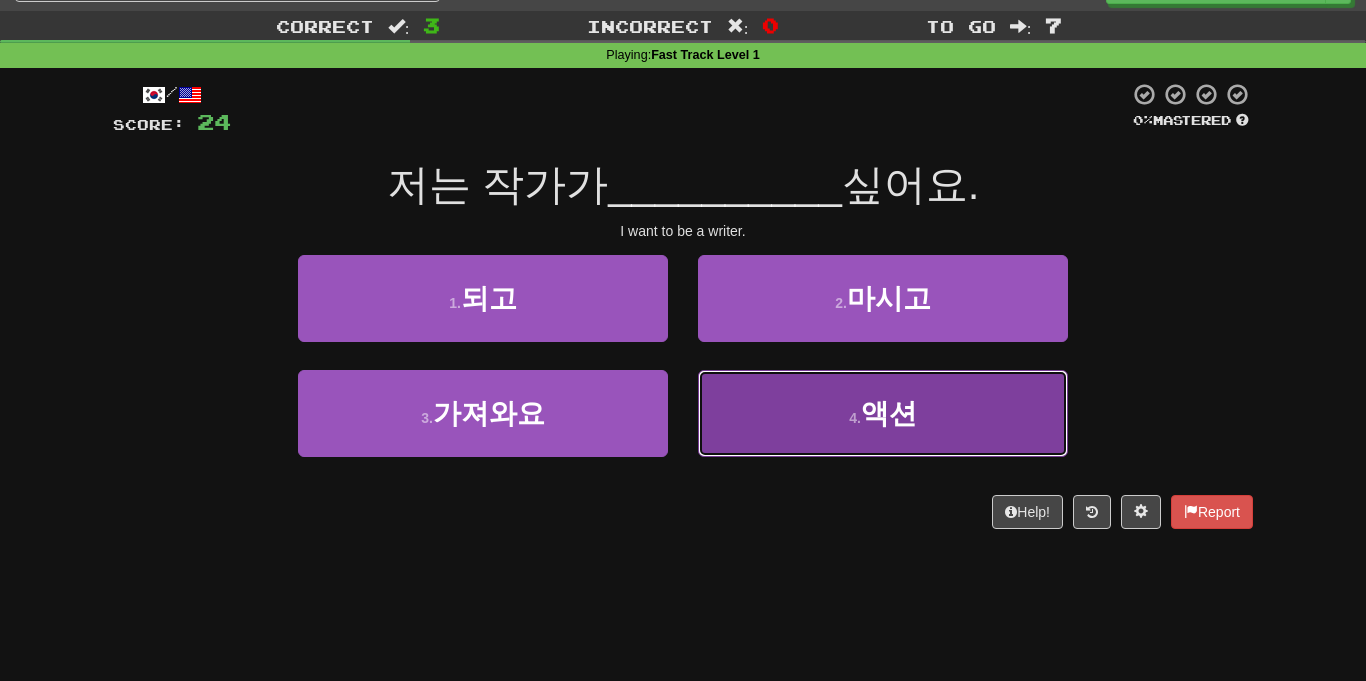 click on "4 ." at bounding box center [855, 418] 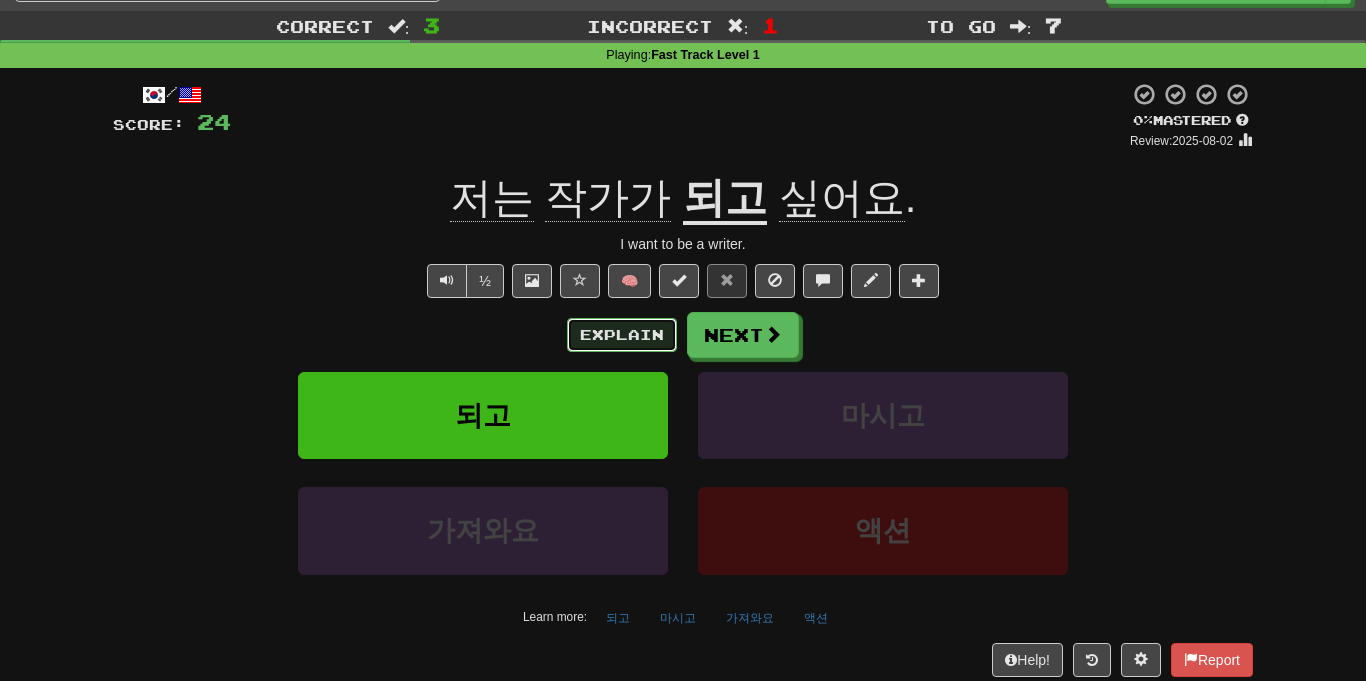 click on "Explain" at bounding box center (622, 335) 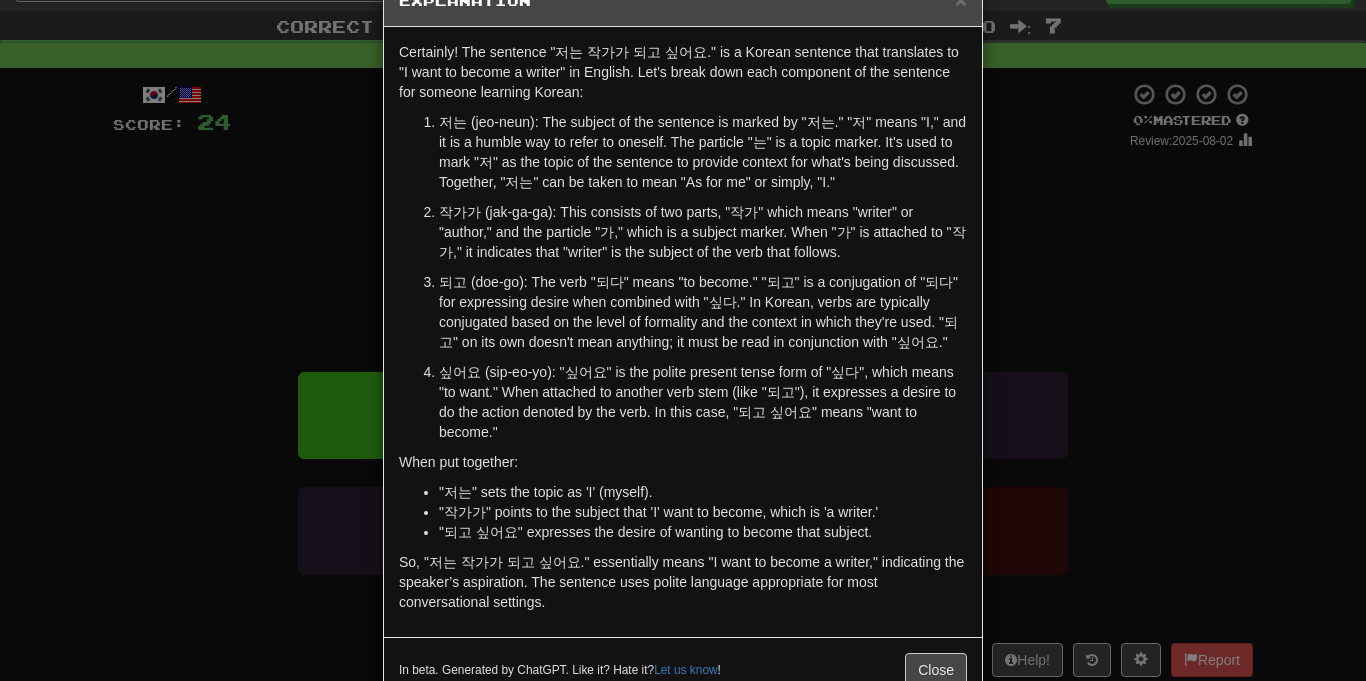 scroll, scrollTop: 60, scrollLeft: 0, axis: vertical 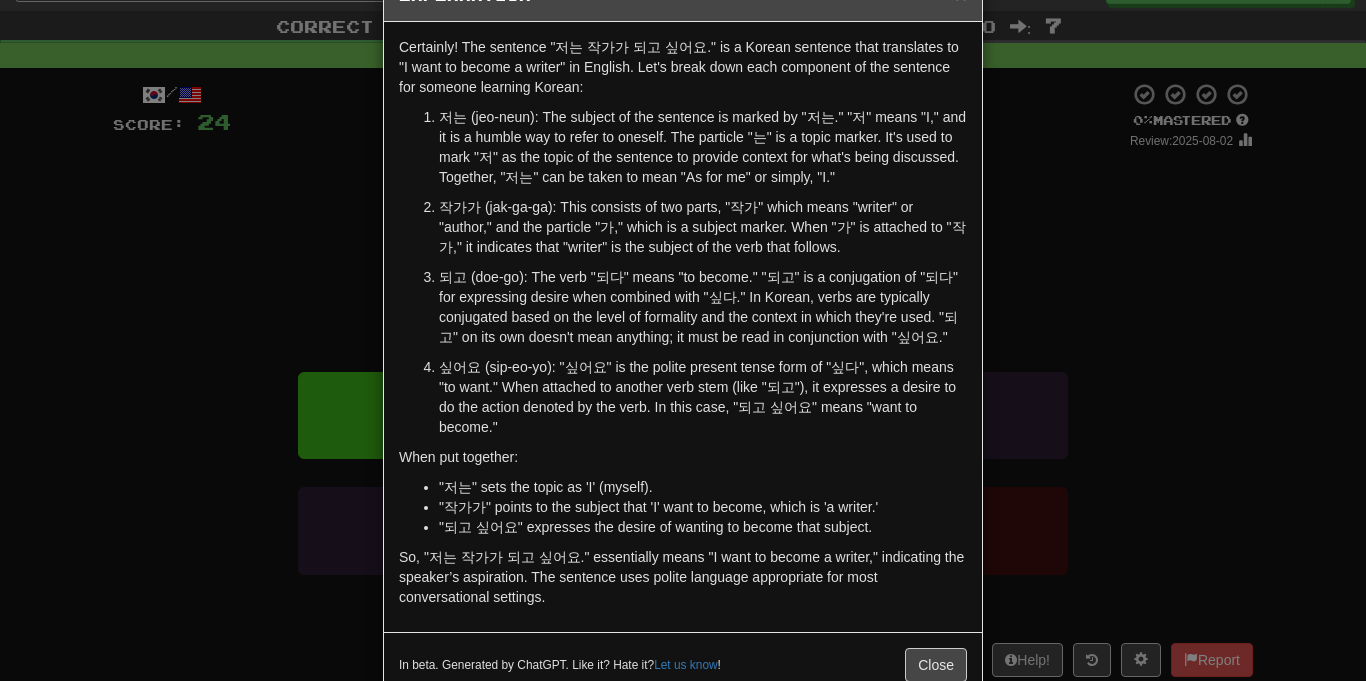 click on "× Explanation Certainly! The sentence "저는 작가가 되고 싶어요." is a Korean sentence that translates to "I want to become a writer" in English. Let's break down each component of the sentence for someone learning Korean:
저는 (jeo-neun): The subject of the sentence is marked by "저는." "저" means "I," and it is a humble way to refer to oneself. The particle "는" is a topic marker. It's used to mark "저" as the topic of the sentence to provide context for what's being discussed. Together, "저는" can be taken to mean "As for me" or simply, "I."
작가가 (jak-ga-ga): This consists of two parts, "작가" which means "writer" or "author," and the particle "가," which is a subject marker. When "가" is attached to "작가," it indicates that "writer" is the subject of the verb that follows.
When put together:
"저는" sets the topic as 'I' (myself).
"작가가" points to the subject that 'I' want to become, which is 'a writer.'
Let us know ! Close" at bounding box center [683, 340] 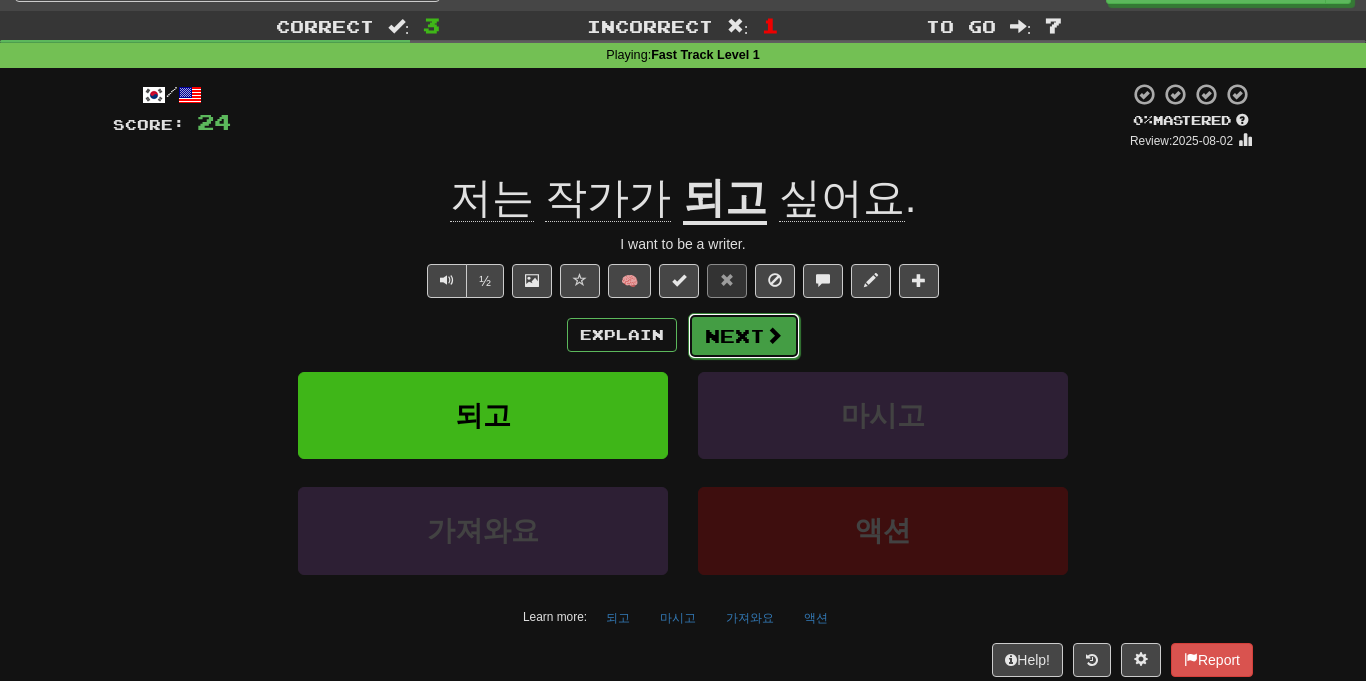 click on "Next" at bounding box center (744, 336) 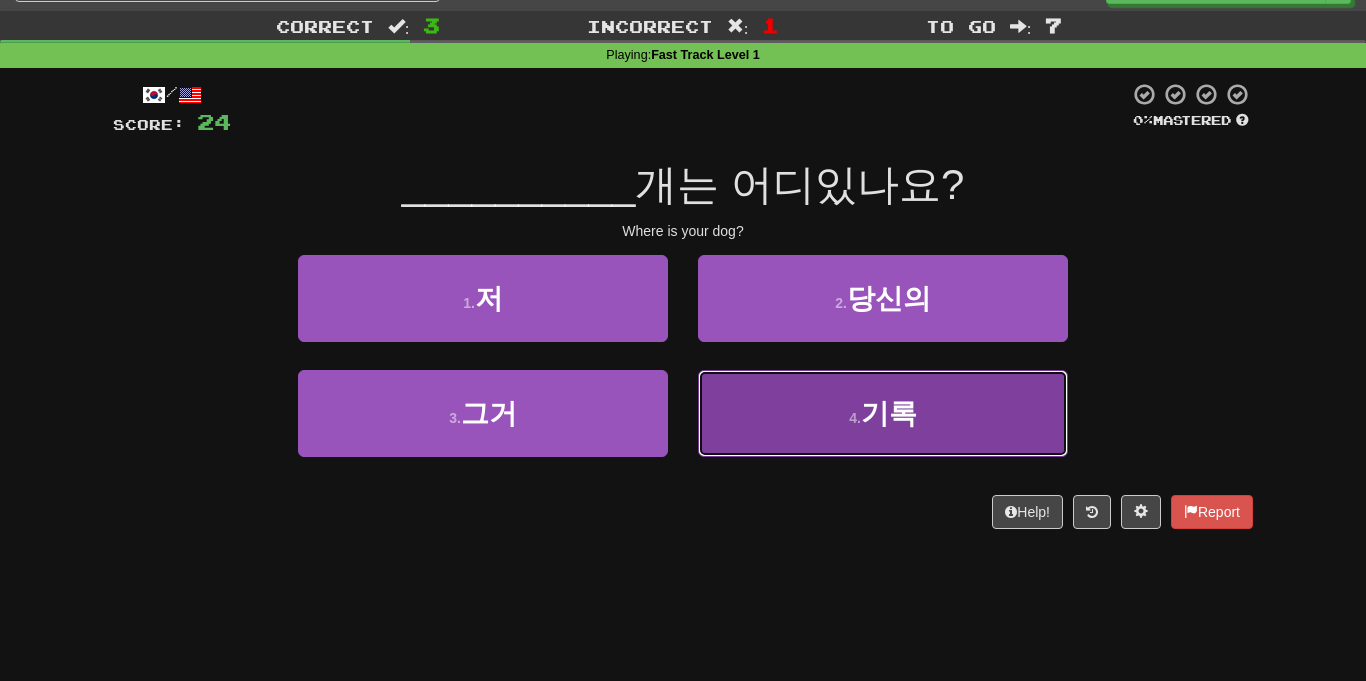 click on "4 .  기록" at bounding box center [883, 413] 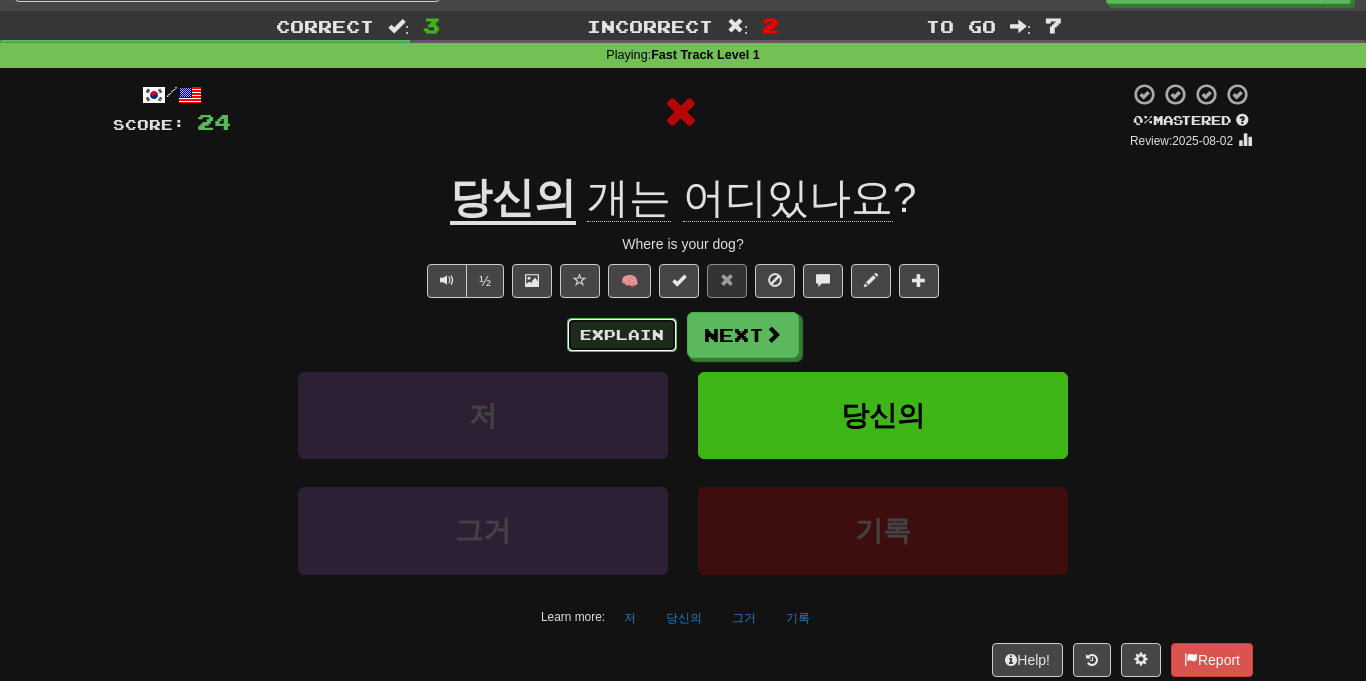 click on "Explain" at bounding box center [622, 335] 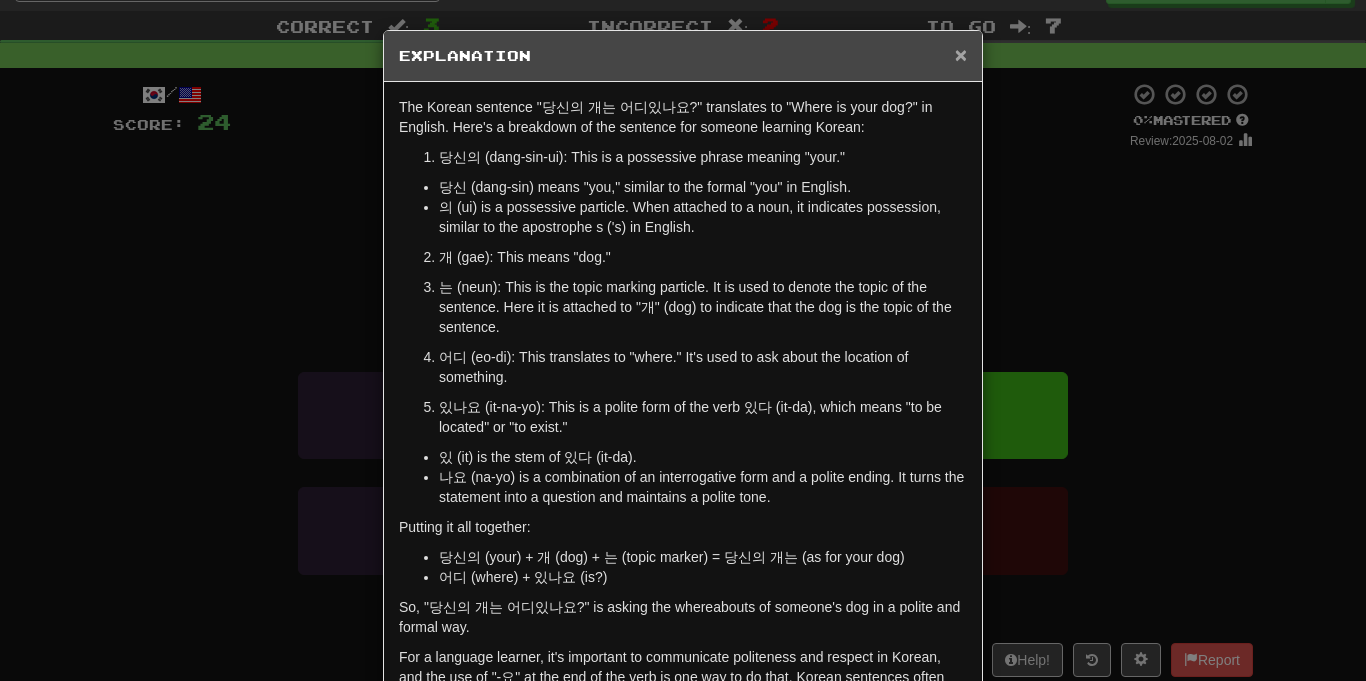 click on "×" at bounding box center [961, 54] 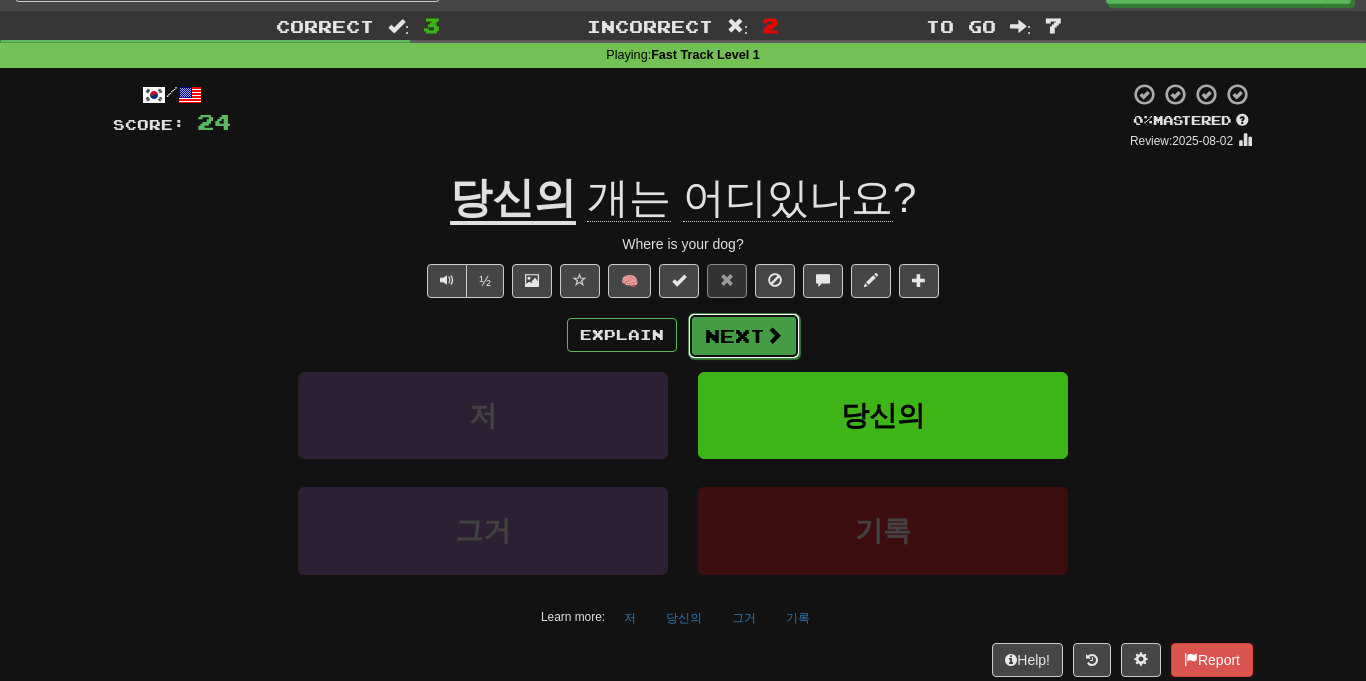 click on "Next" at bounding box center (744, 336) 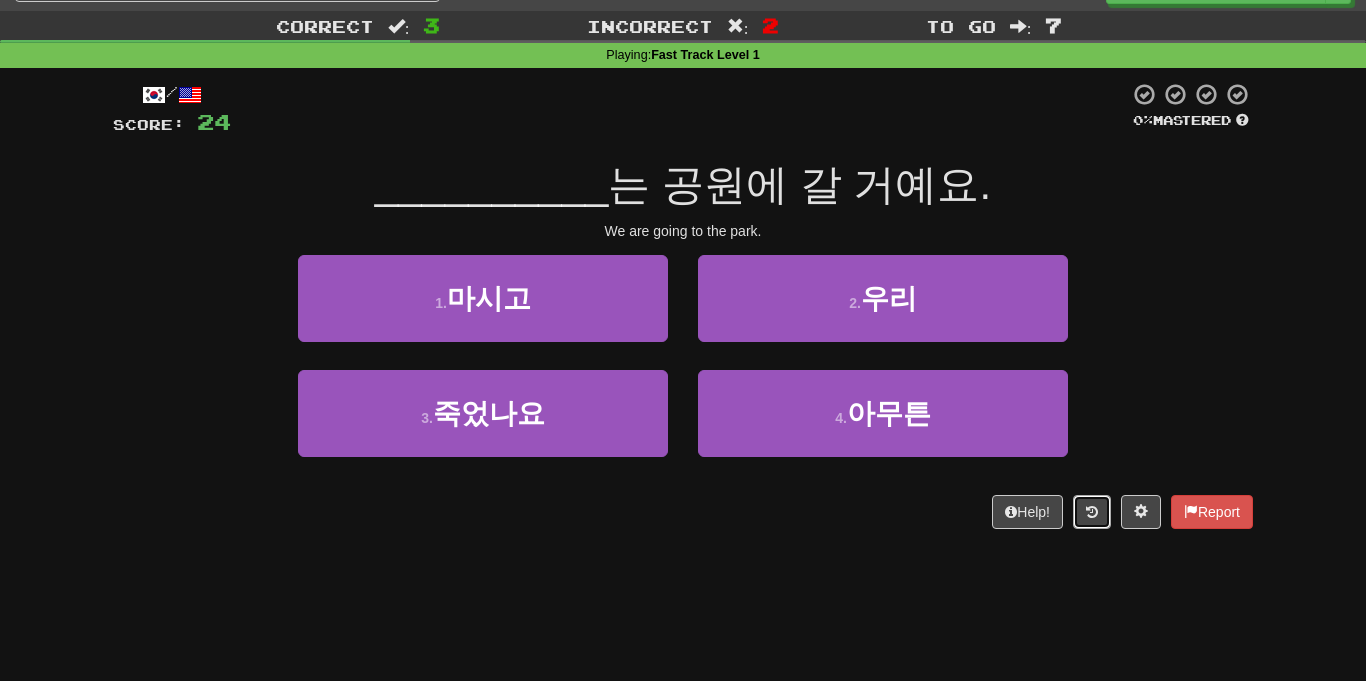 click at bounding box center (1092, 512) 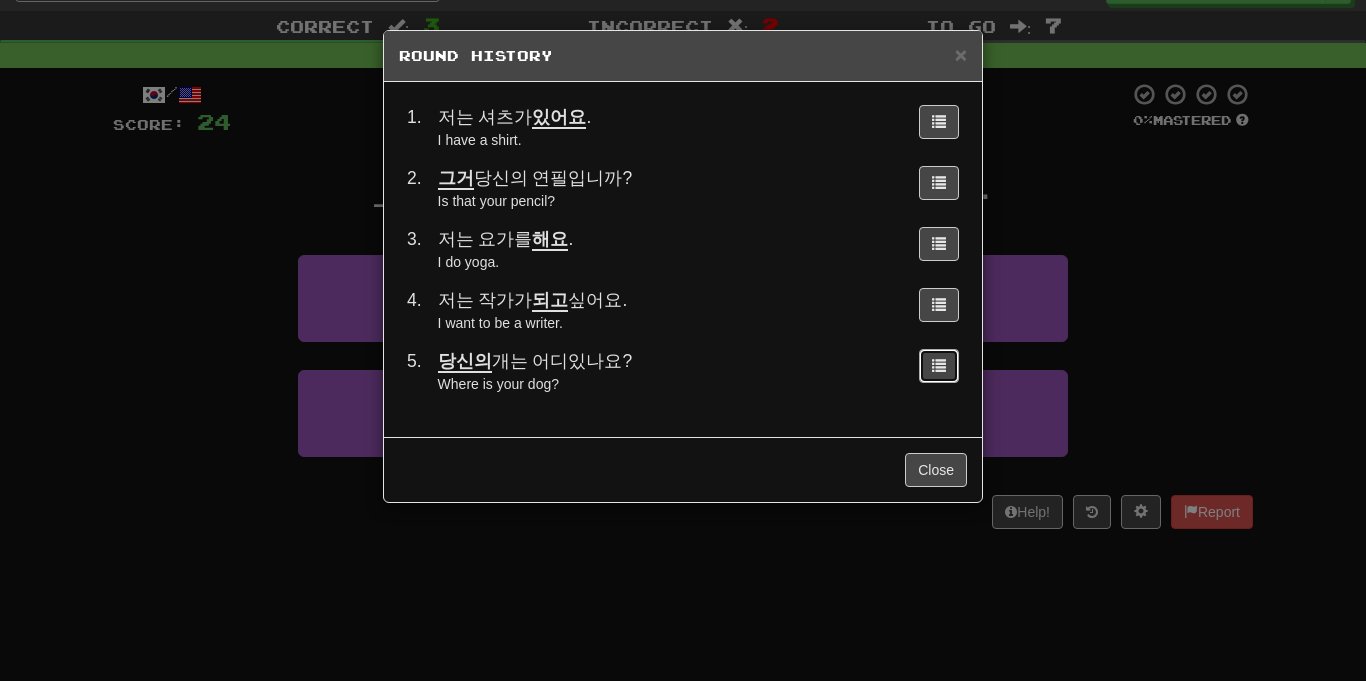 click at bounding box center (939, 365) 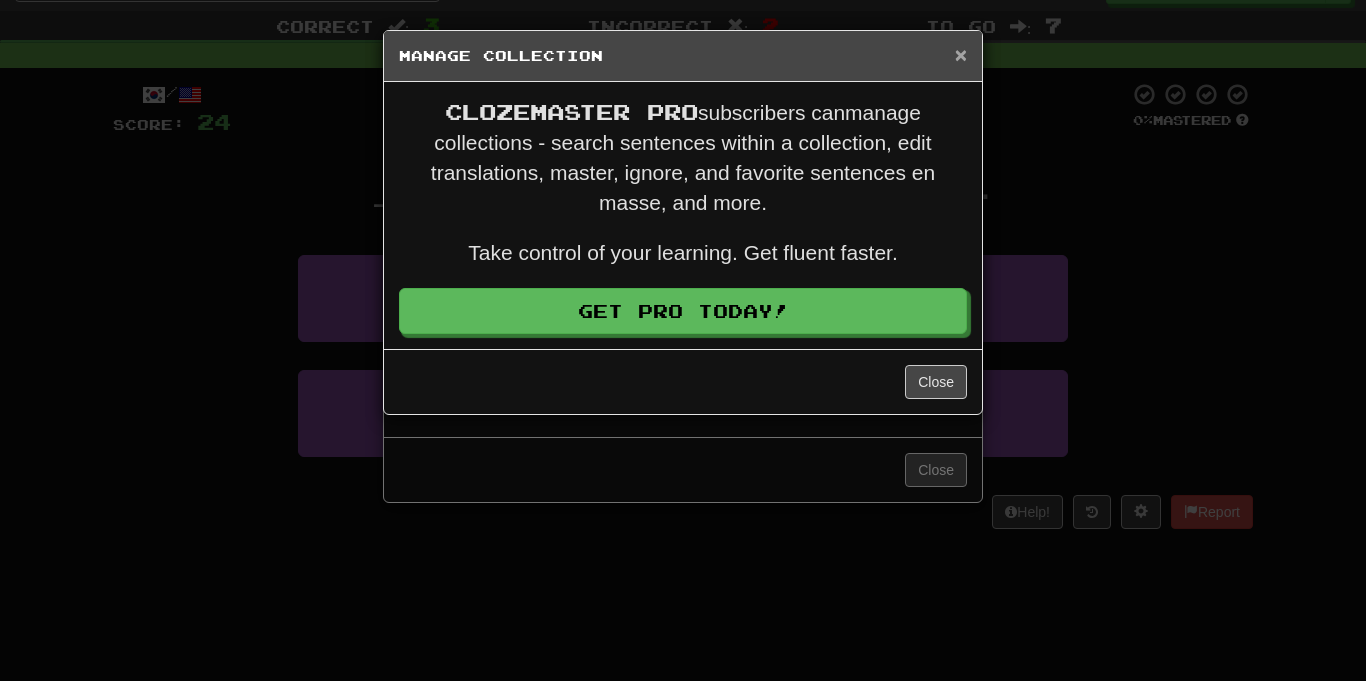 click on "×" at bounding box center [961, 54] 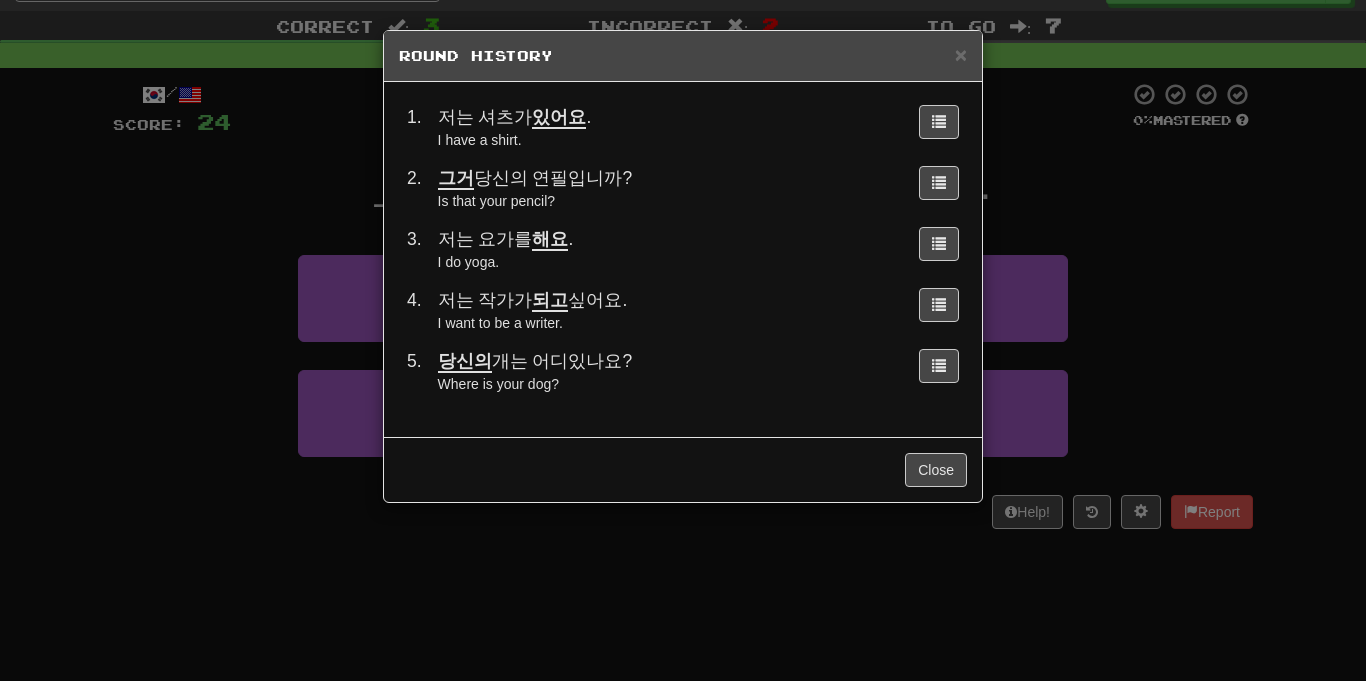 click on "당신의" at bounding box center [465, 362] 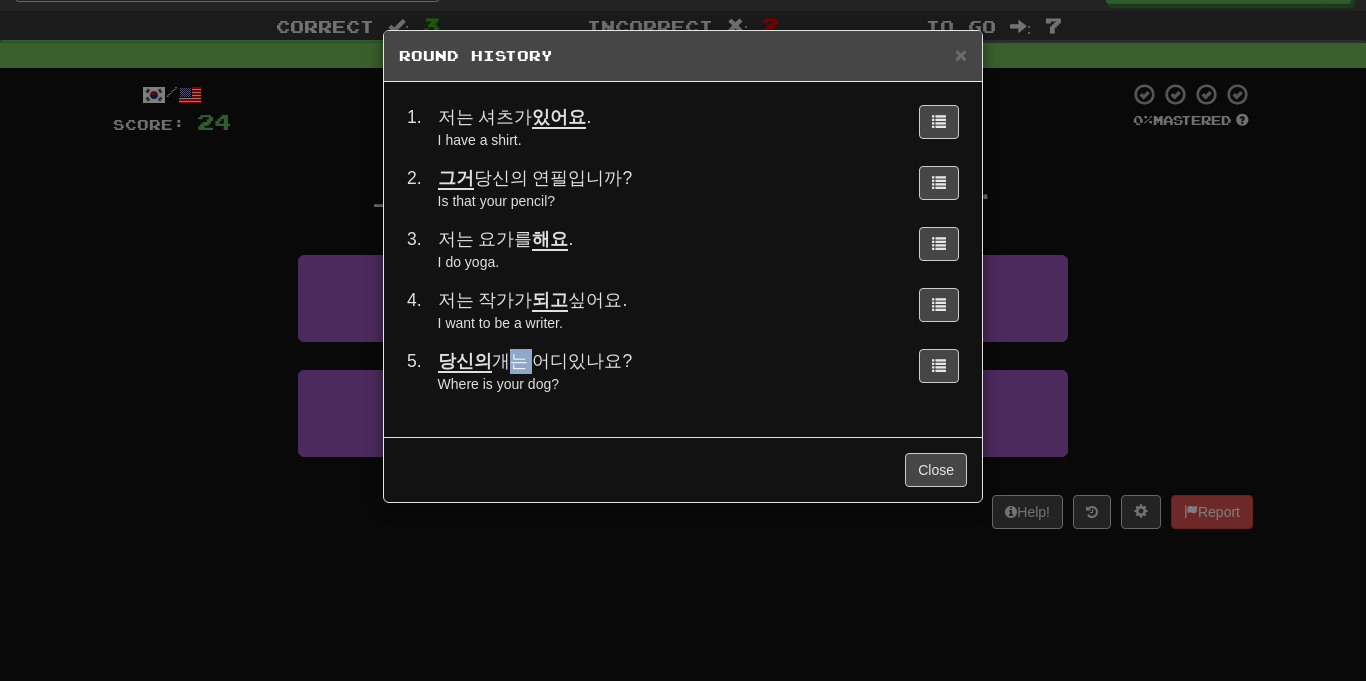 click on "1 . 저는 셔츠가  있어요 . I have a shirt. 2 . 그거  당신의 연필입니까? Is that your pencil? 3 . 저는 요가를  해요 . I do yoga. 4 . 저는 작가가  되고  싶어요. I want to be a writer. 5 . 당신의  개는 어디있나요? Where is your dog?" at bounding box center [683, 259] 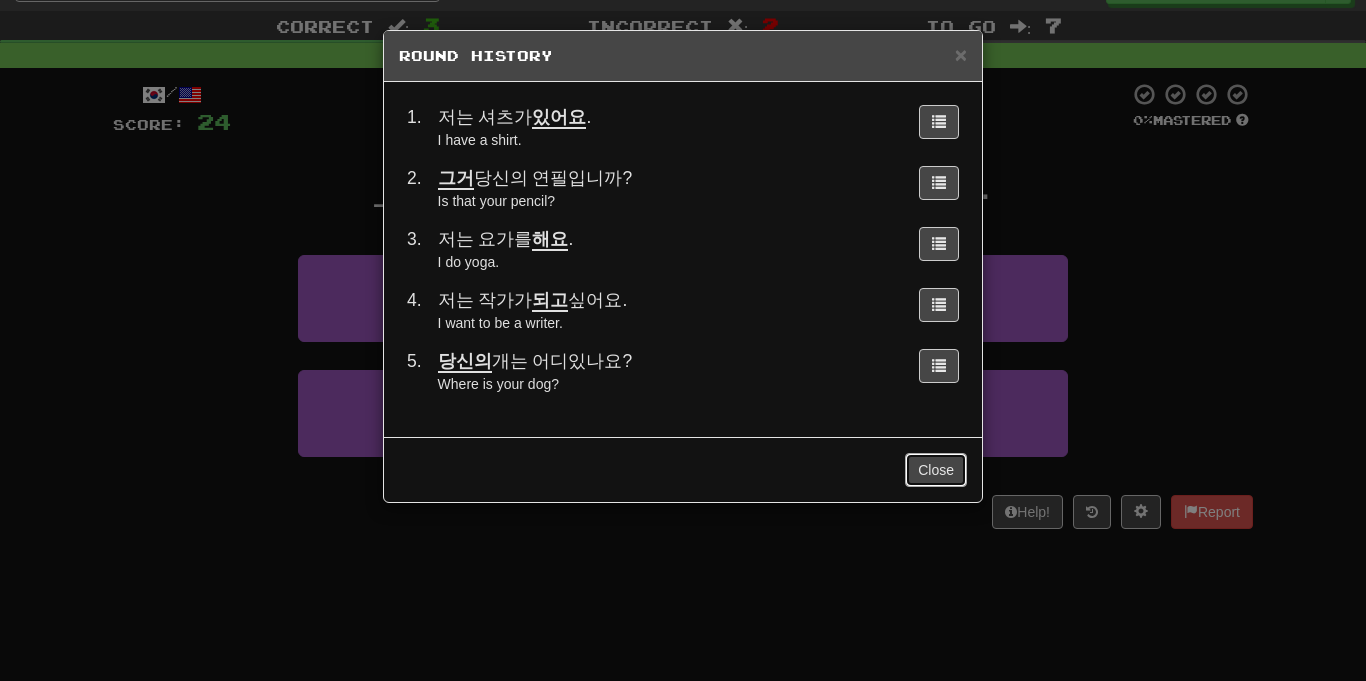 click on "Close" at bounding box center (936, 470) 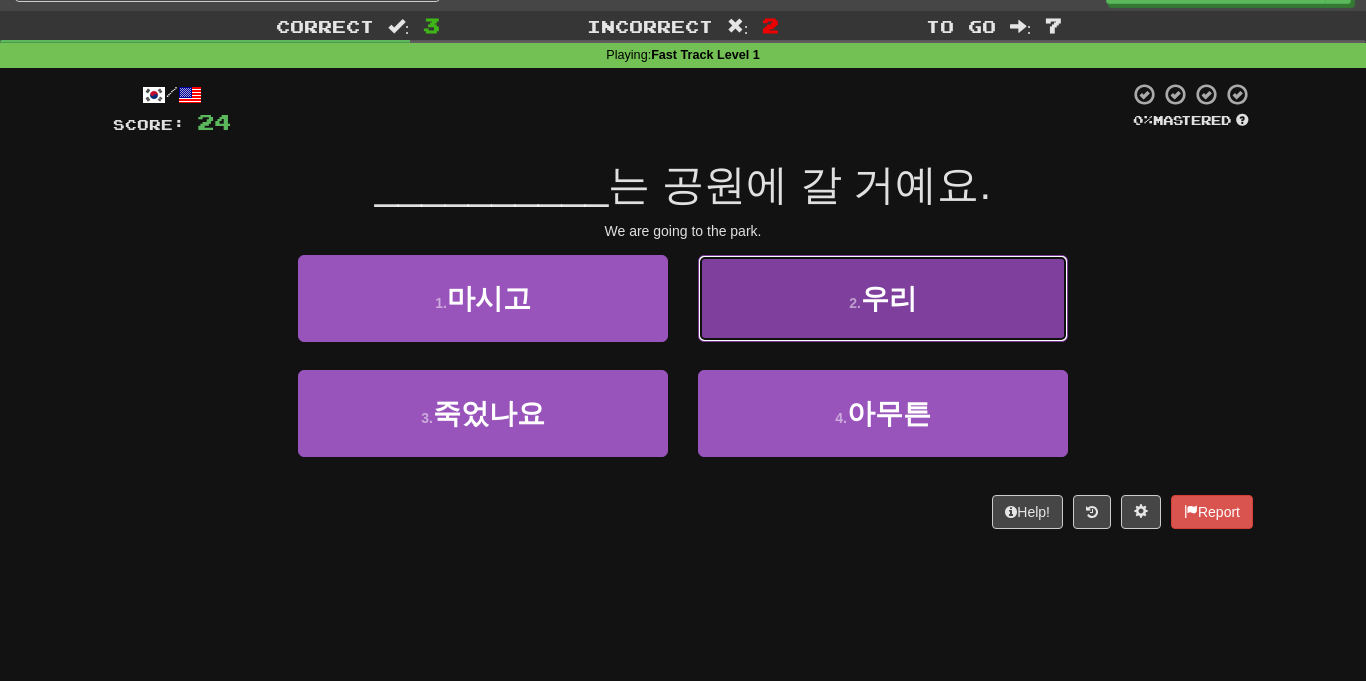 click on "2 .  우리" at bounding box center [883, 298] 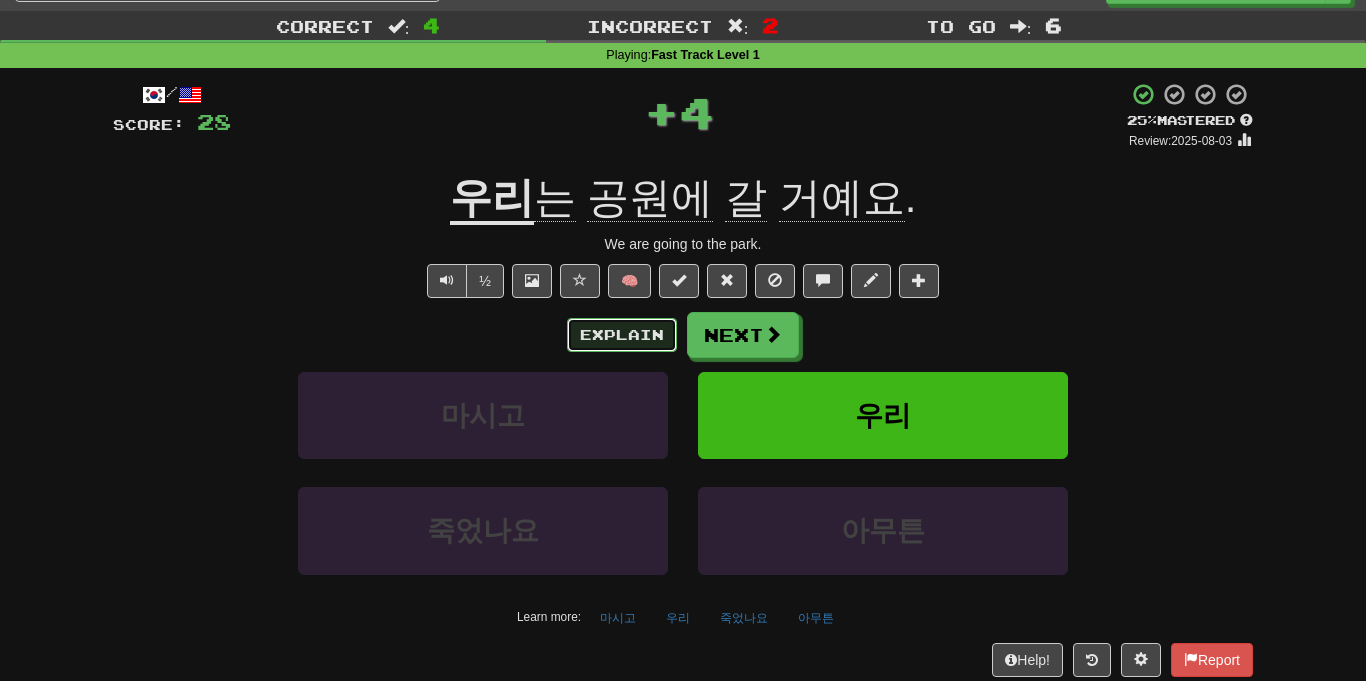 click on "Explain" at bounding box center [622, 335] 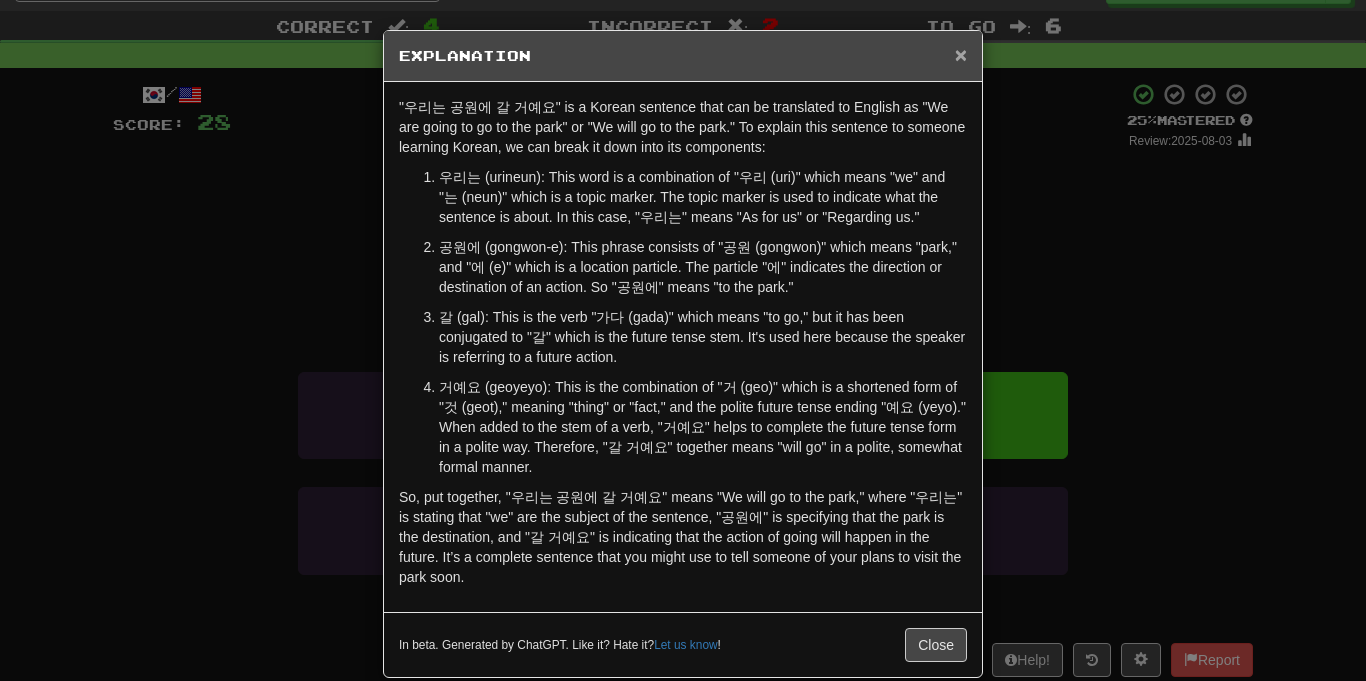 click on "×" at bounding box center [961, 54] 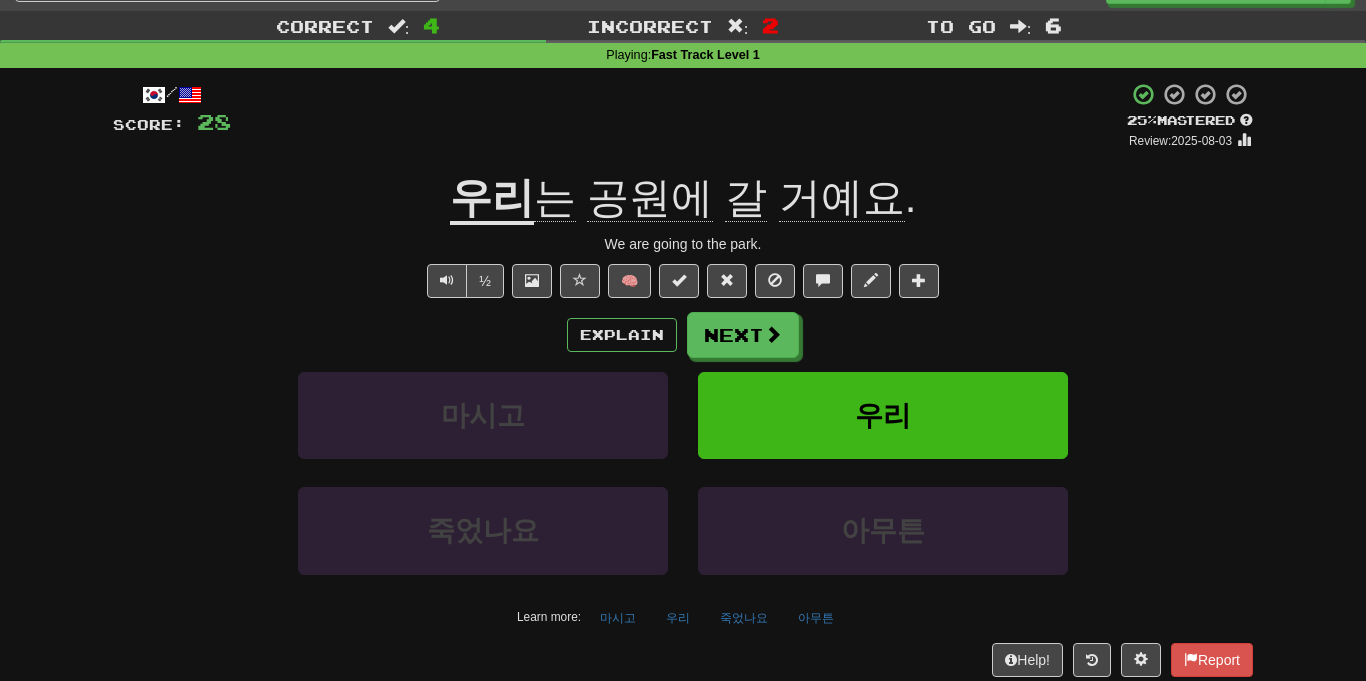 click on "거예요" 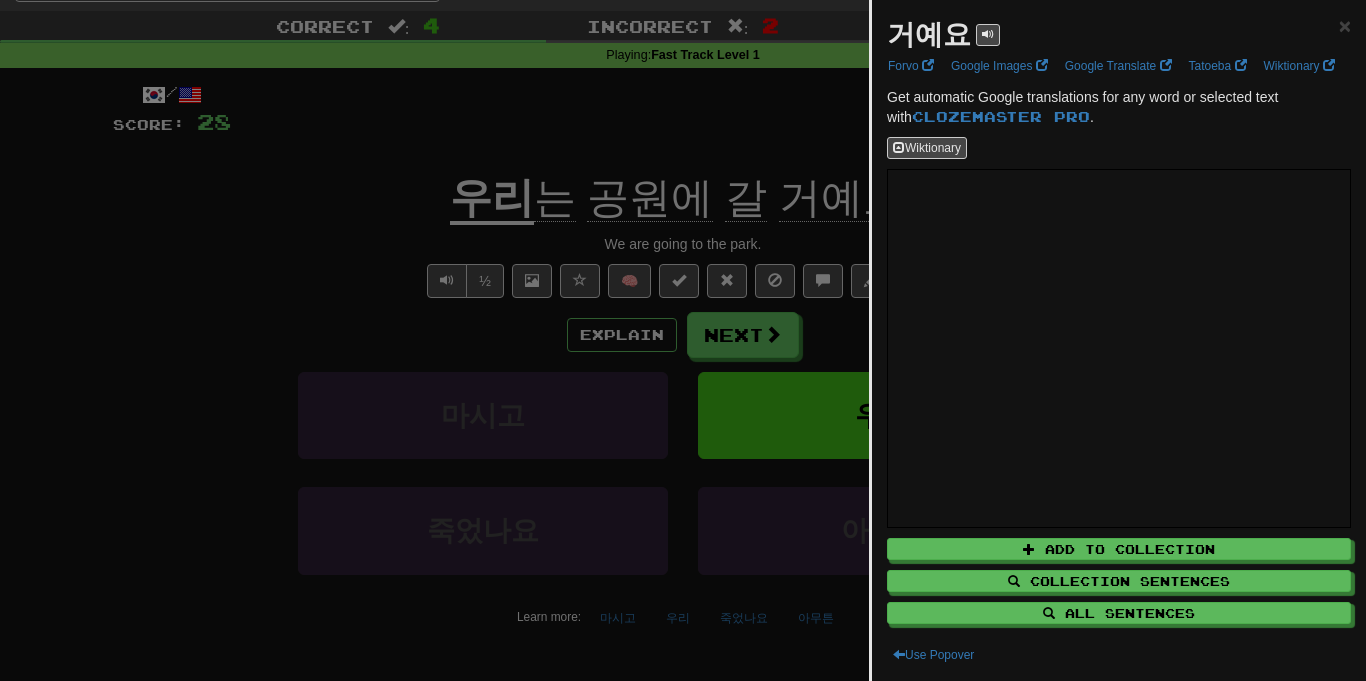 click at bounding box center [683, 340] 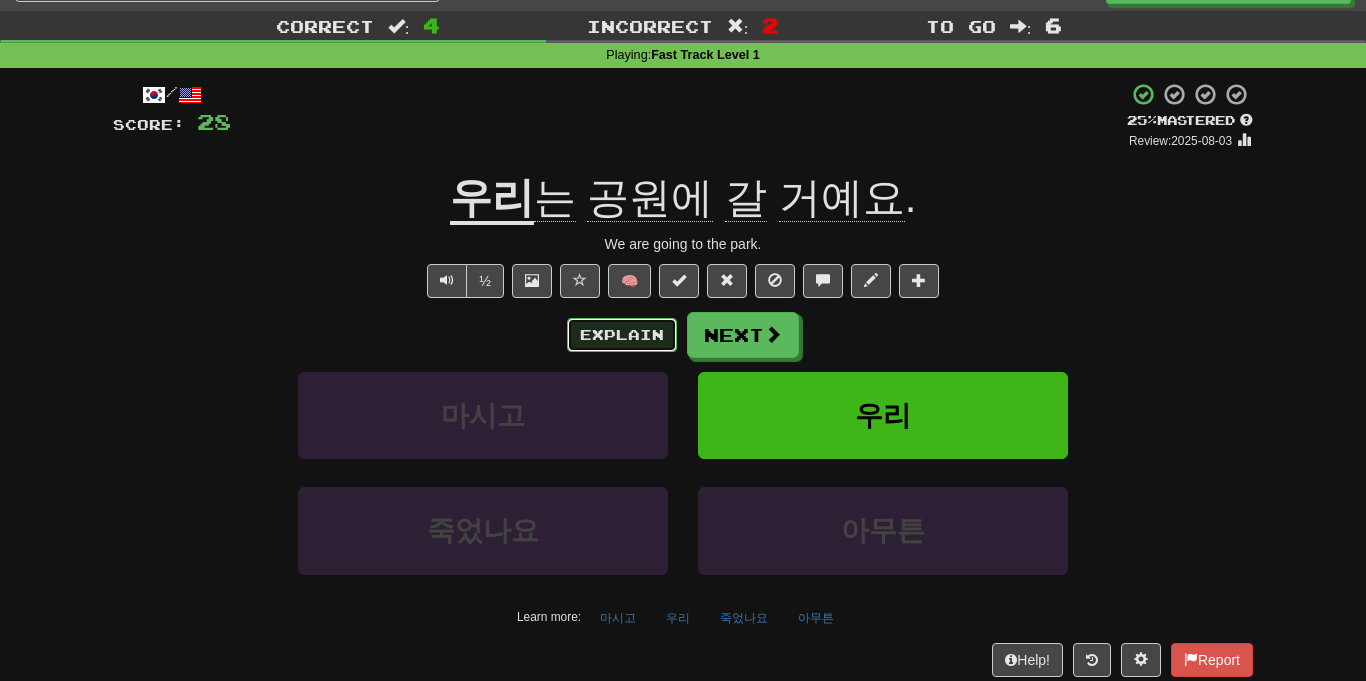 click on "Explain" at bounding box center (622, 335) 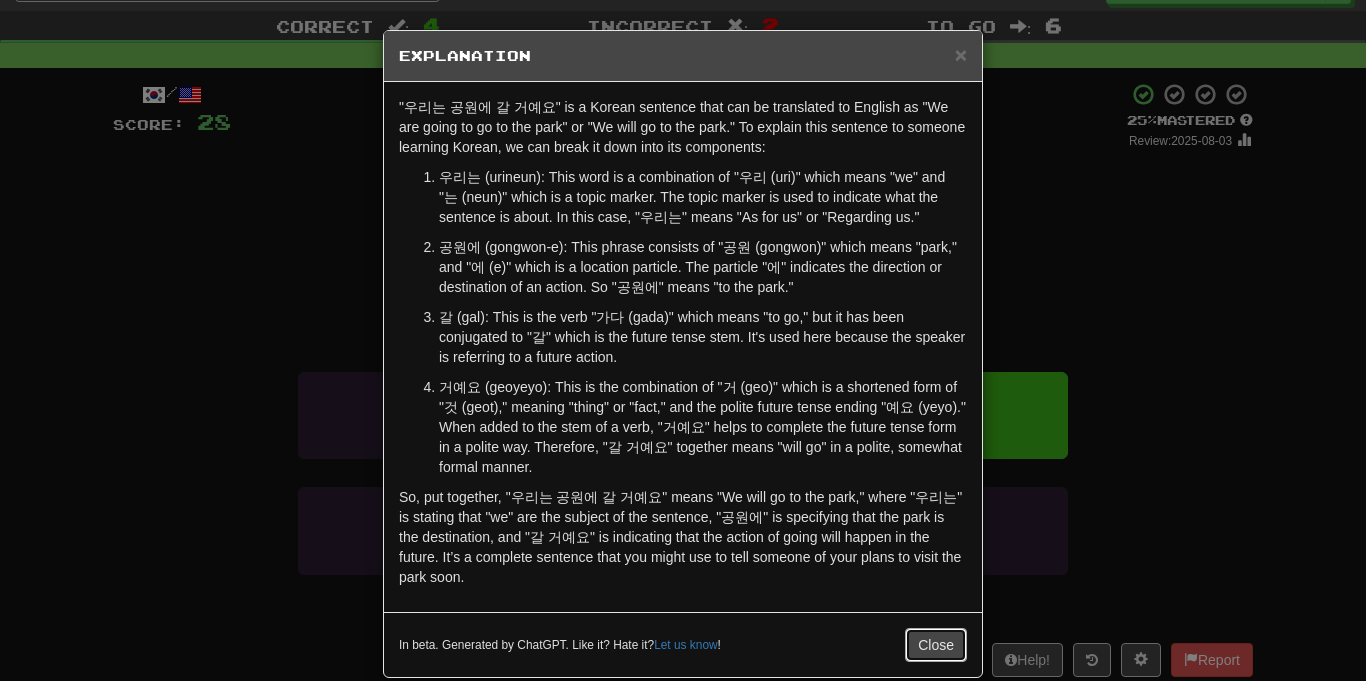 click on "Close" at bounding box center (936, 645) 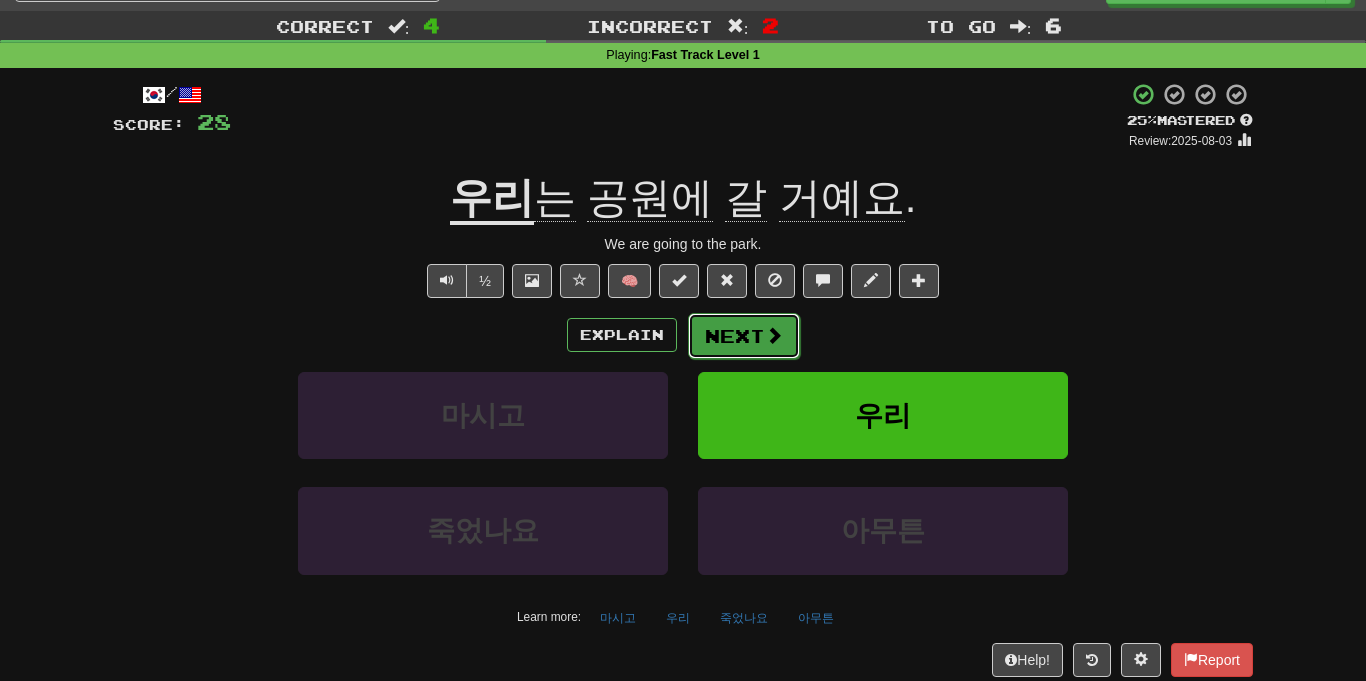 click on "Next" at bounding box center [744, 336] 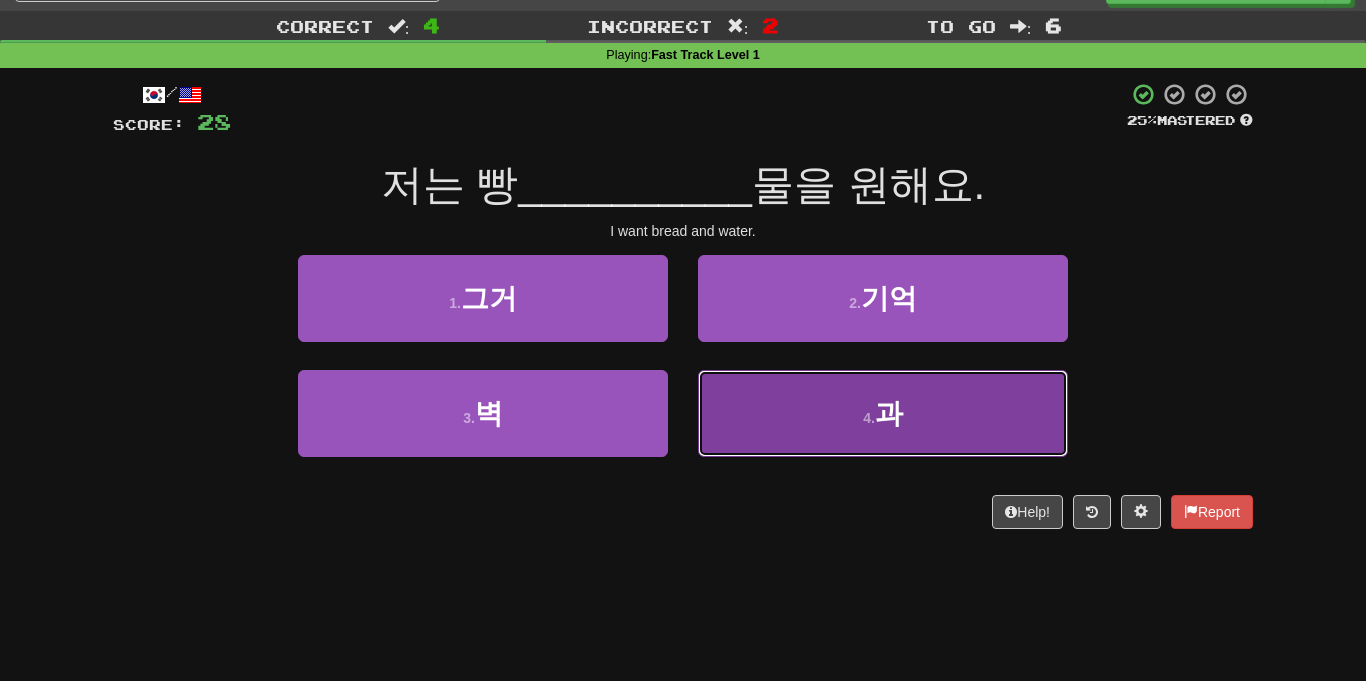 click on "4 .  과" at bounding box center [883, 413] 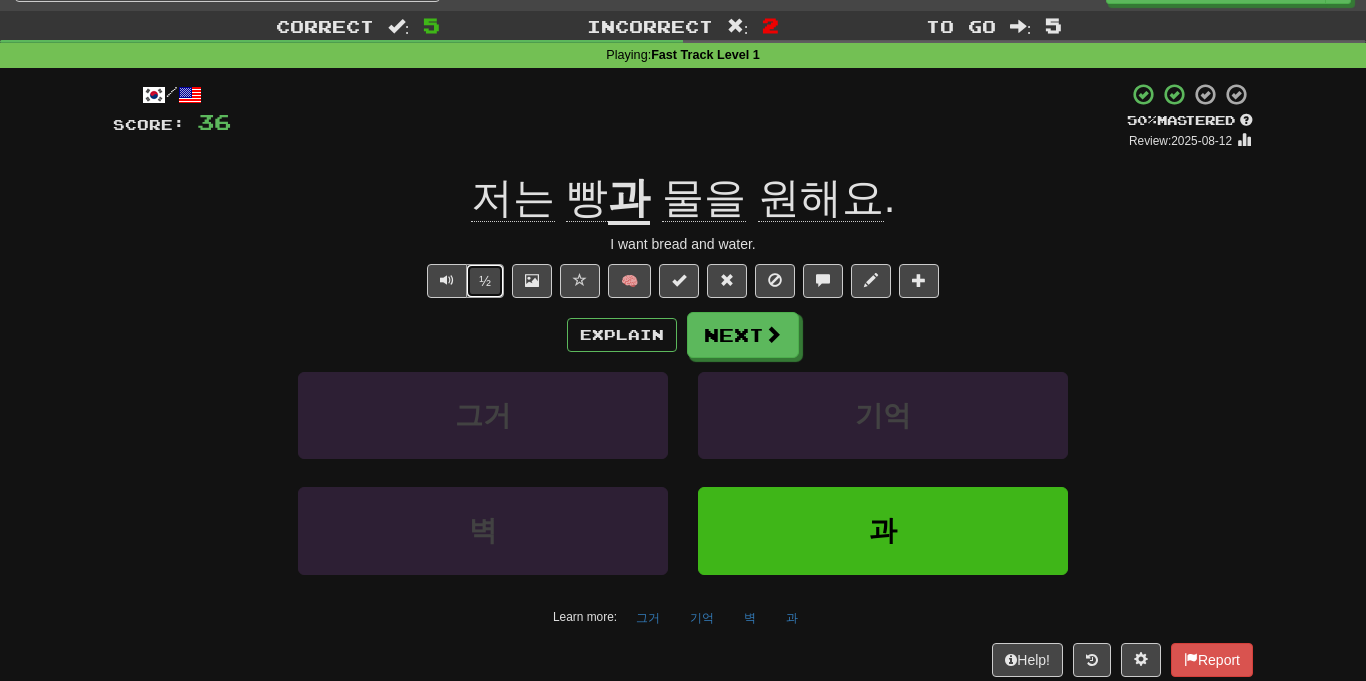 click on "½" at bounding box center [485, 281] 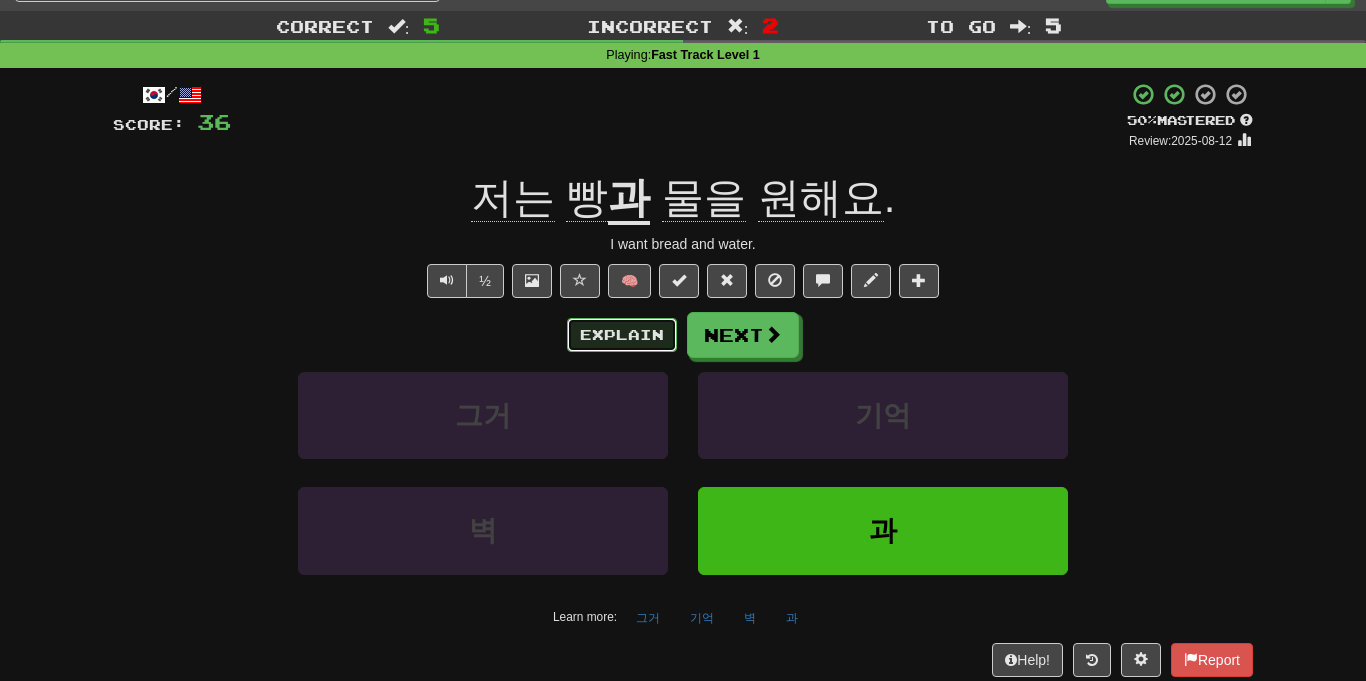 click on "Explain" at bounding box center [622, 335] 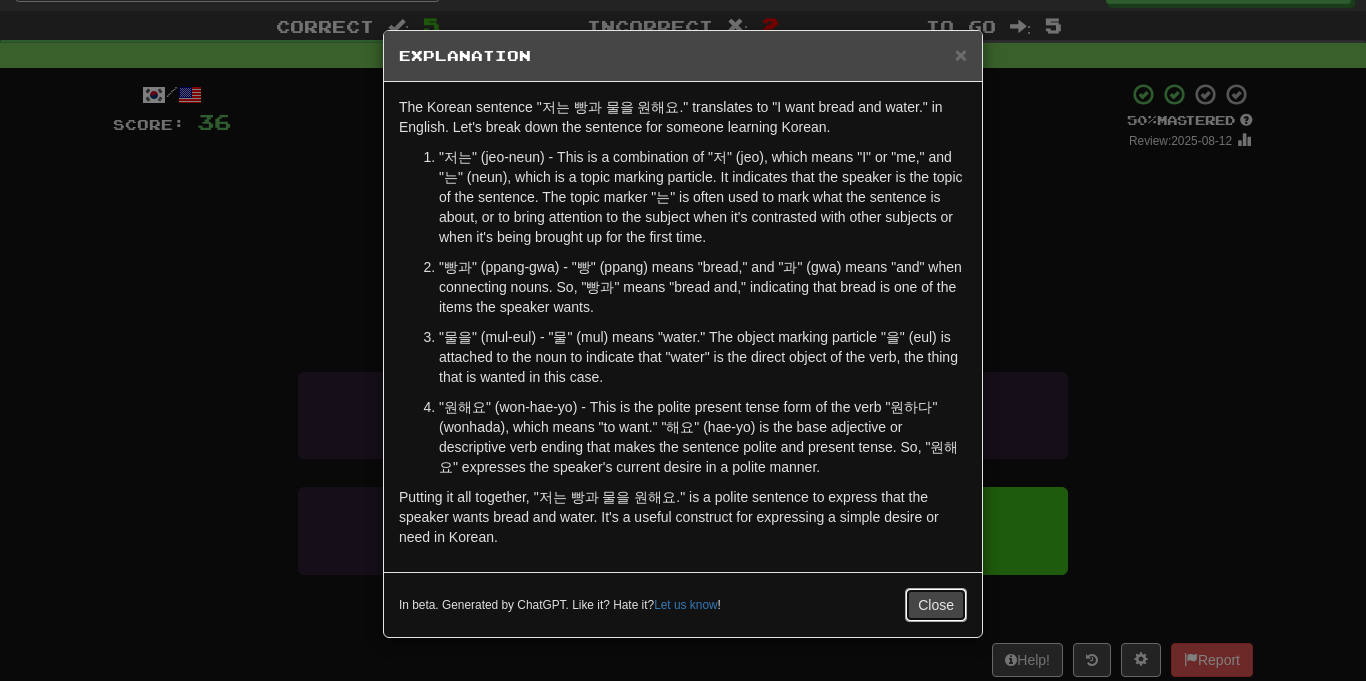 click on "Close" at bounding box center [936, 605] 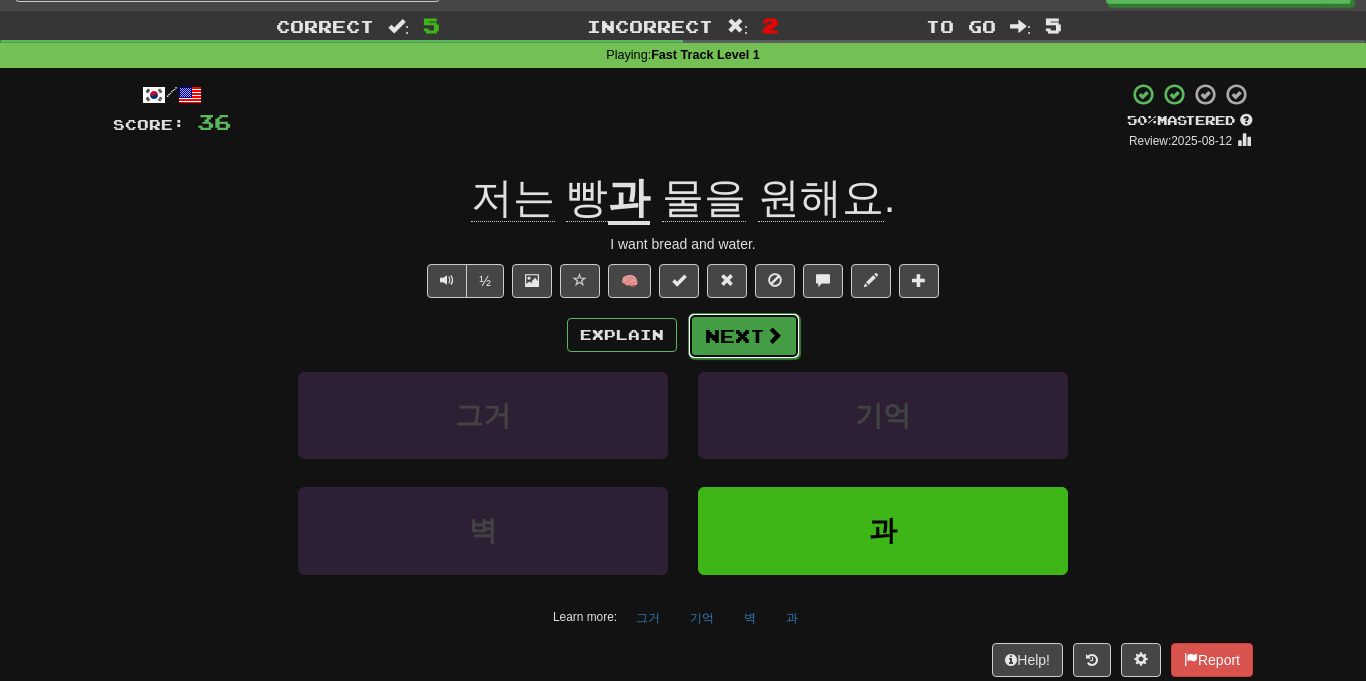click on "Next" at bounding box center [744, 336] 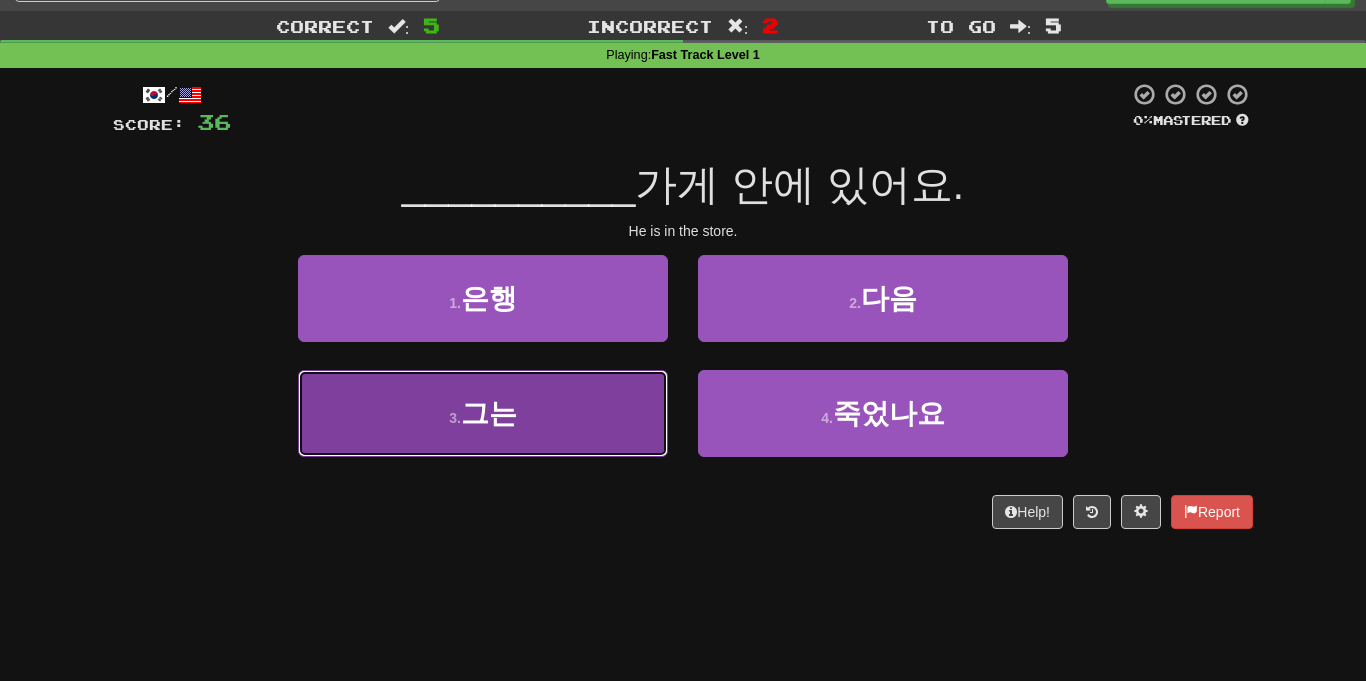 click on "3 .  그는" at bounding box center [483, 413] 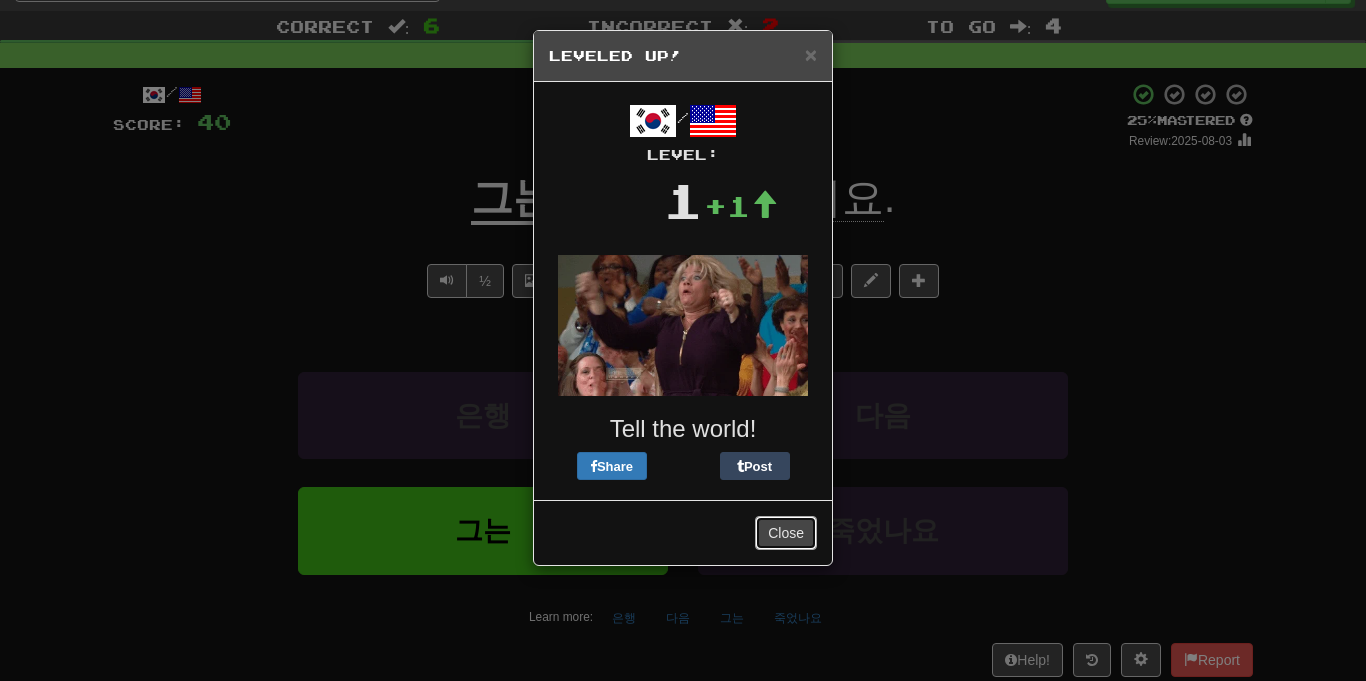 click on "Close" at bounding box center [786, 533] 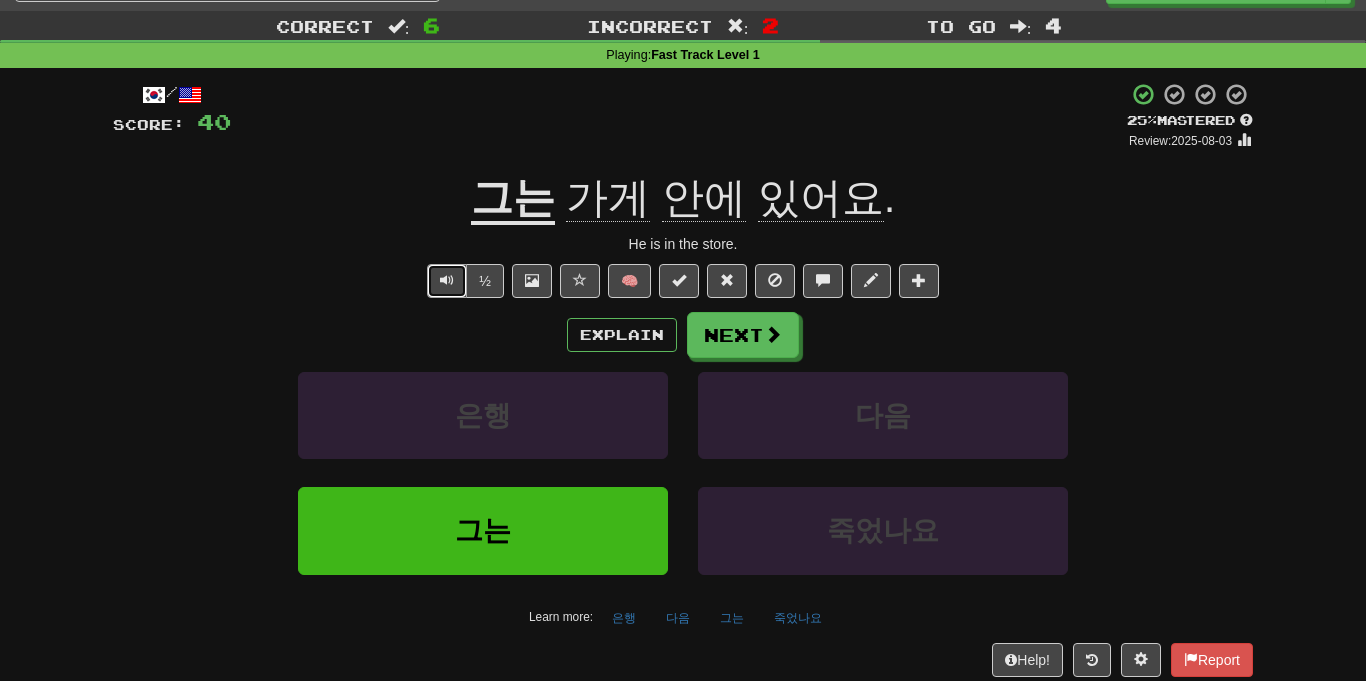 click at bounding box center [447, 281] 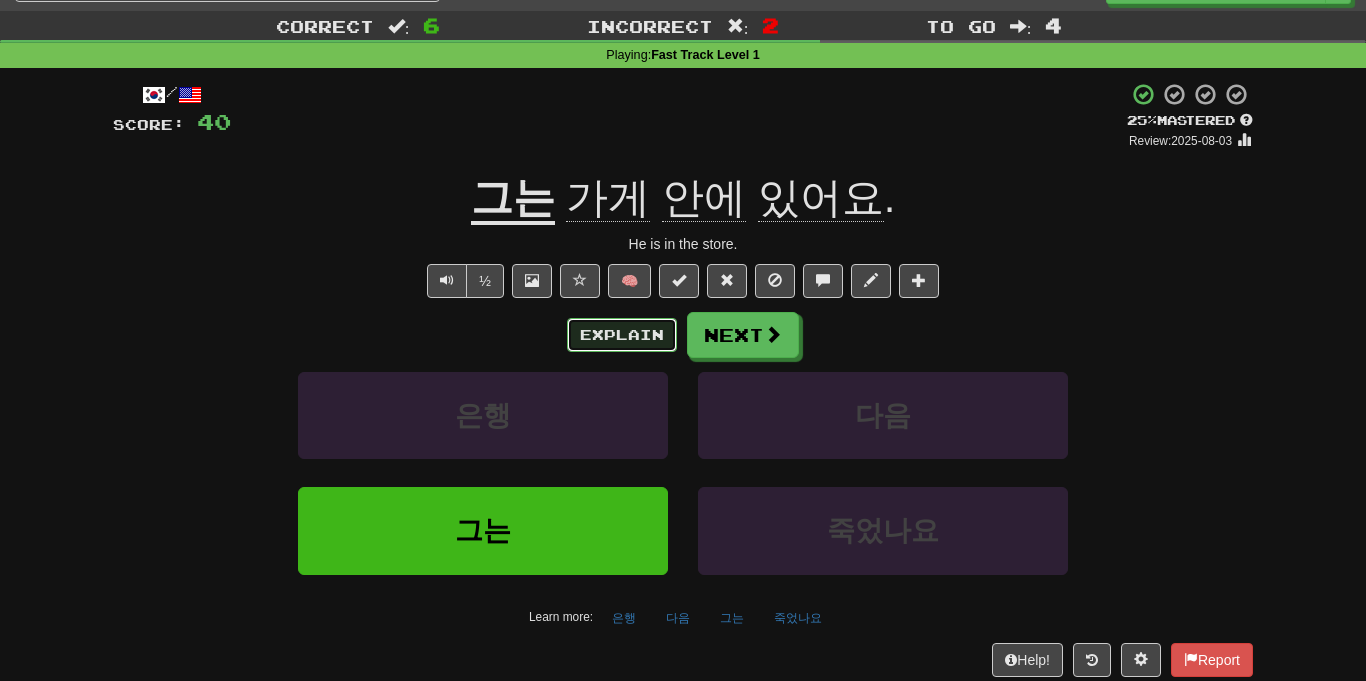 click on "Explain" at bounding box center [622, 335] 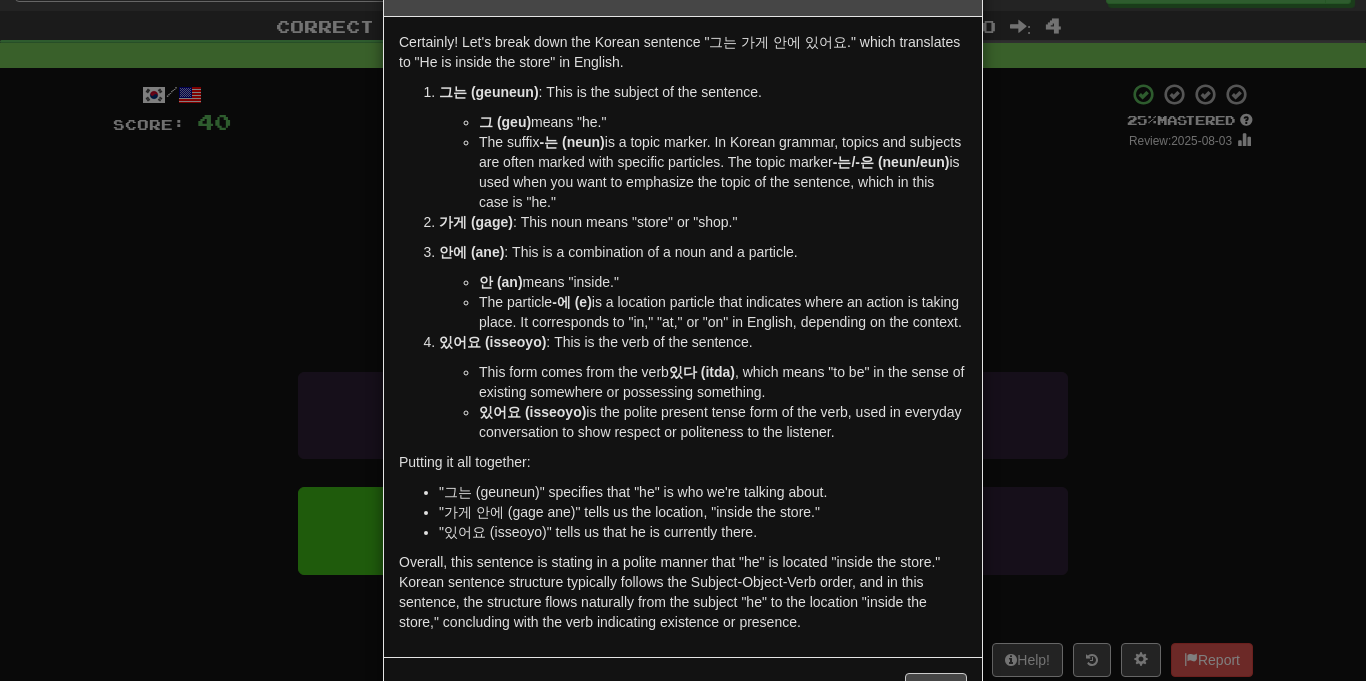 scroll, scrollTop: 3, scrollLeft: 0, axis: vertical 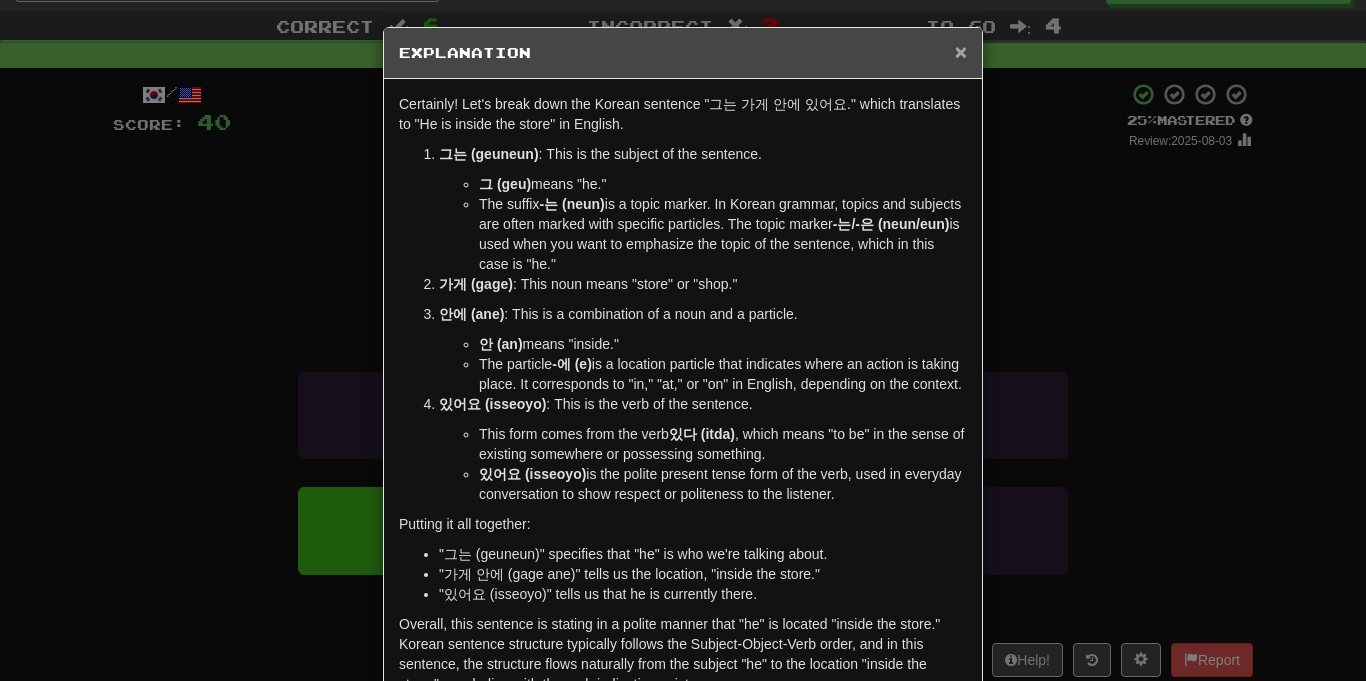click on "×" at bounding box center (961, 51) 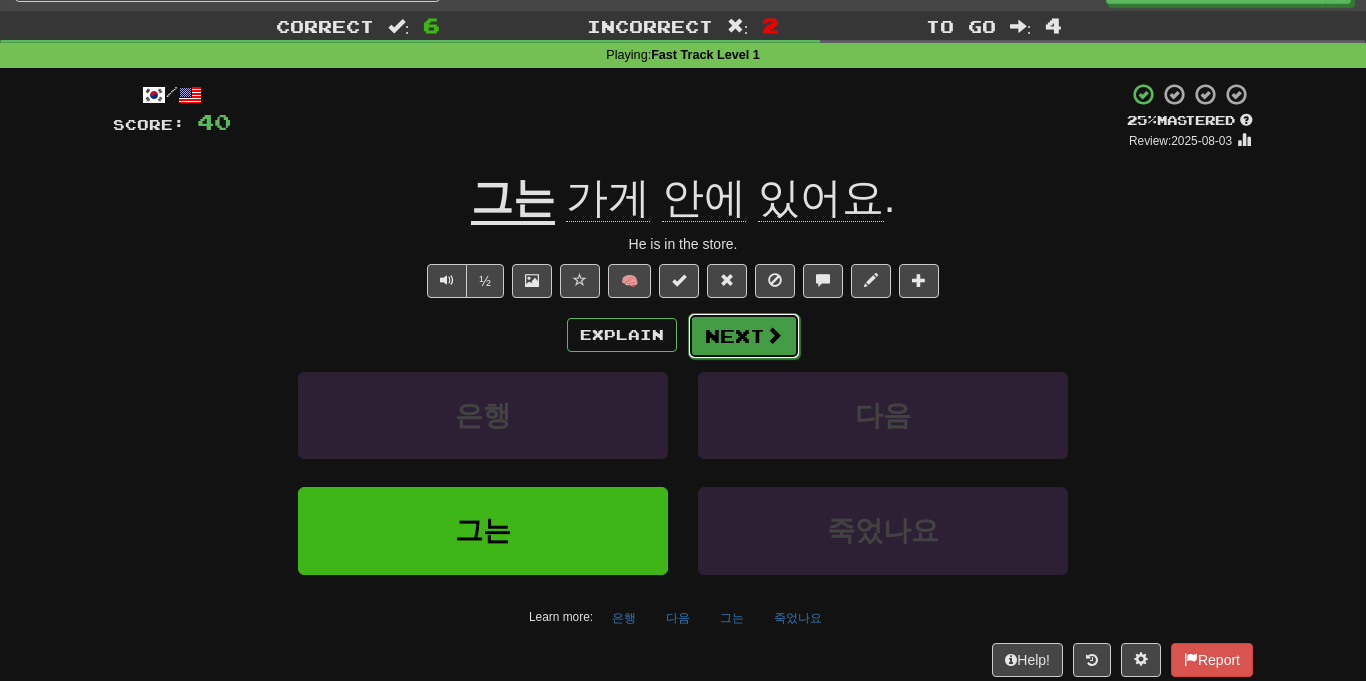click on "Next" at bounding box center (744, 336) 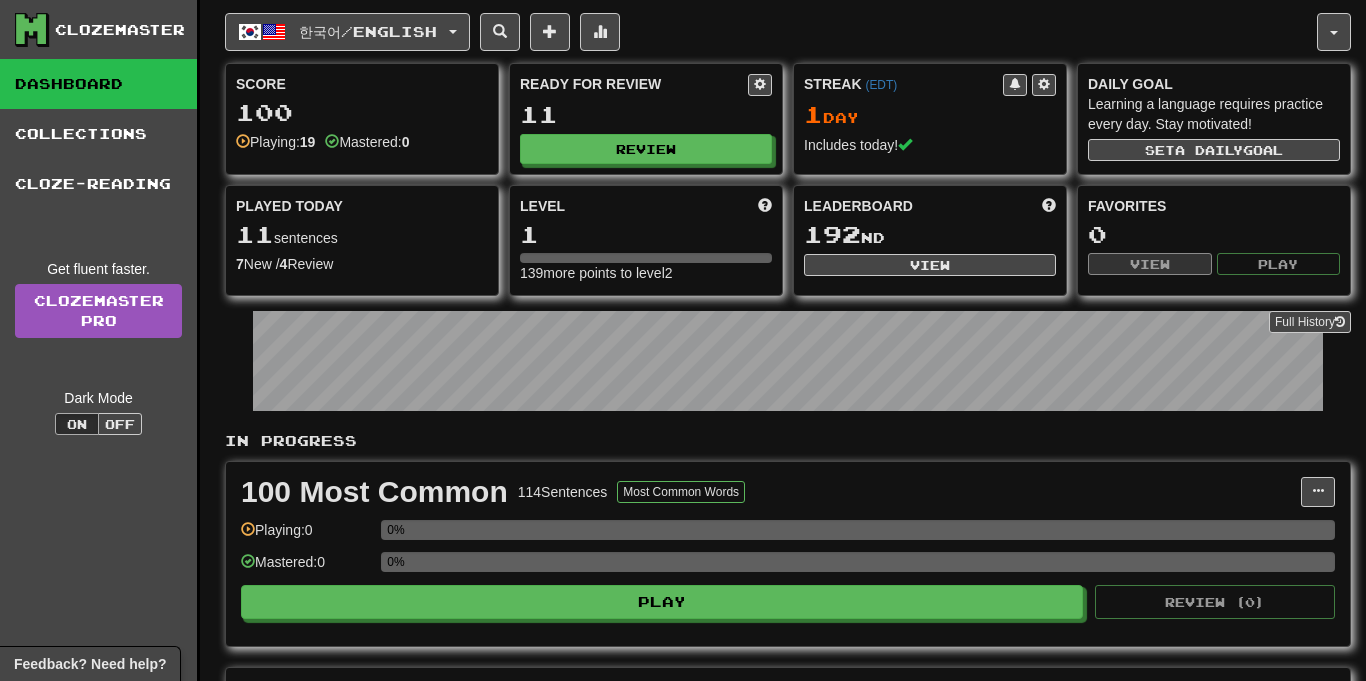 scroll, scrollTop: 0, scrollLeft: 0, axis: both 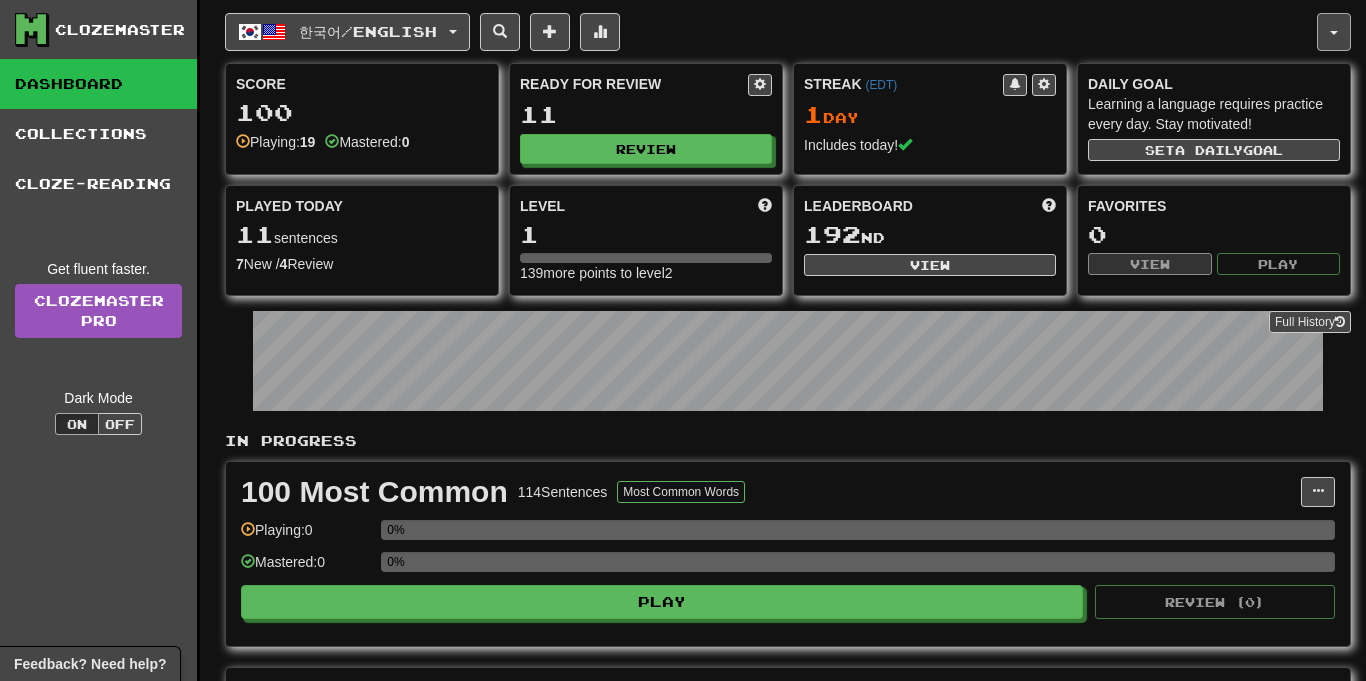 click at bounding box center [1334, 32] 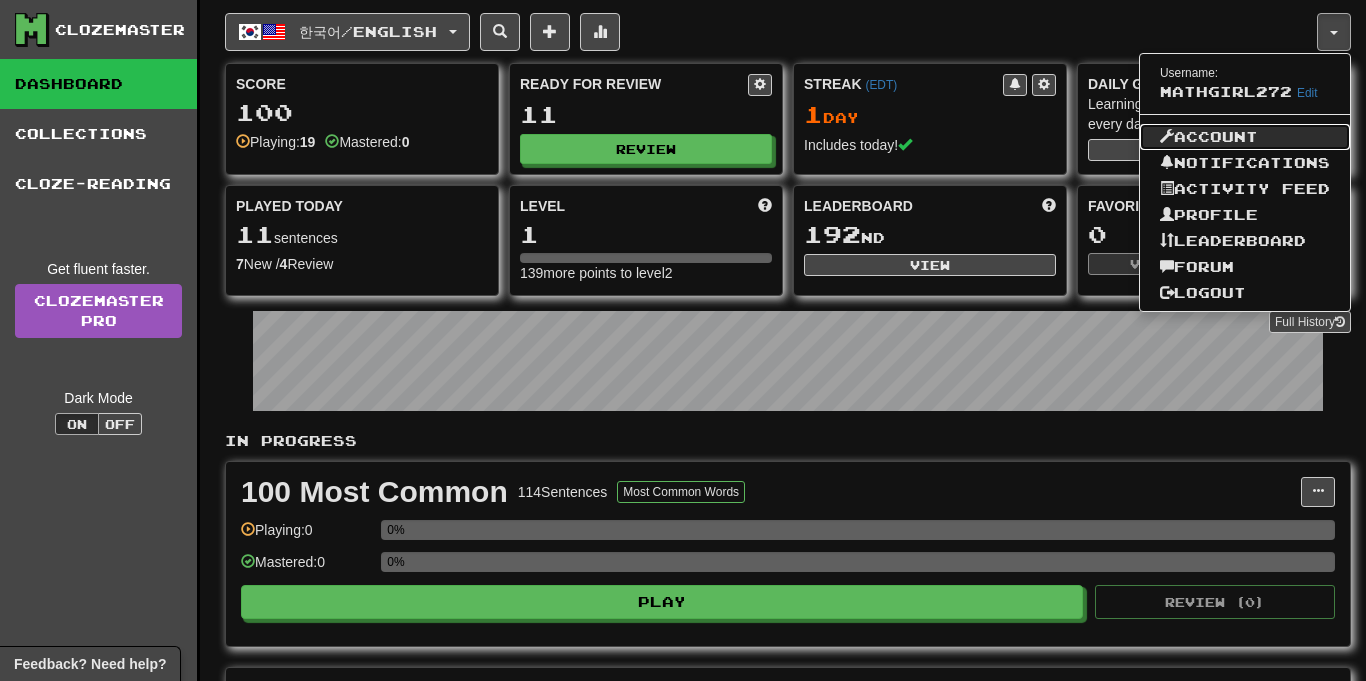 click on "Account" at bounding box center (1245, 137) 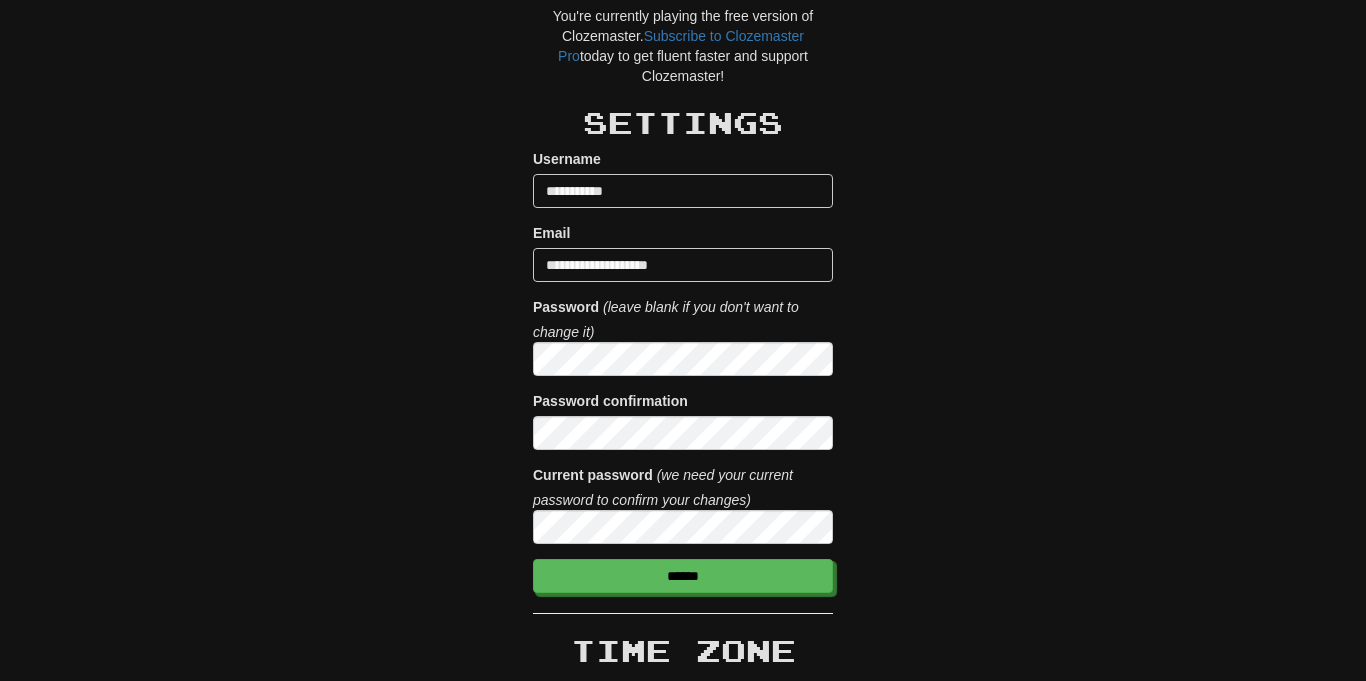 scroll, scrollTop: 78, scrollLeft: 0, axis: vertical 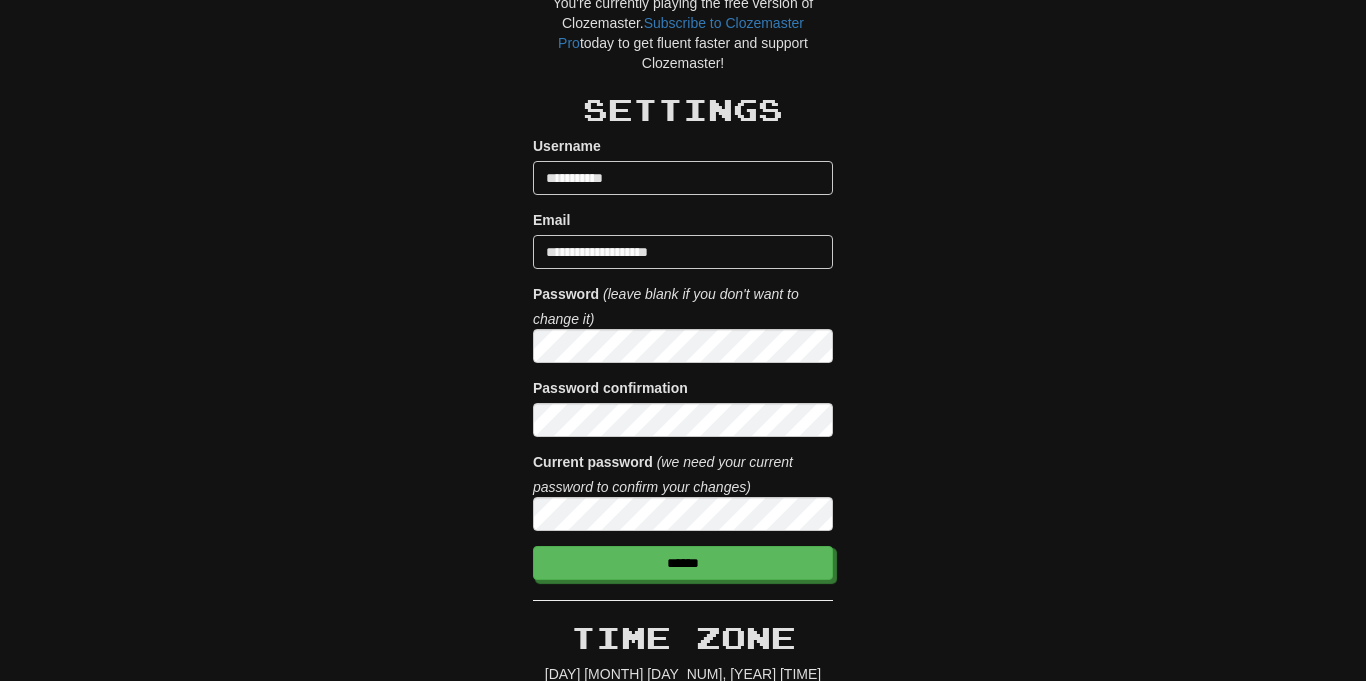 click on "You're currently playing the free version of Clozemaster.  Subscribe to Clozemaster Pro  today to get fluent faster and support Clozemaster!
Settings
Username
[USERNAME]
Email
[EMAIL]
Password   (leave blank if you don't want to change it)
Password confirmation
Current password   (we need your current password to confirm your changes)
[PASSWORD]
Time Zone
[DAY] [MONTH] [DAY_NUM], [YEAR]  [TIME]
[TIMEZONE]
Note! Changing your time zone only affects your progress and stats moving forward.
Time Zone
[ADDRESS]
[ADDRESS]
[ADDRESS]
[ADDRESS]
[ADDRESS]
[ADDRESS]
[ADDRESS]
[ADDRESS]
[ADDRESS]" at bounding box center (683, 1080) 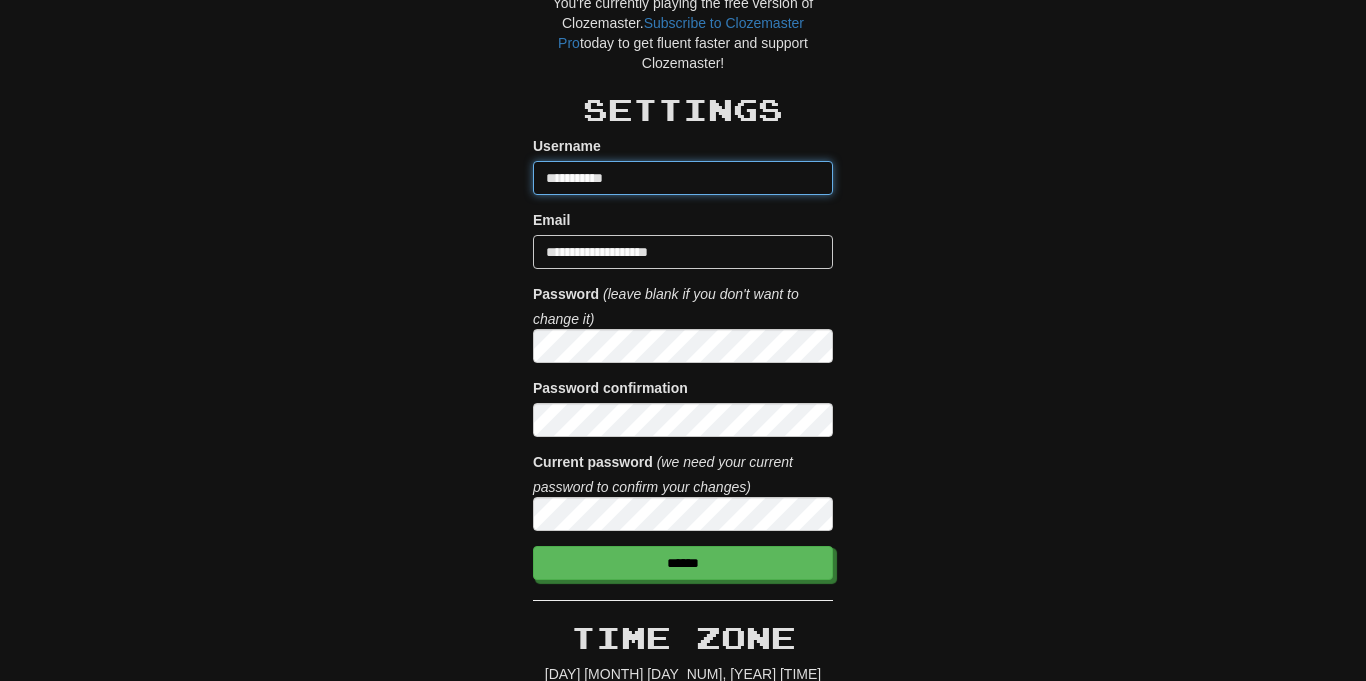 click on "**********" at bounding box center [683, 178] 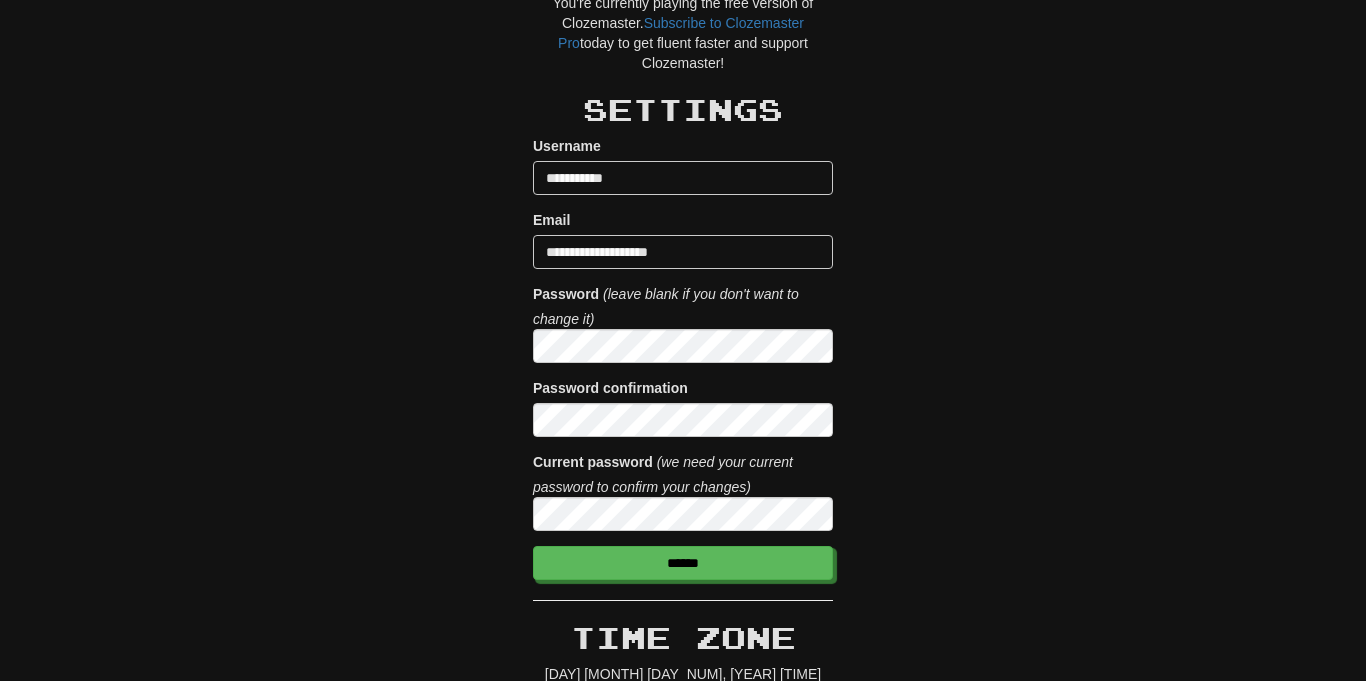 click on "You're currently playing the free version of Clozemaster.  Subscribe to Clozemaster Pro  today to get fluent faster and support Clozemaster!
Settings
Username
[USERNAME]
Email
[EMAIL]
Password   (leave blank if you don't want to change it)
Password confirmation
Current password   (we need your current password to confirm your changes)
[PASSWORD]
Time Zone
[DAY] [MONTH] [DAY_NUM], [YEAR]  [TIME]
[TIMEZONE]
Note! Changing your time zone only affects your progress and stats moving forward.
Time Zone
[ADDRESS]
[ADDRESS]
[ADDRESS]
[ADDRESS]
[ADDRESS]
[ADDRESS]
[ADDRESS]
[ADDRESS]
[ADDRESS]" at bounding box center (683, 1080) 